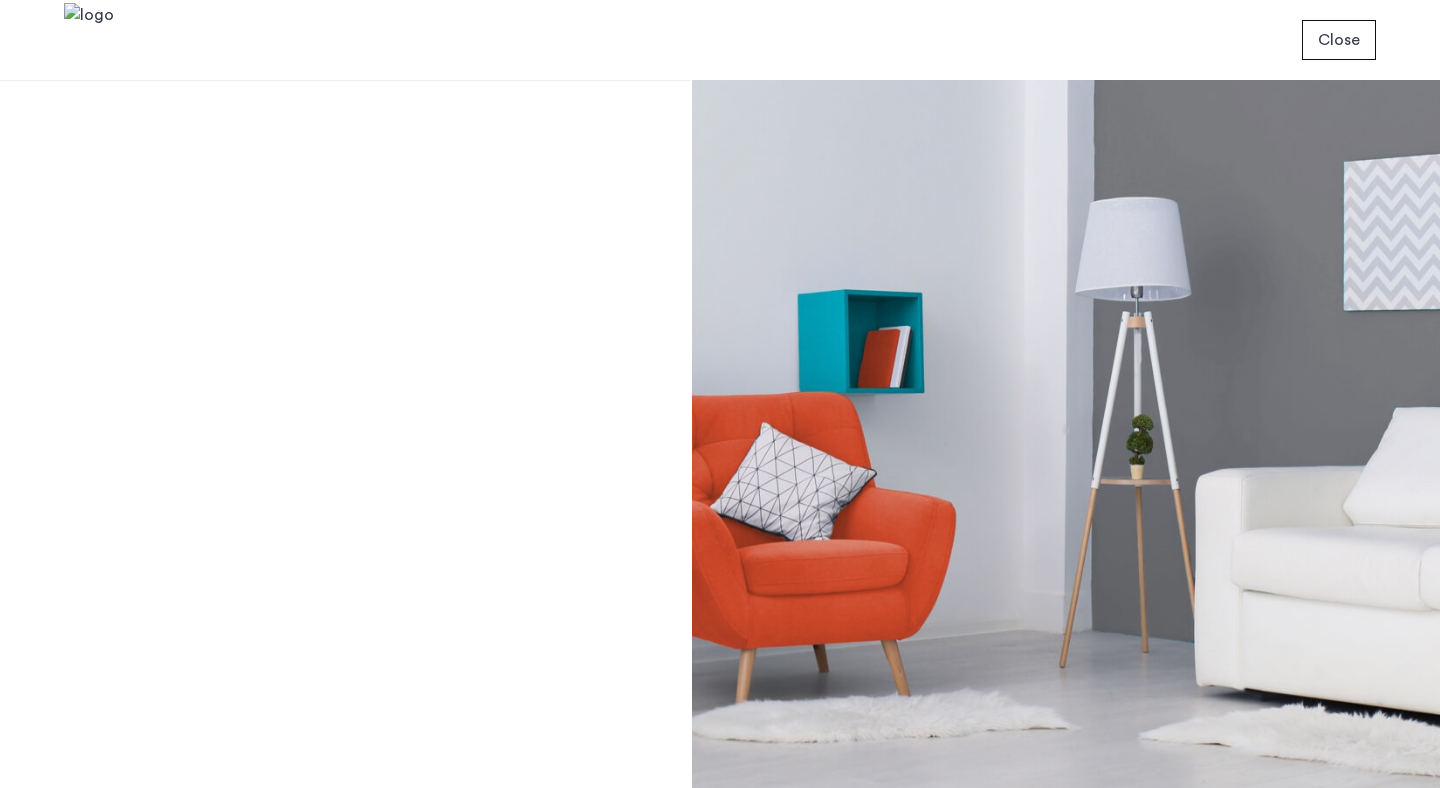 scroll, scrollTop: 0, scrollLeft: 0, axis: both 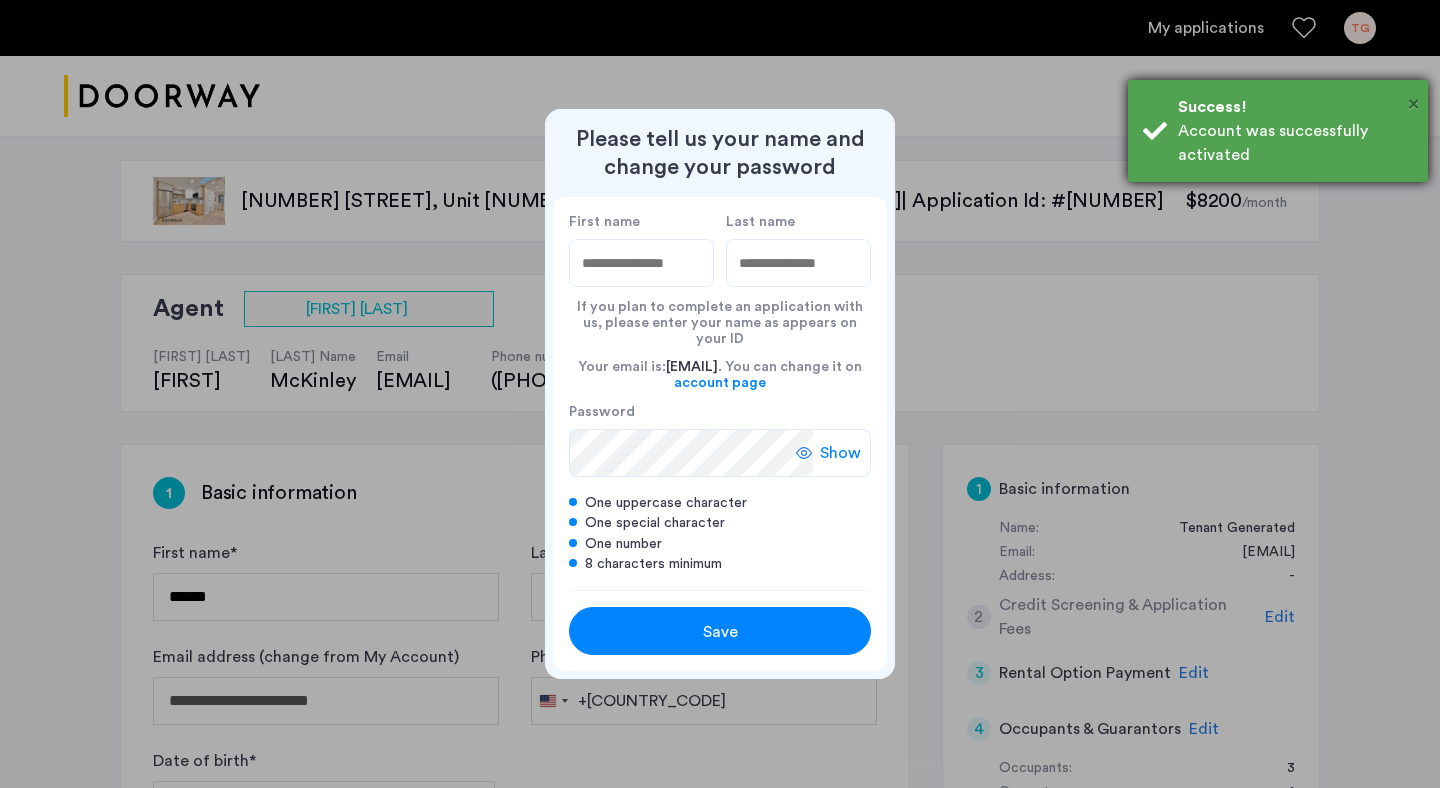 click on "×" at bounding box center [1413, 104] 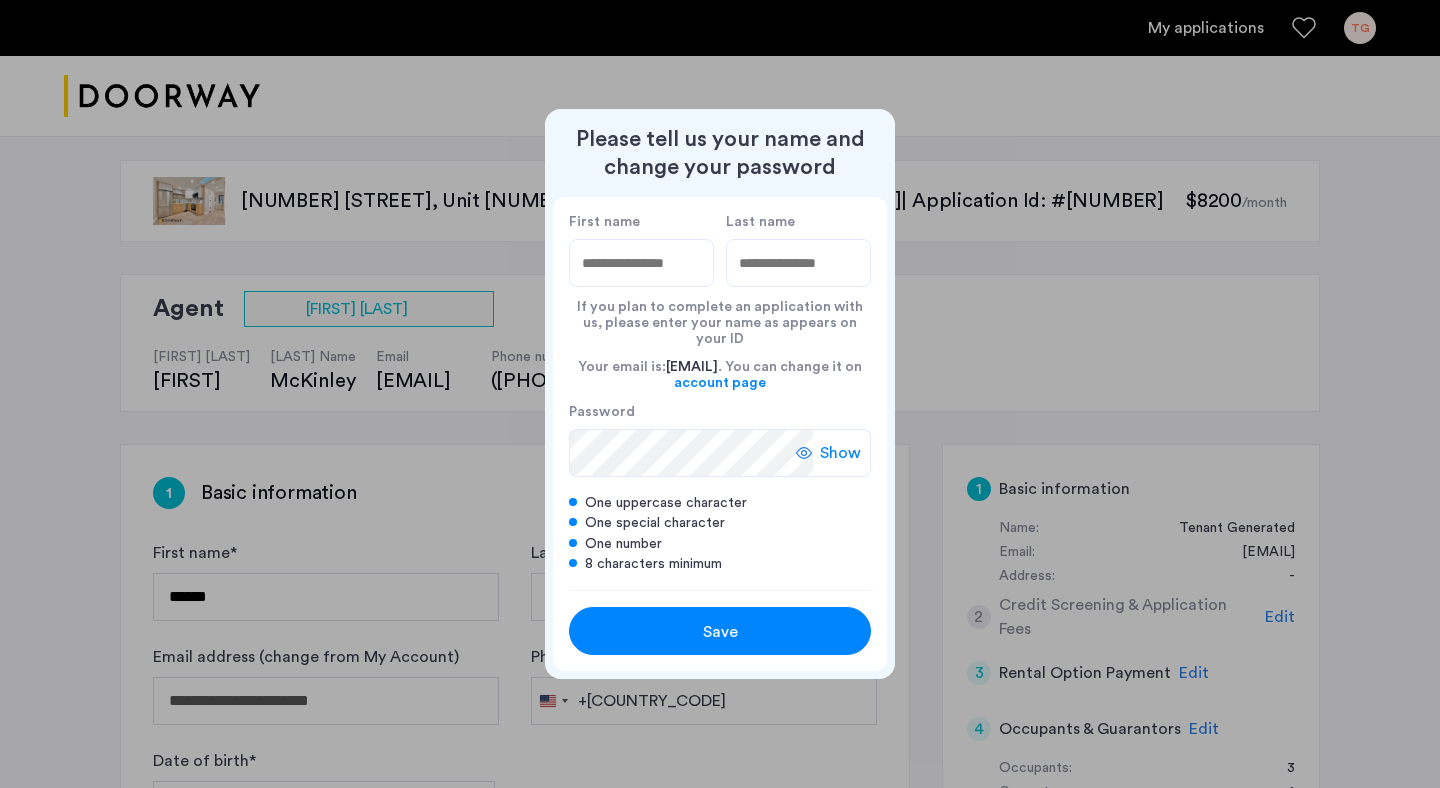 click on "First name" at bounding box center [641, 263] 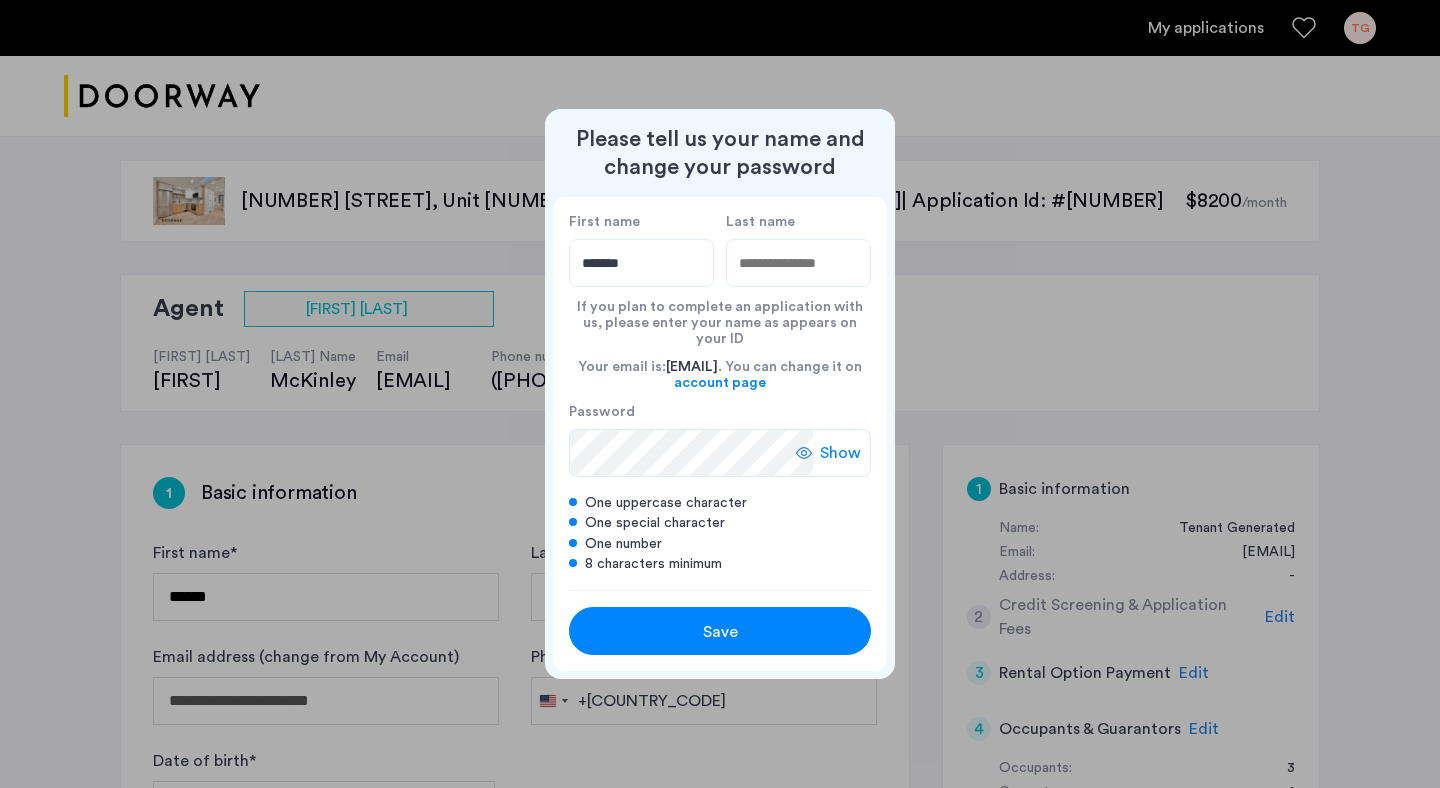click at bounding box center [720, 394] 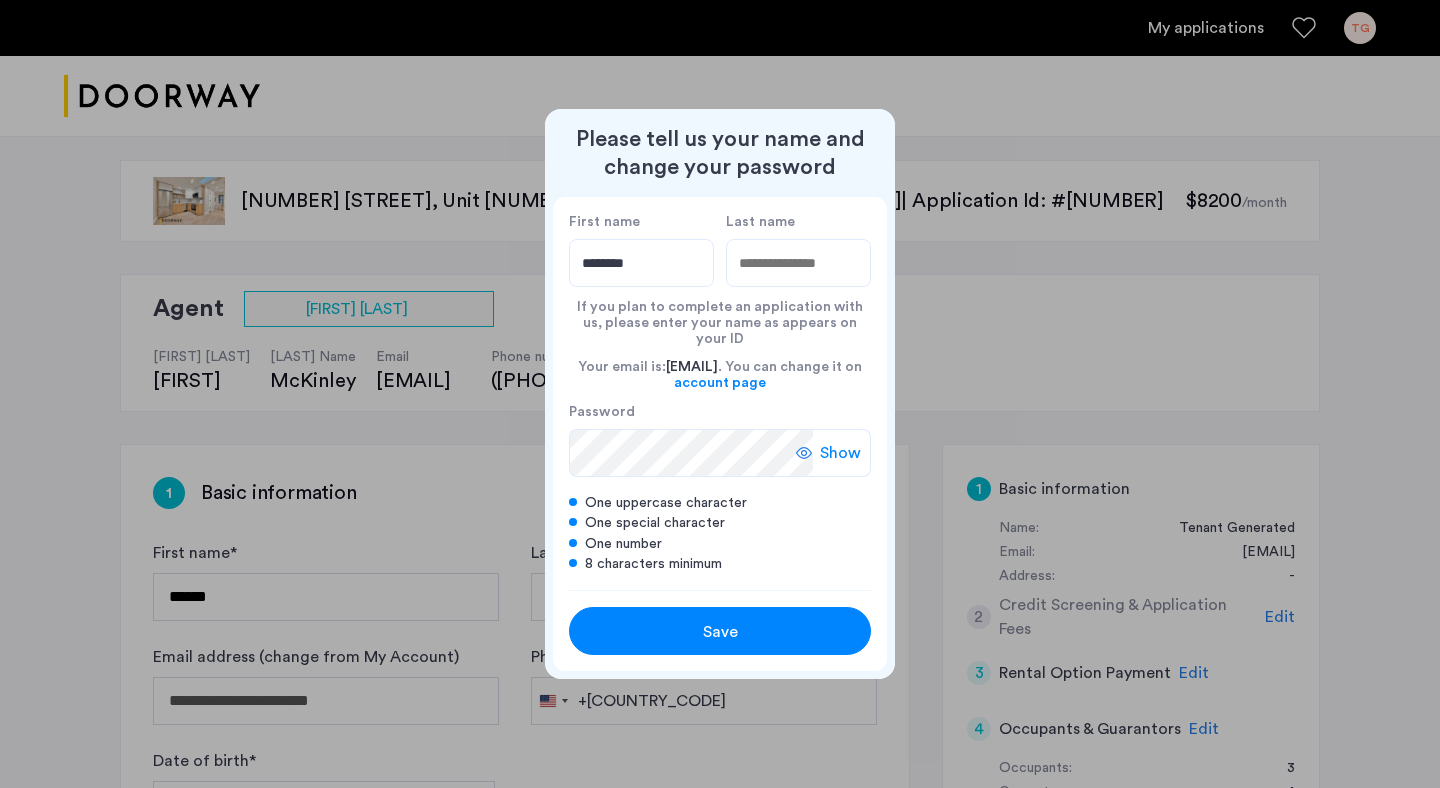 type on "********" 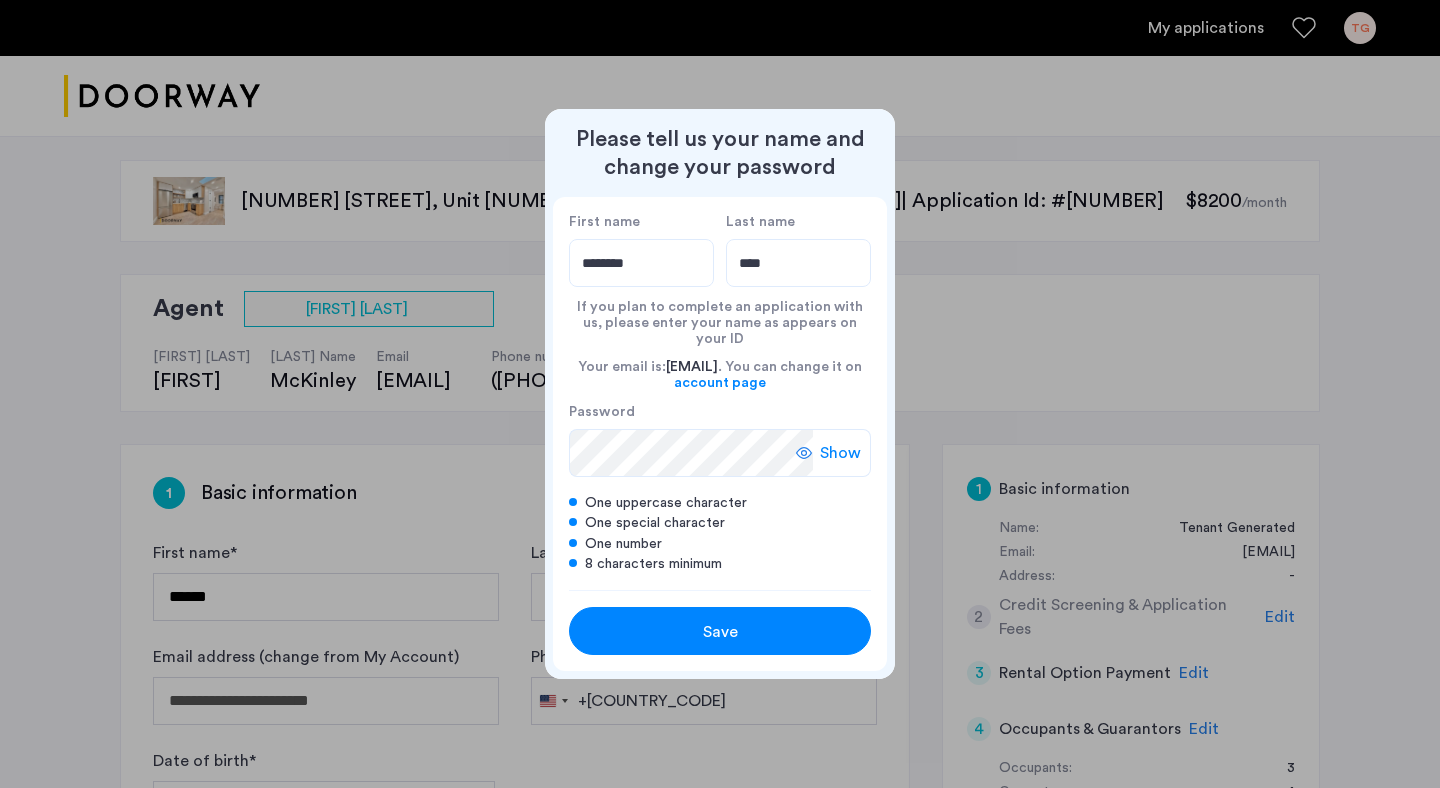 type on "****" 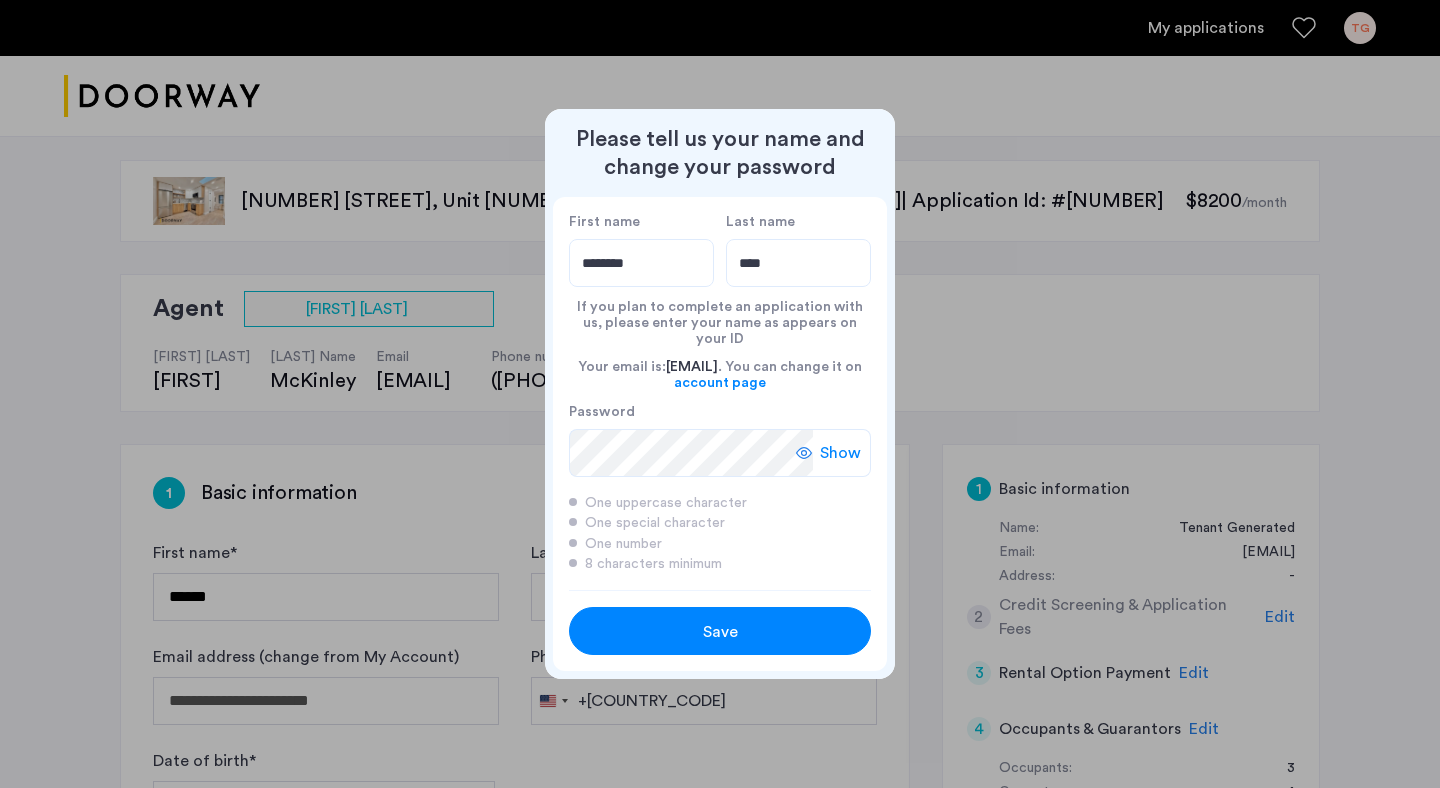 click on "Save" at bounding box center (720, 632) 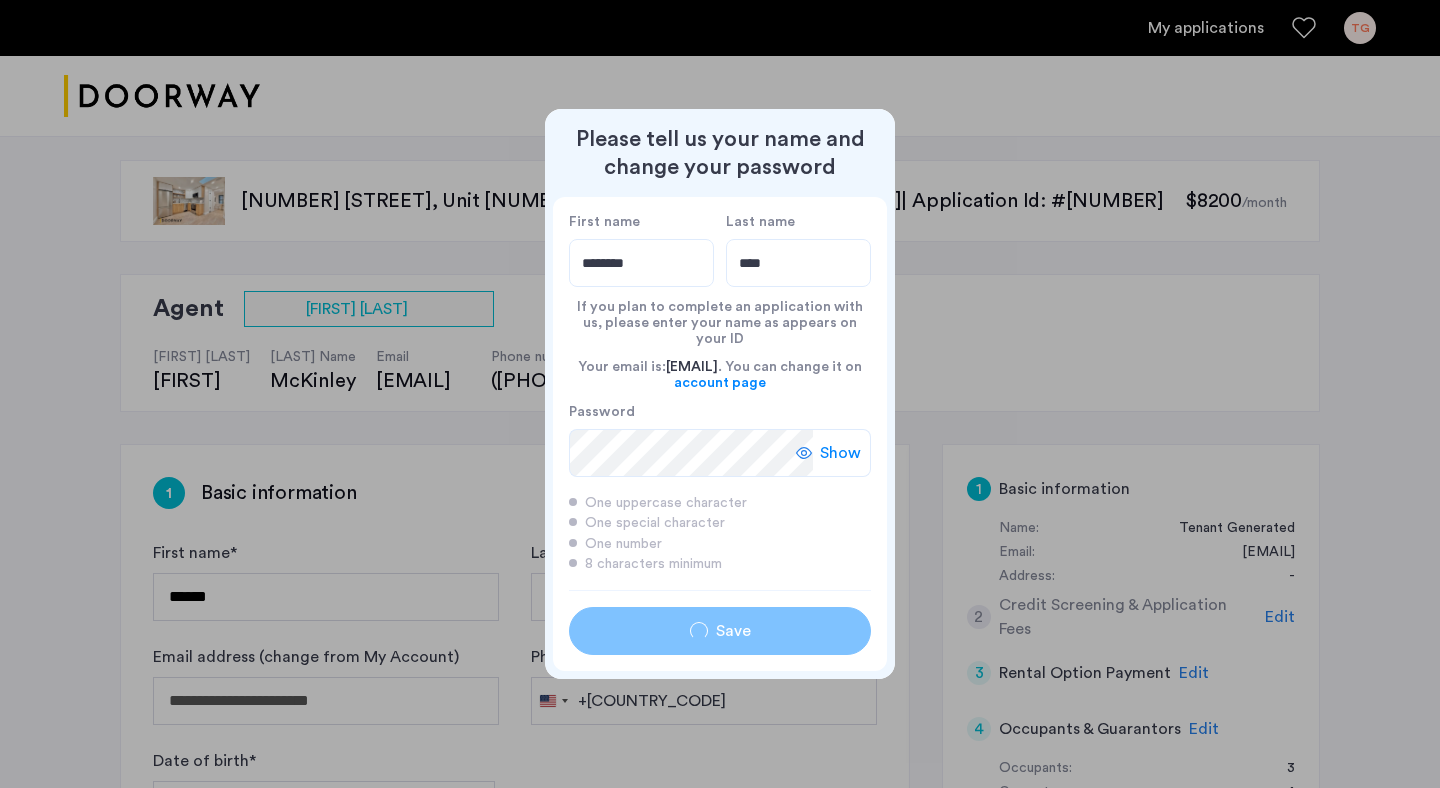 type on "********" 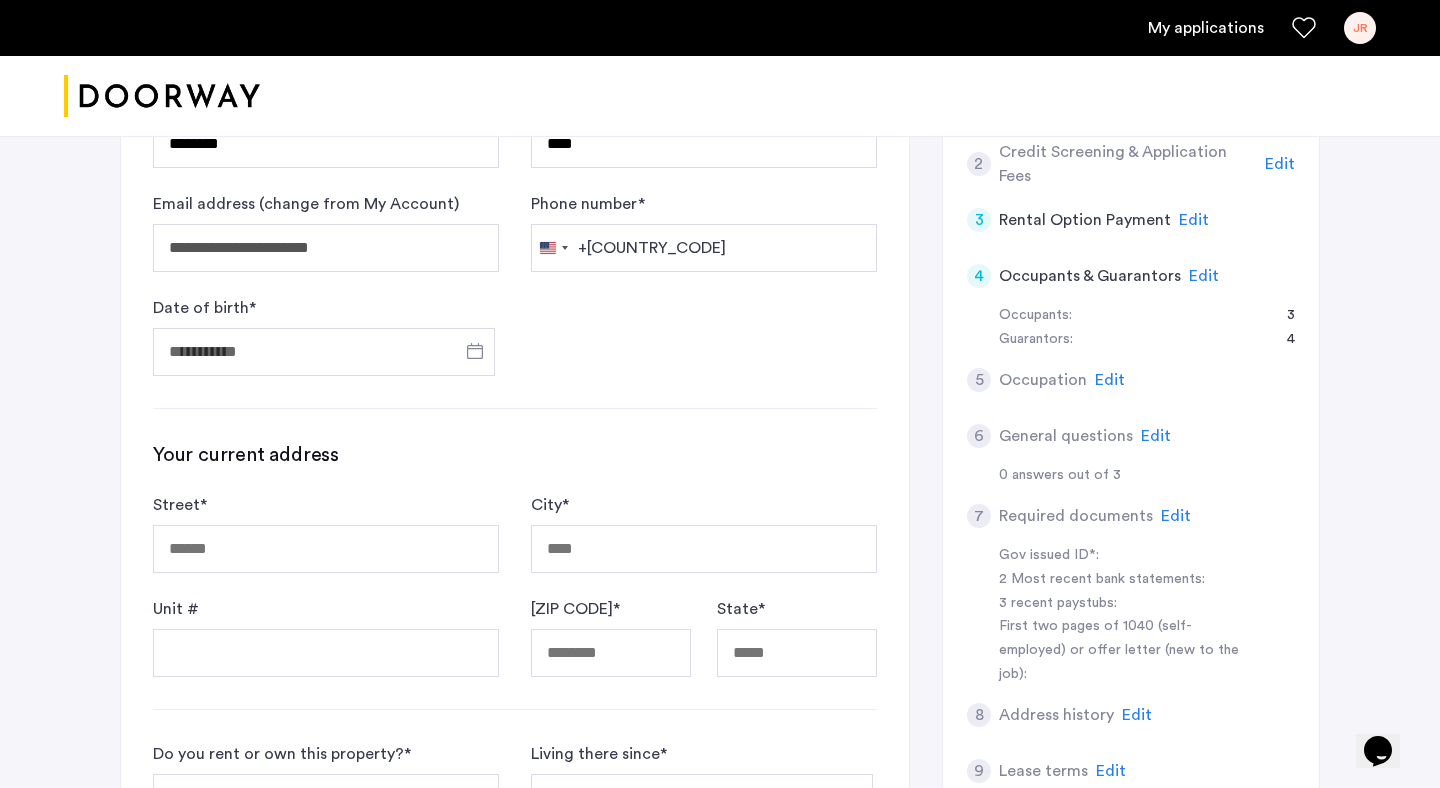 scroll, scrollTop: 456, scrollLeft: 0, axis: vertical 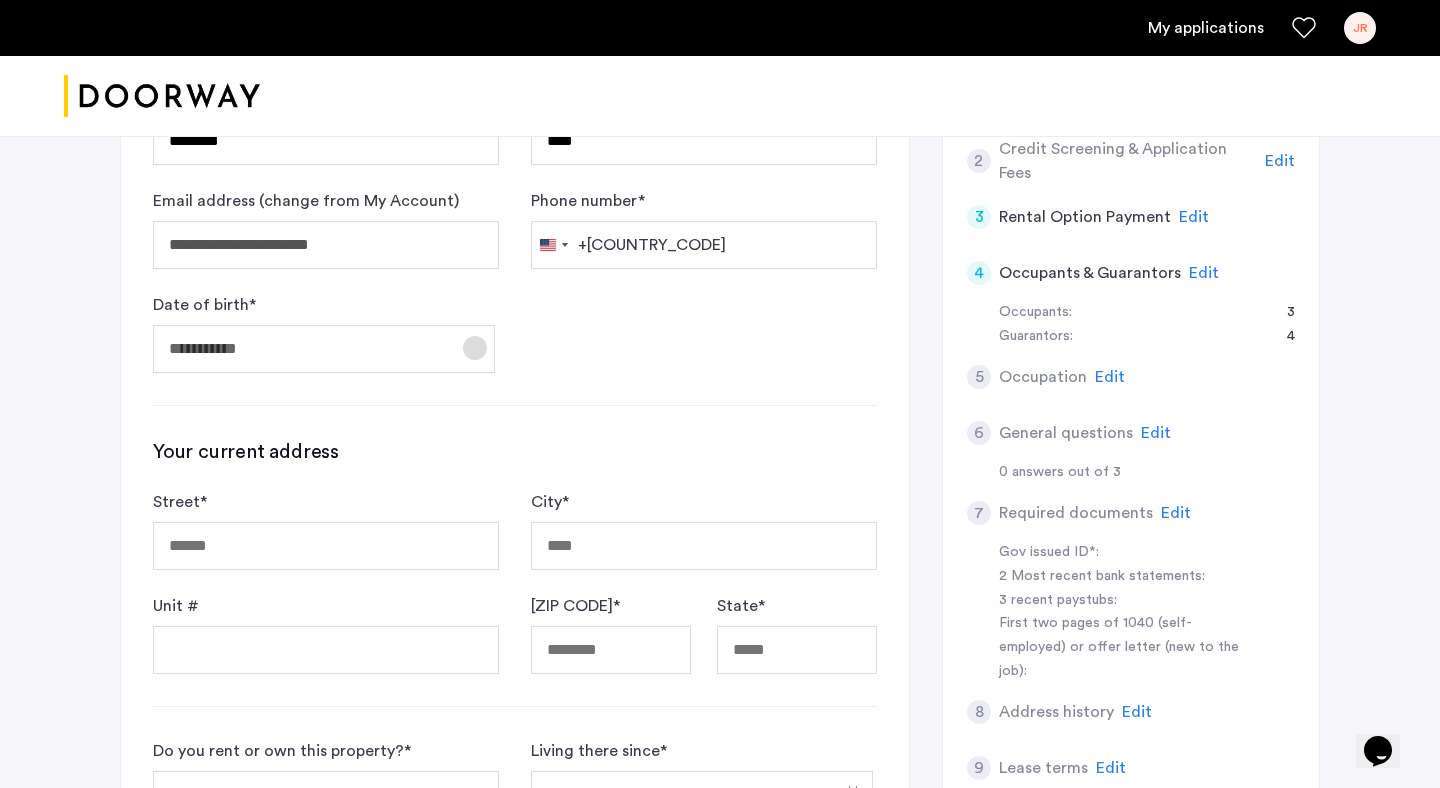 click 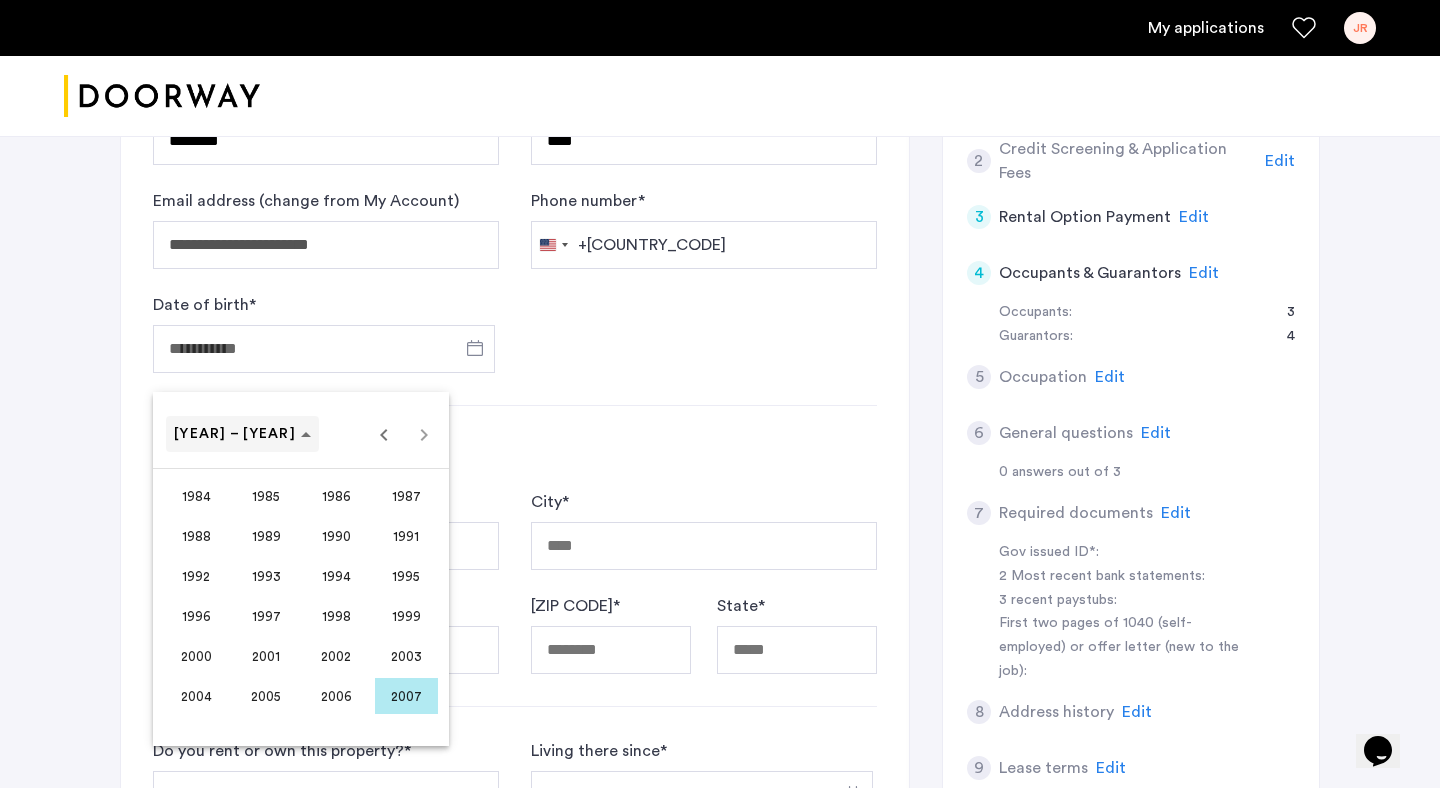 click 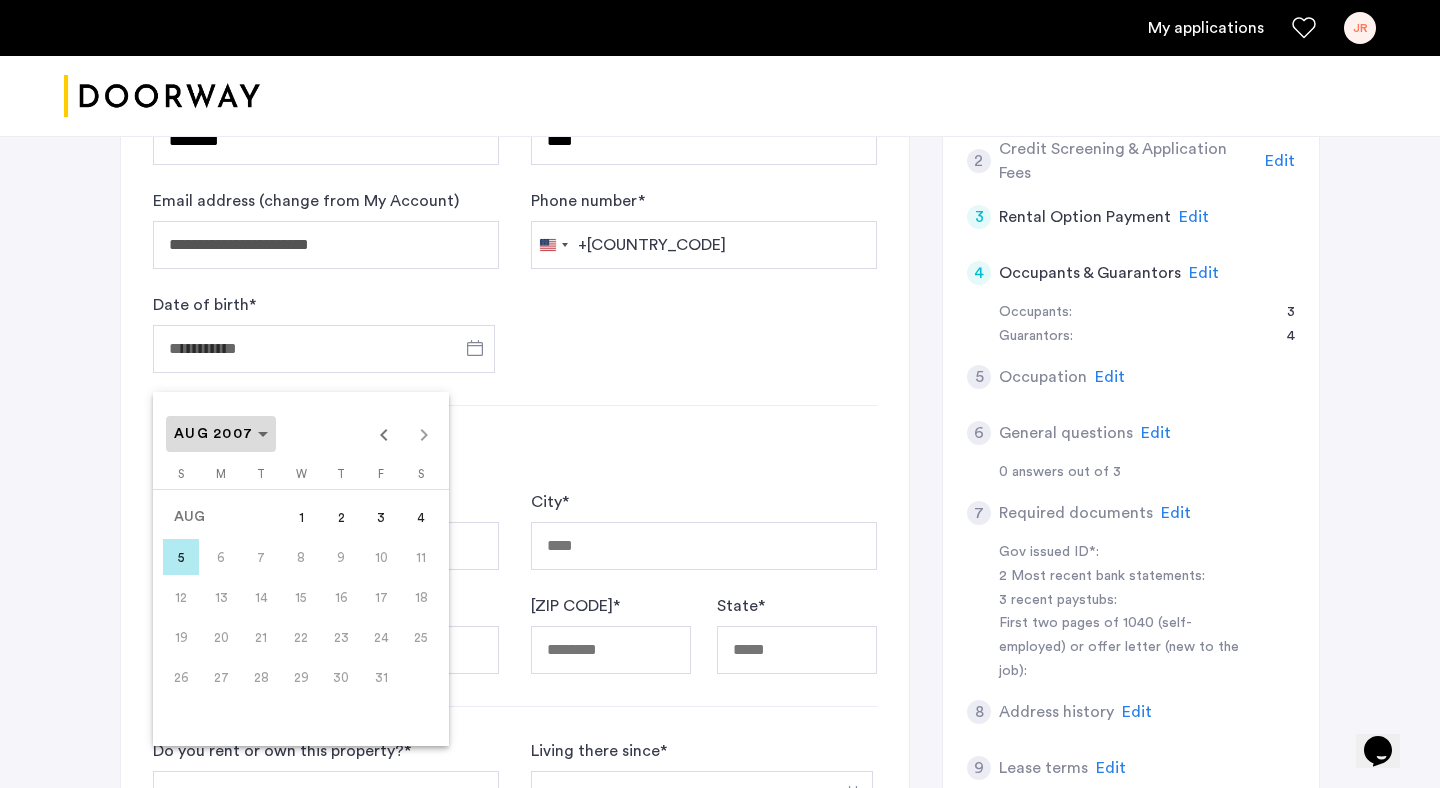 click at bounding box center [221, 434] 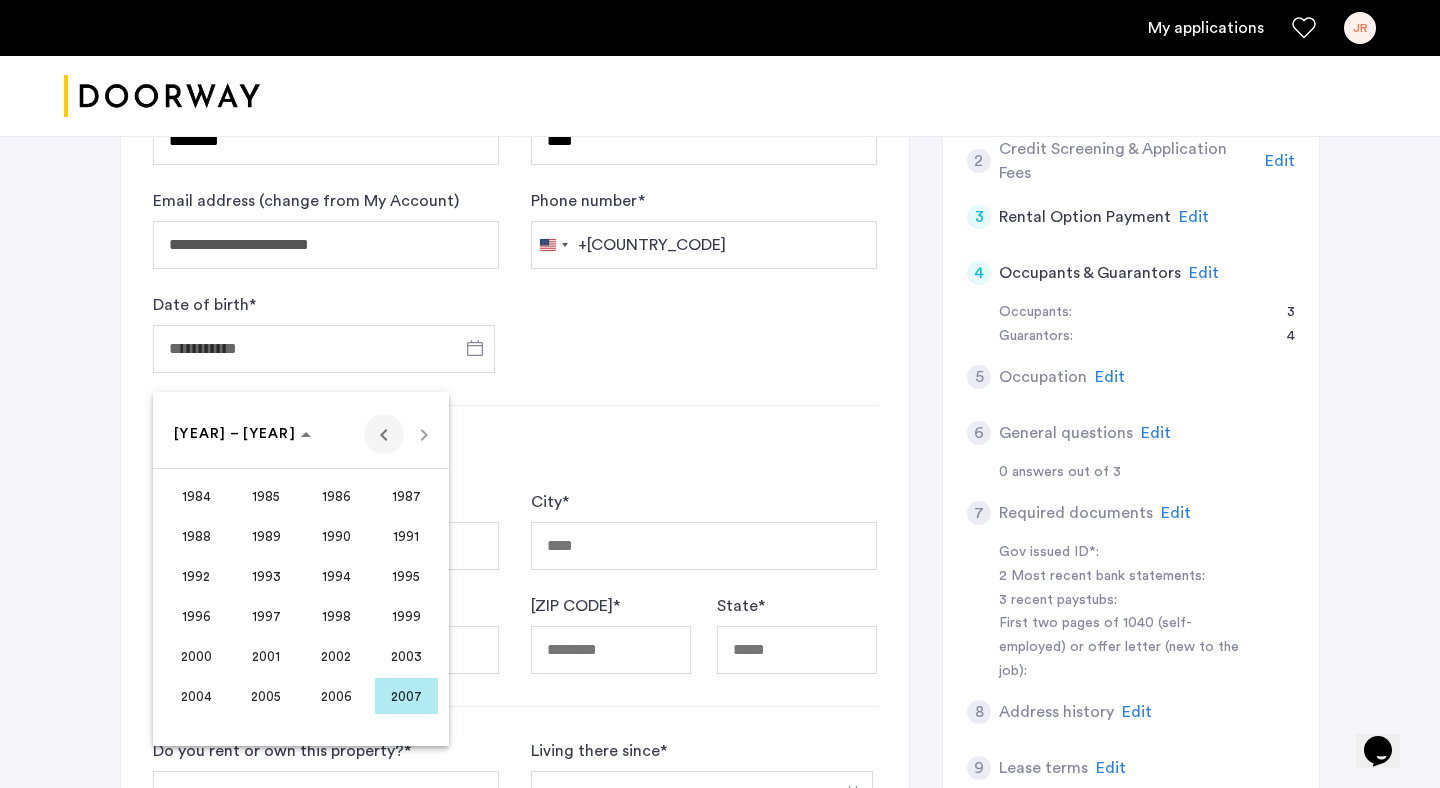 click at bounding box center (384, 434) 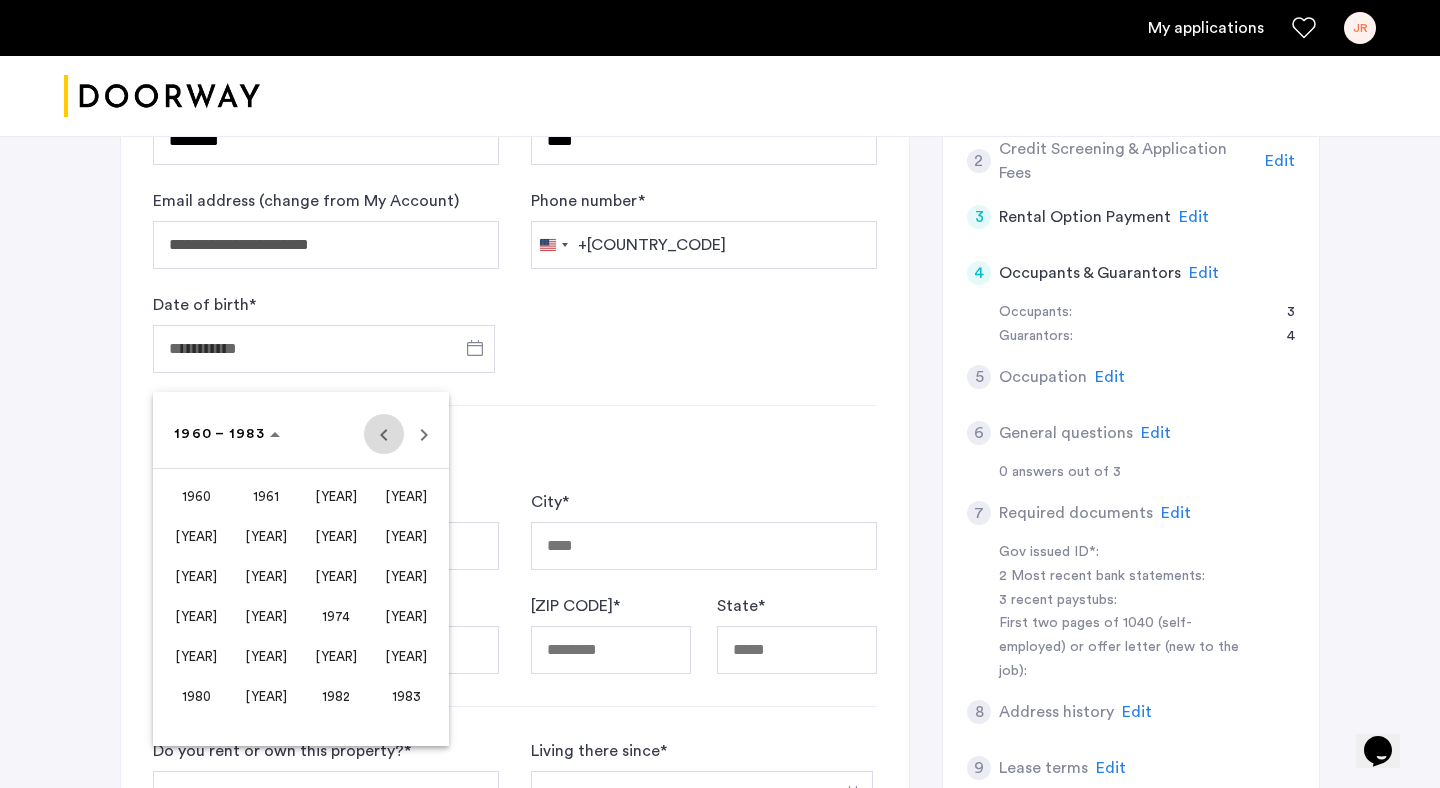 click at bounding box center (384, 434) 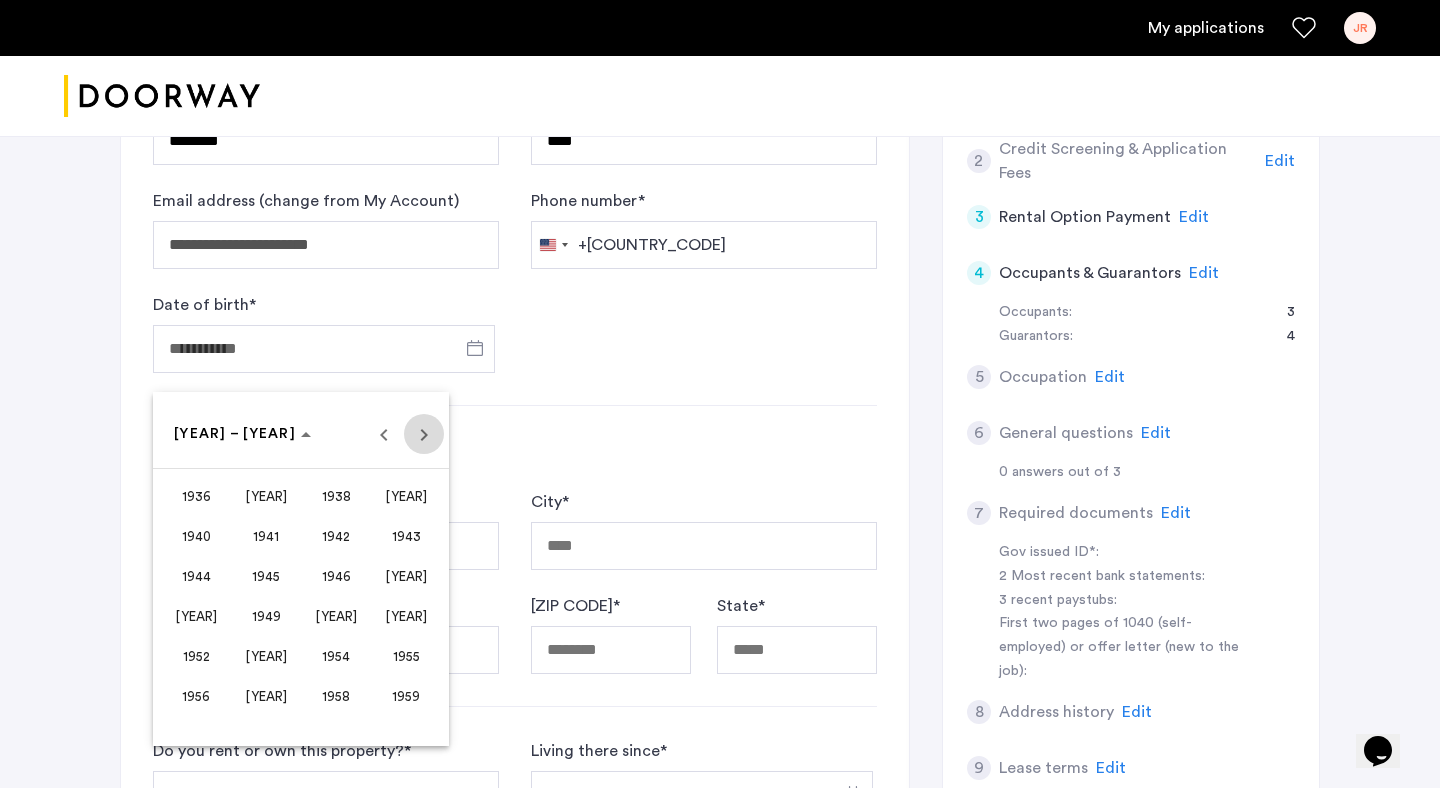 click at bounding box center (424, 434) 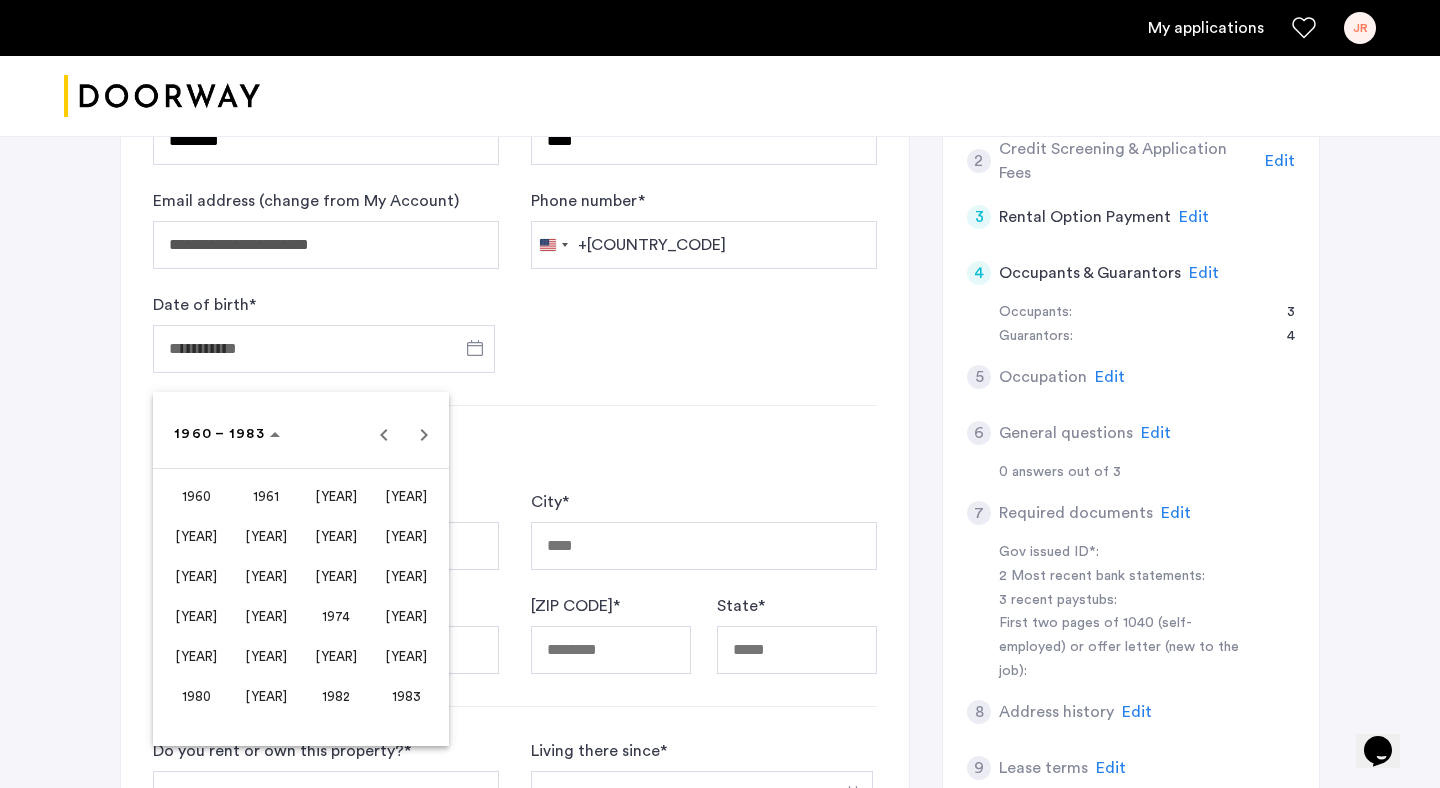 click on "[YEAR]" at bounding box center (196, 536) 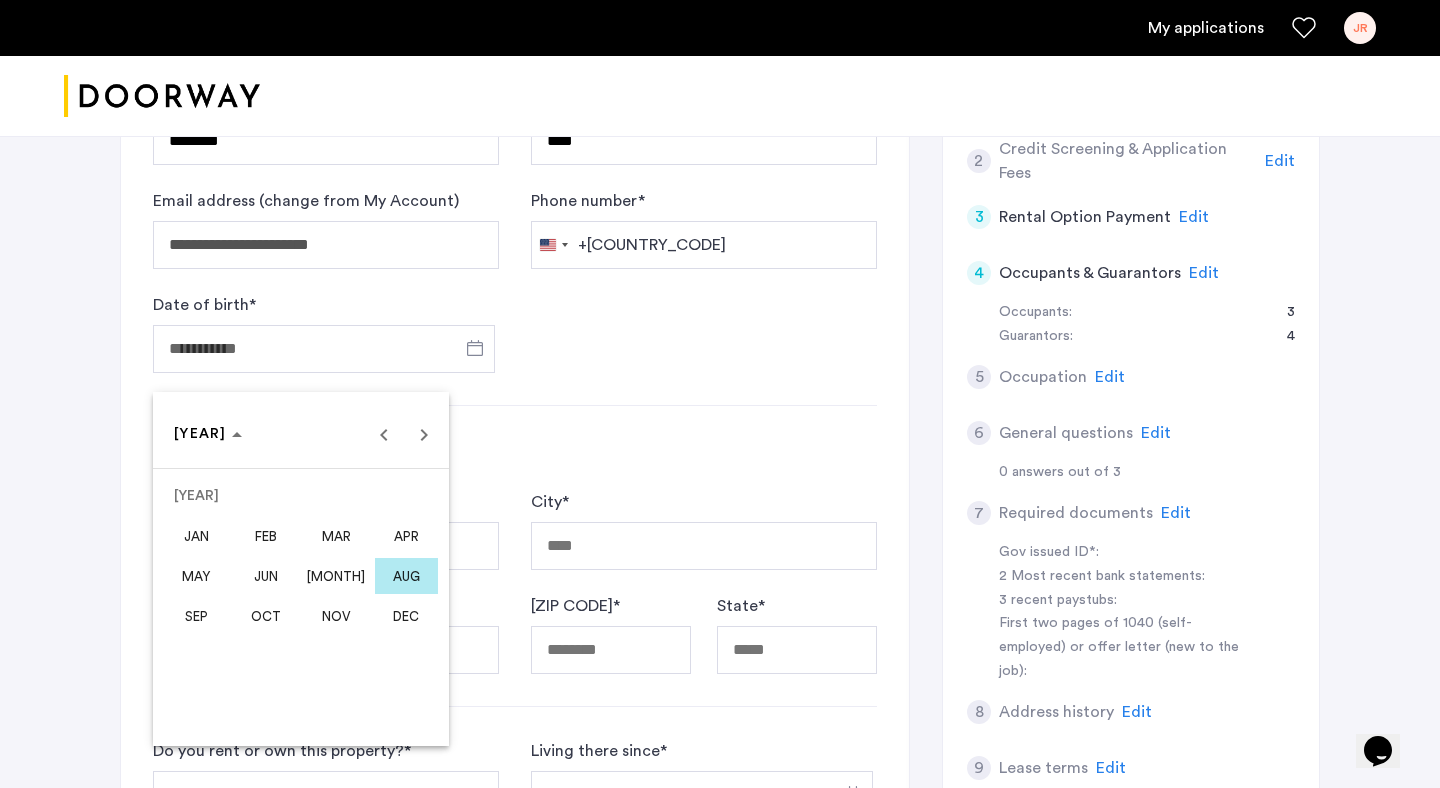 click on "APR" at bounding box center [406, 536] 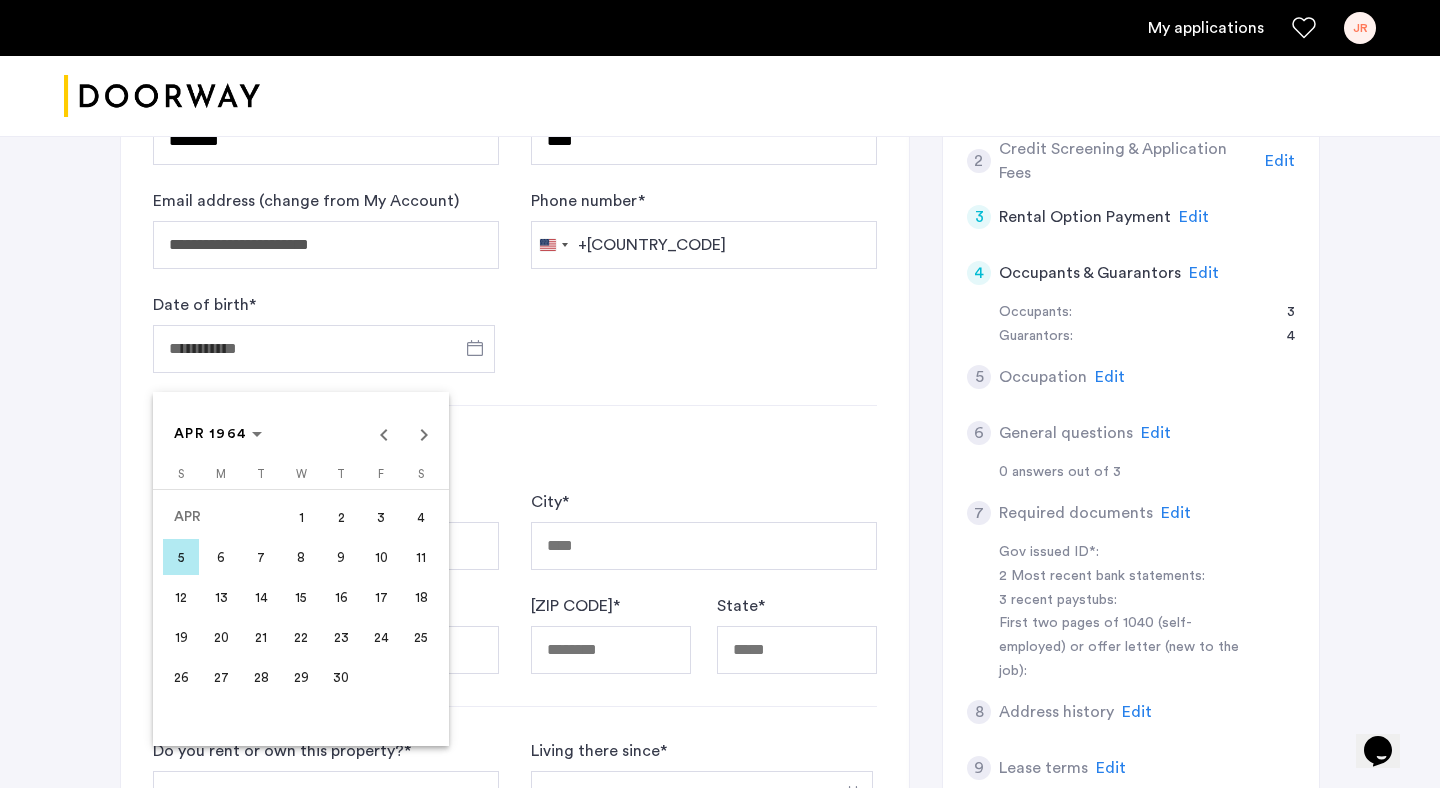 click on "28" at bounding box center [261, 677] 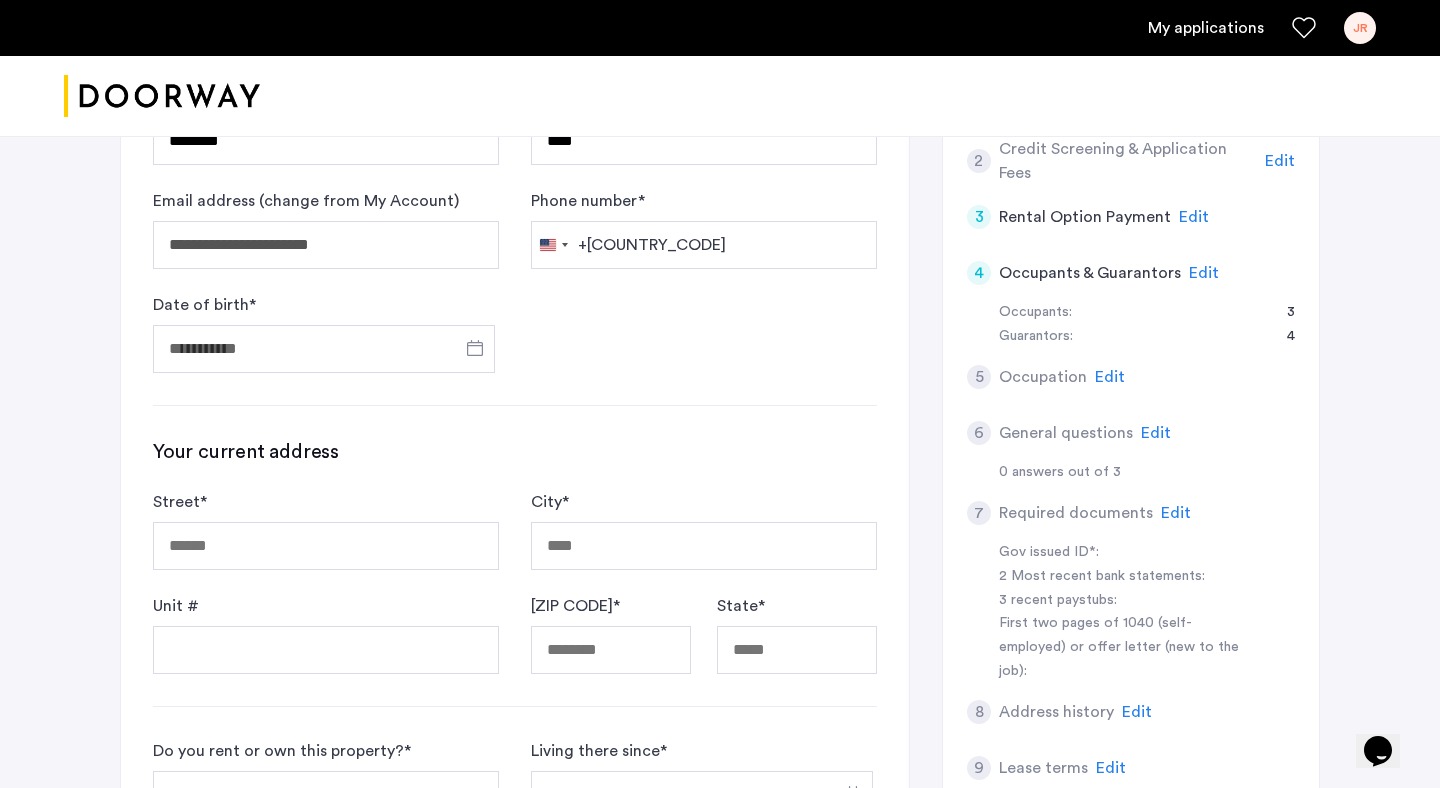 type on "**********" 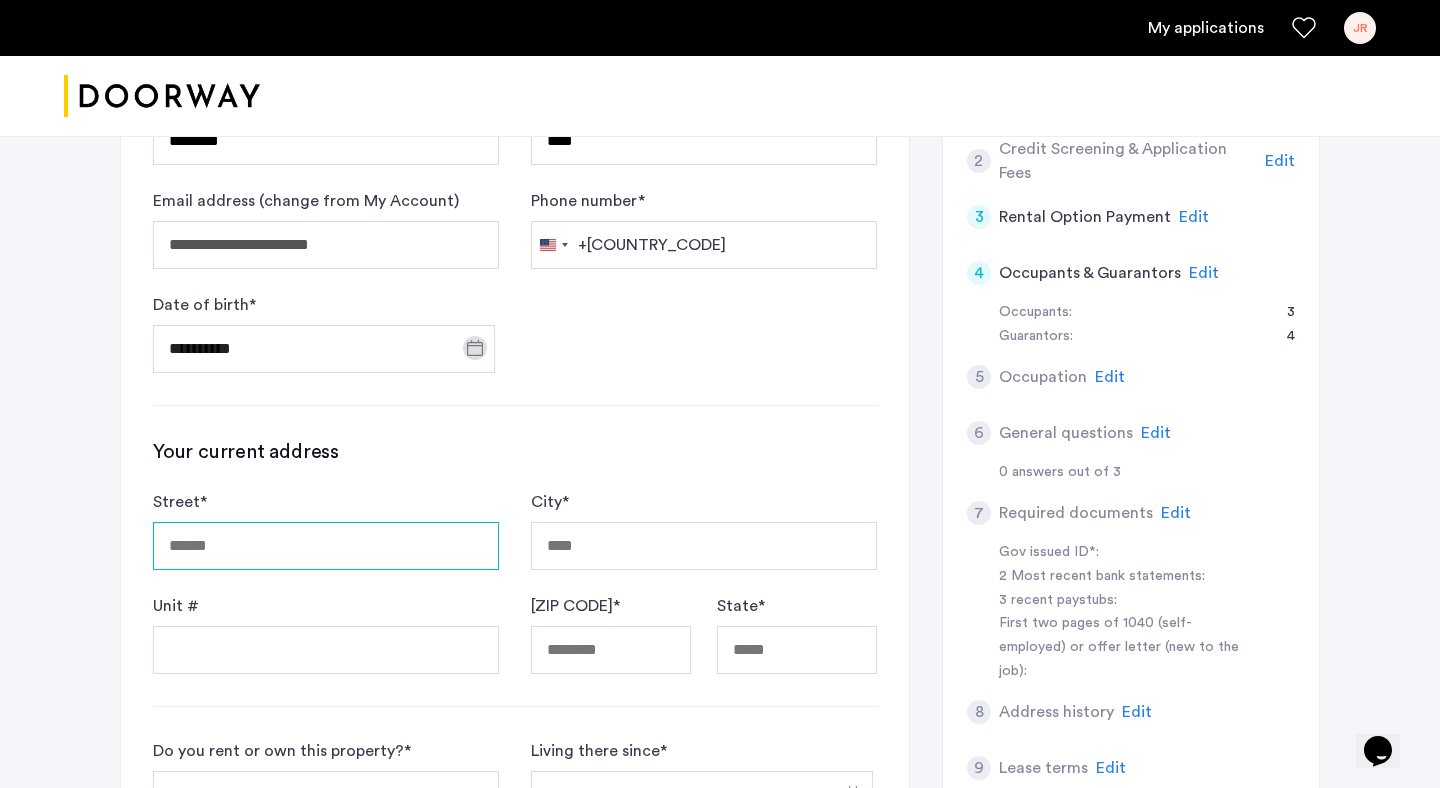 click on "Street  *" at bounding box center (326, 546) 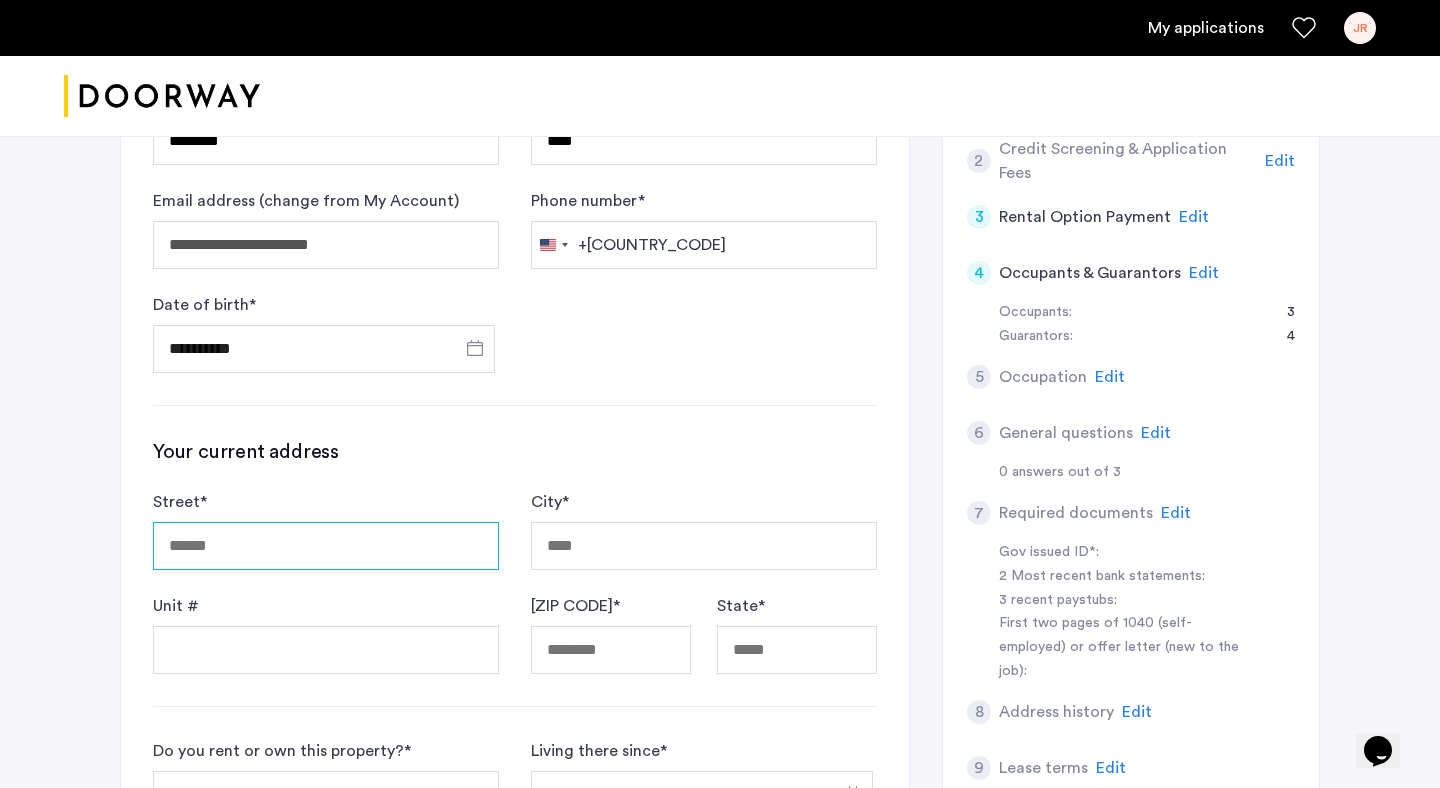 type on "**********" 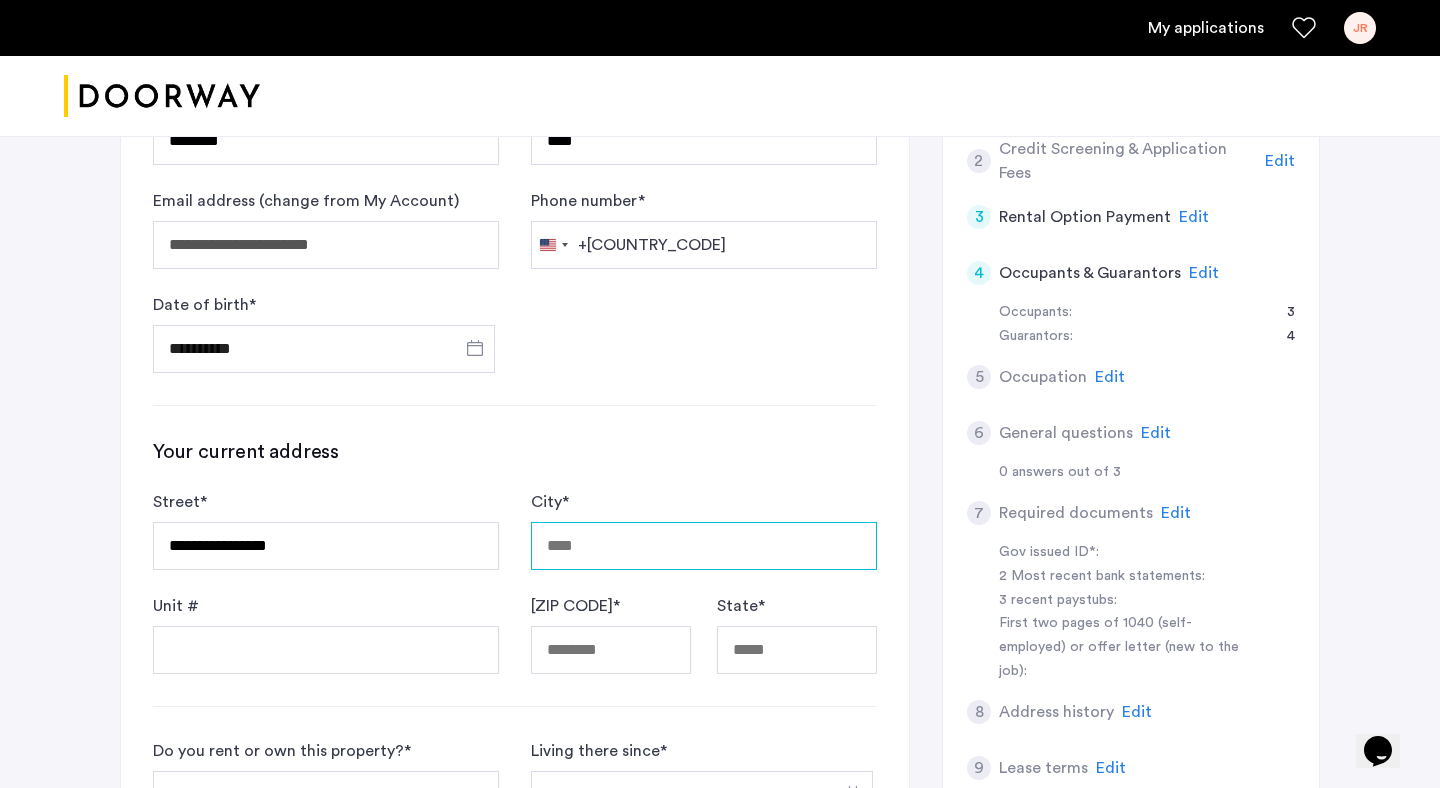 type on "********" 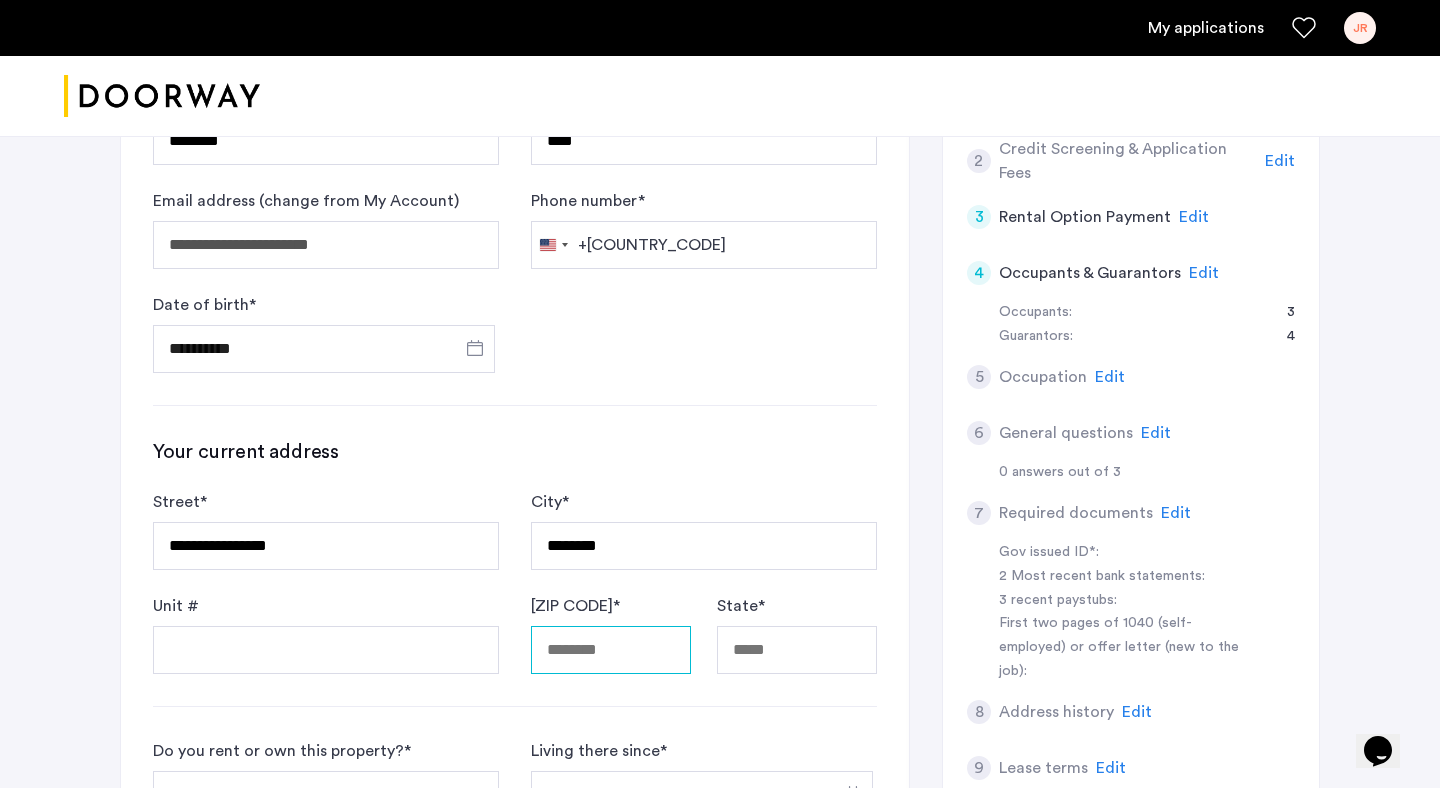 type on "**********" 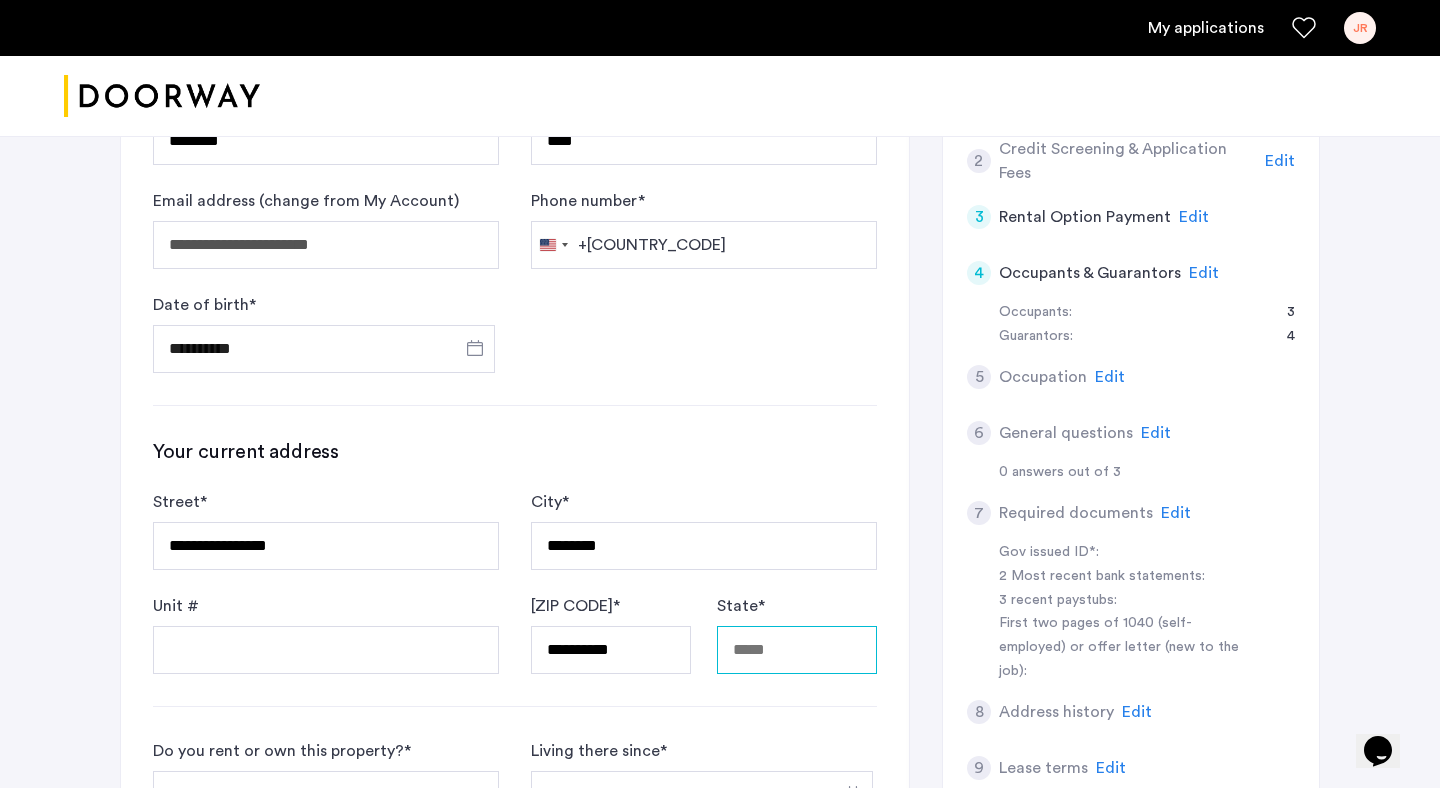 type on "**" 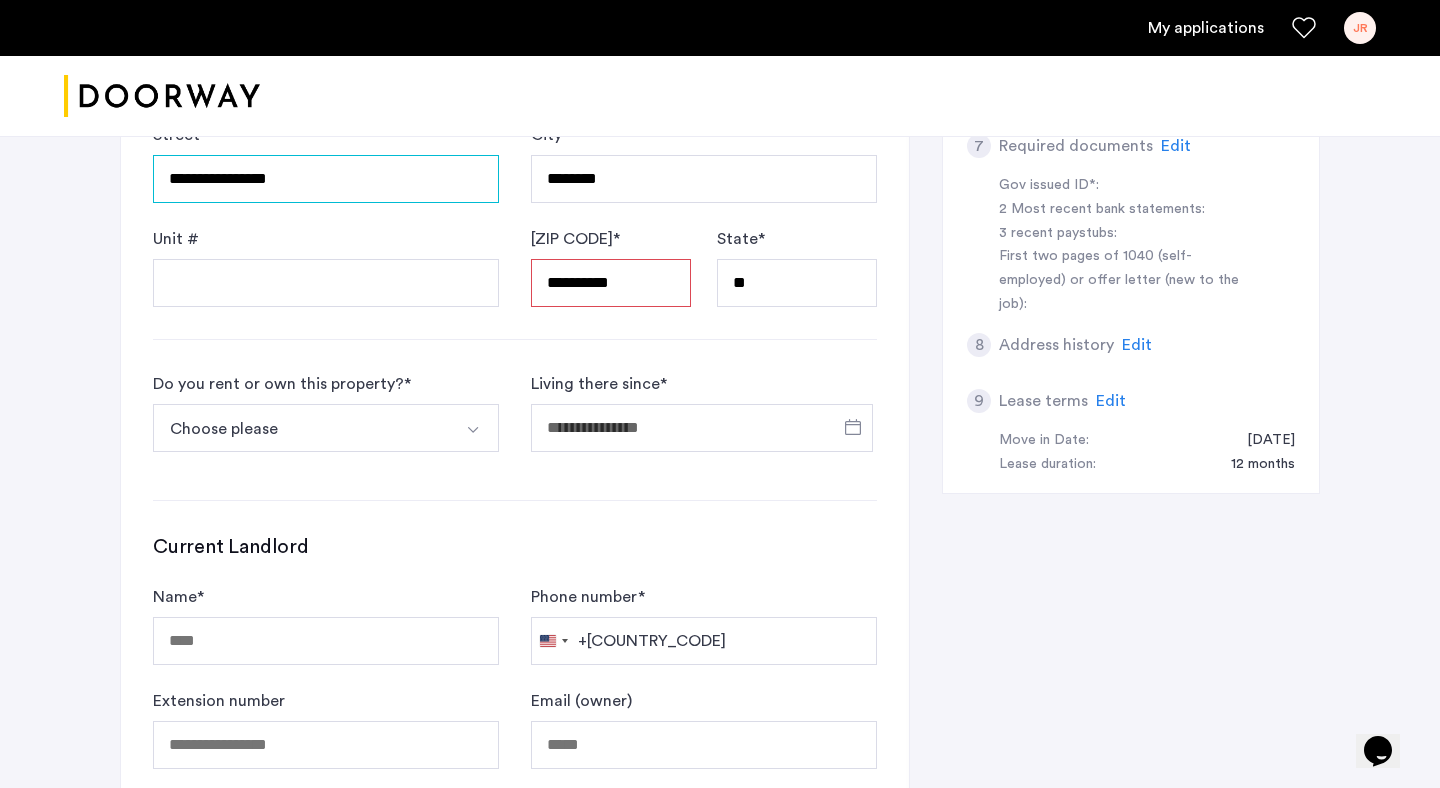 scroll, scrollTop: 835, scrollLeft: 0, axis: vertical 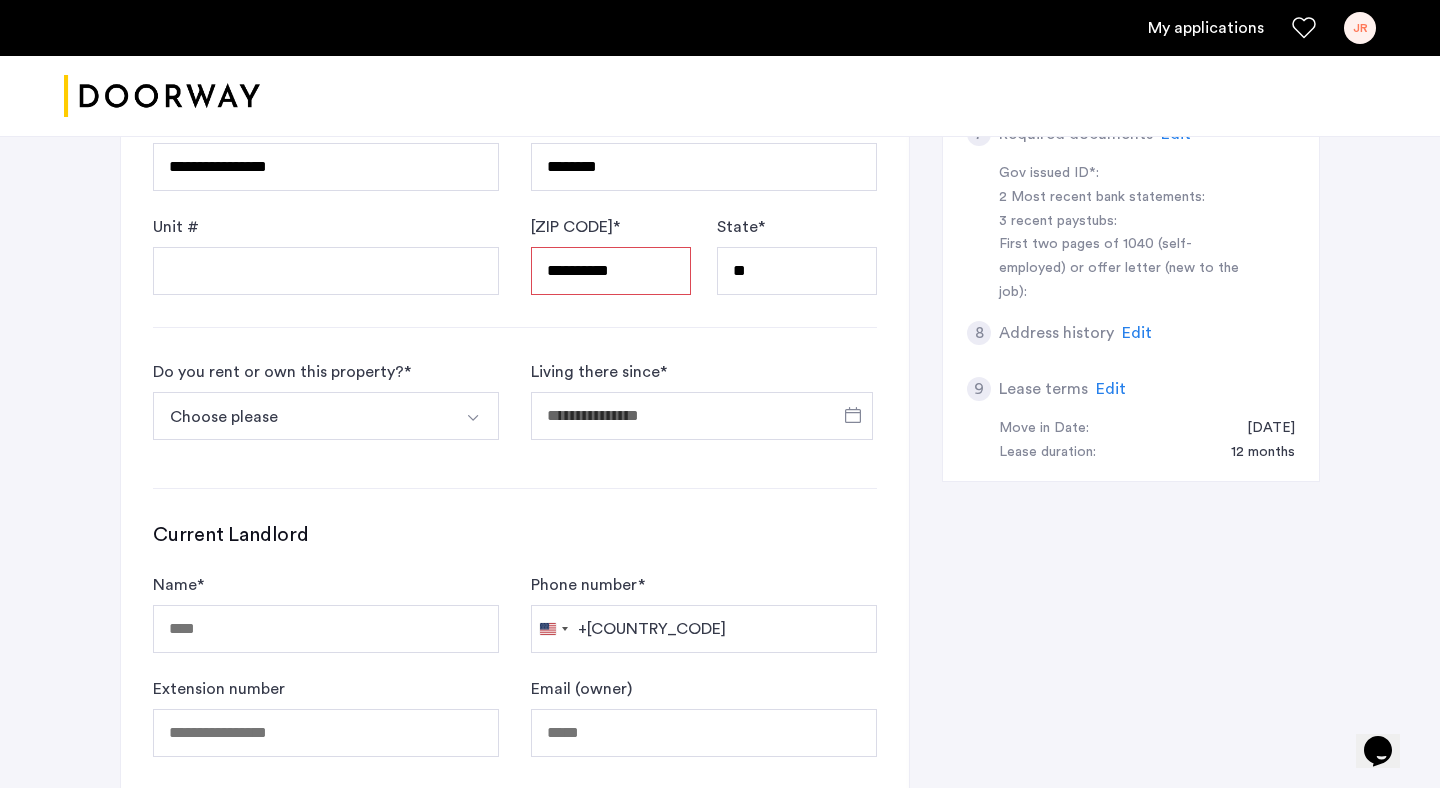 click at bounding box center [473, 418] 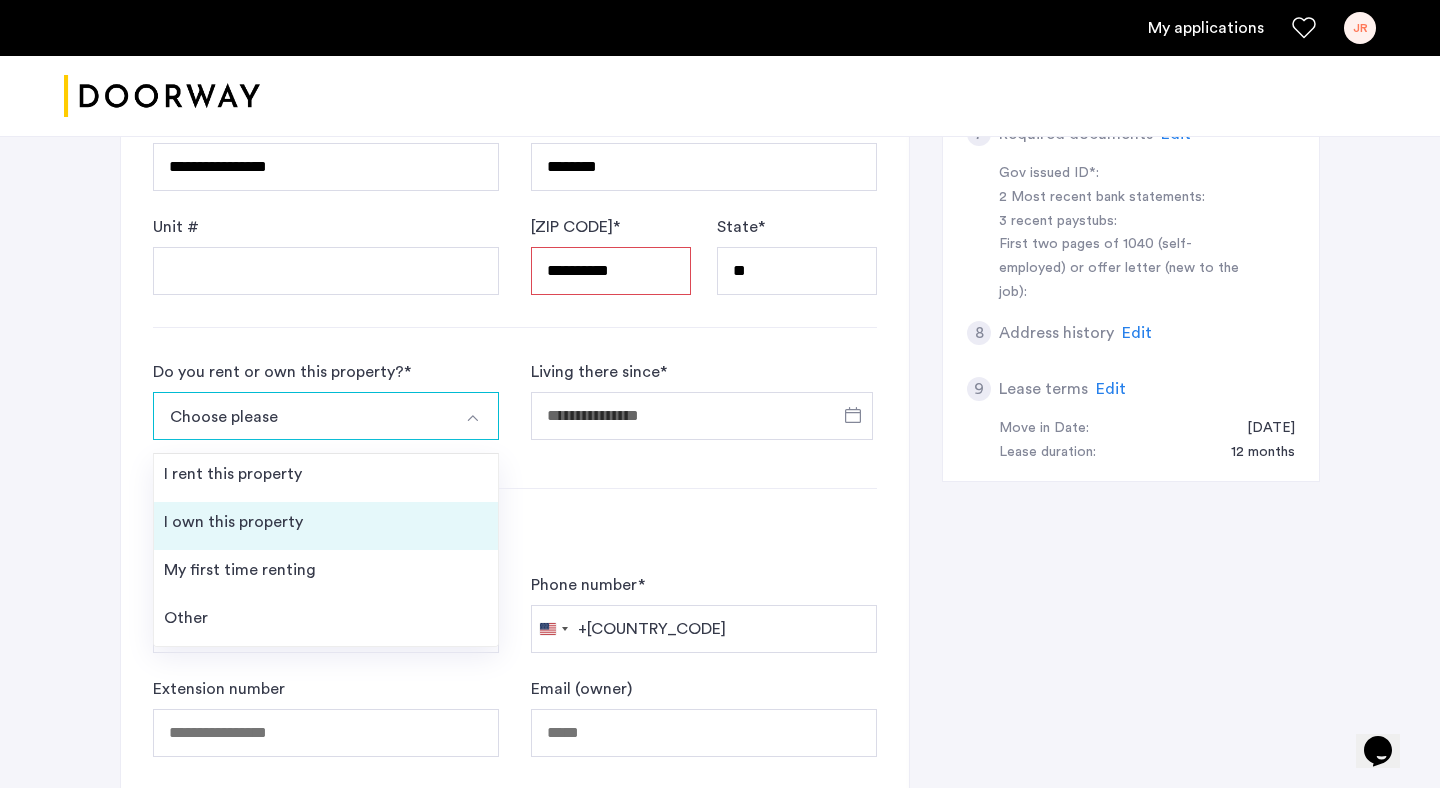 click on "I own this property" at bounding box center (233, 522) 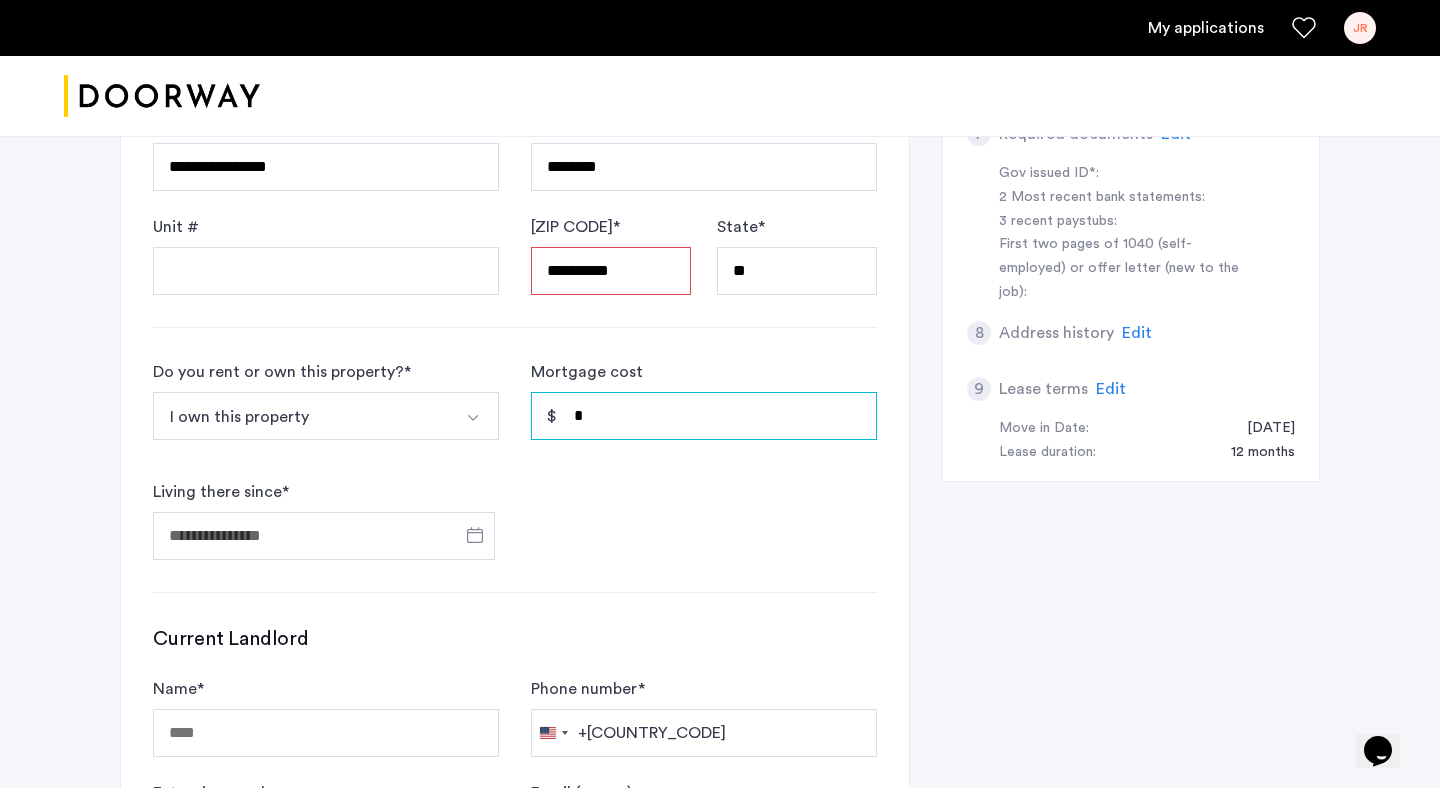 click on "*" at bounding box center (704, 416) 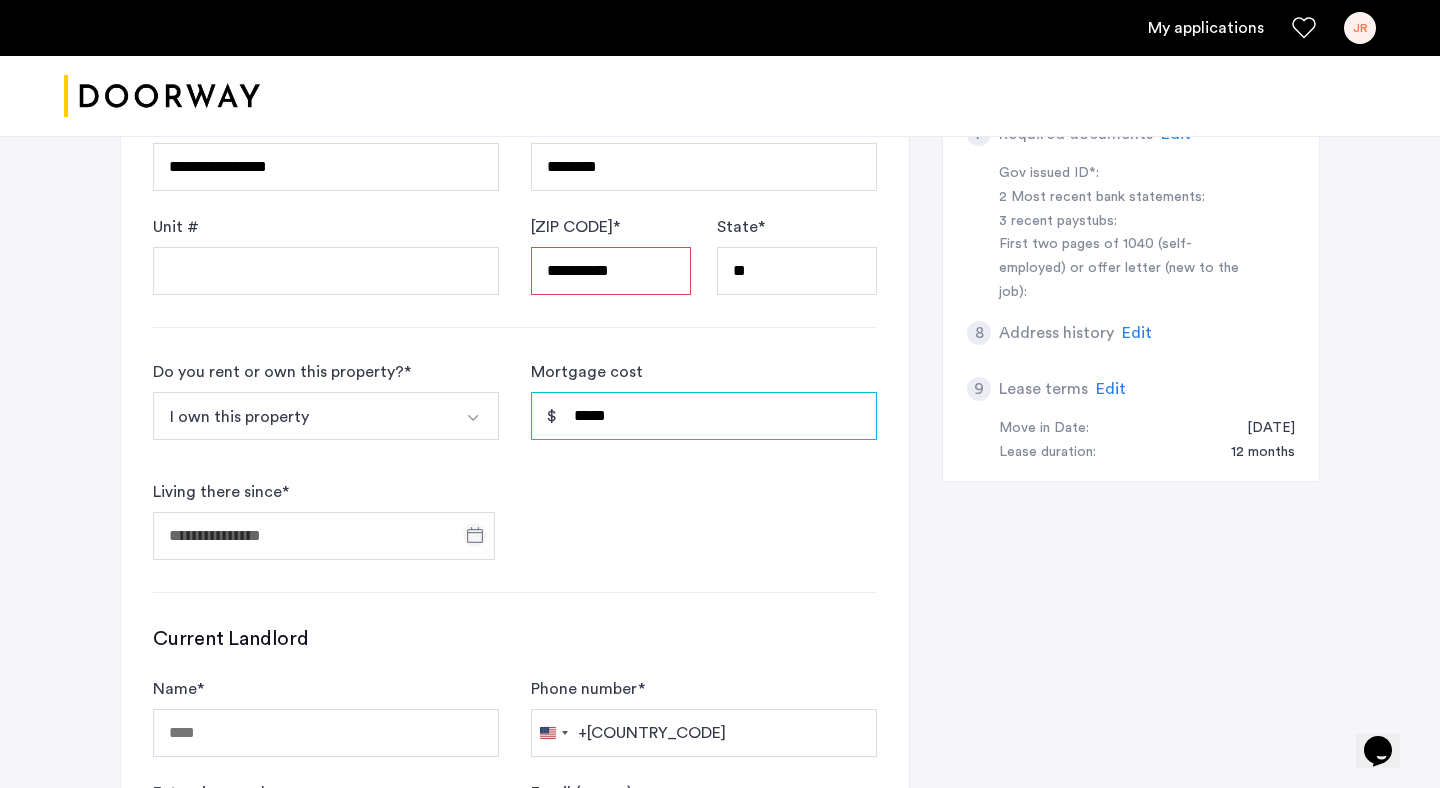 type on "*****" 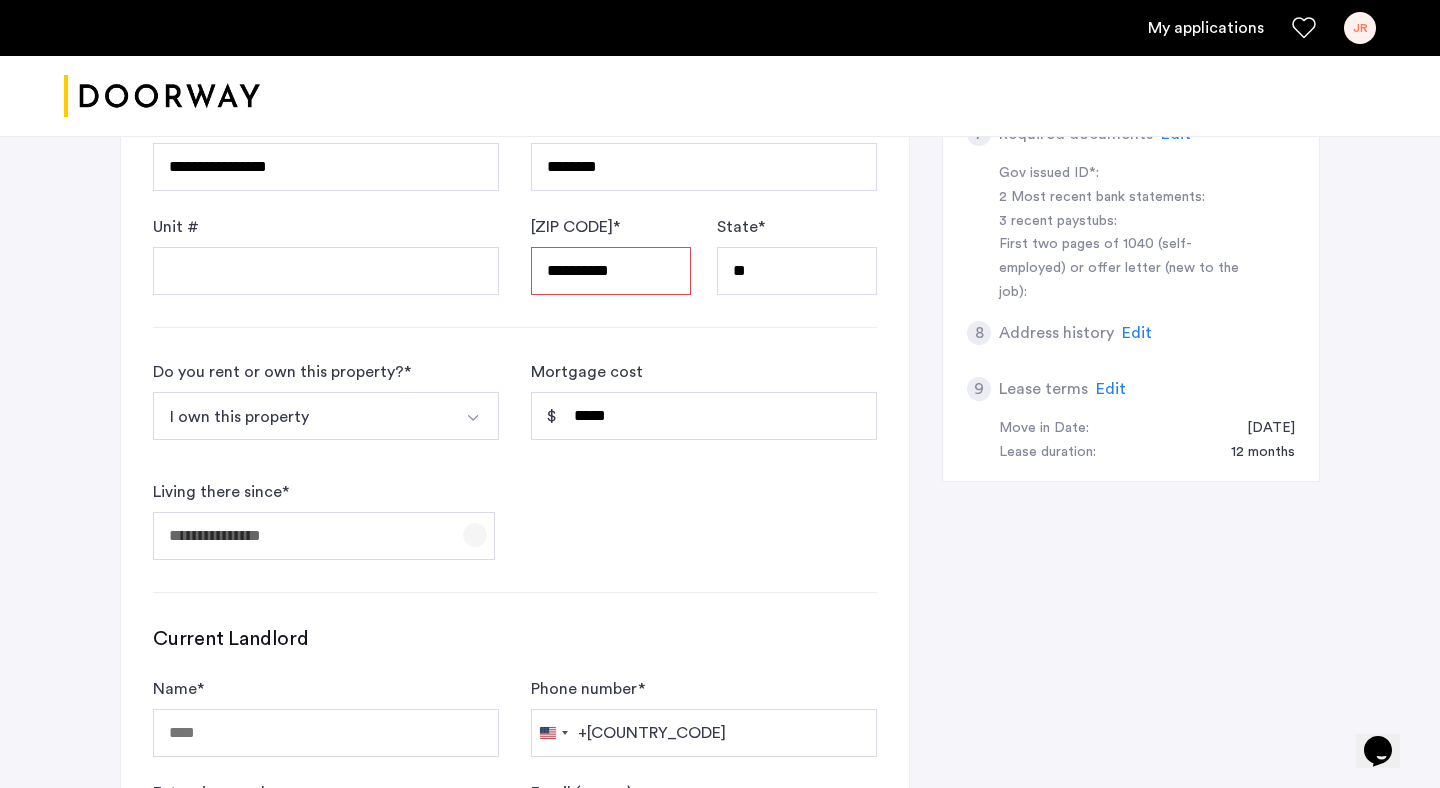 click 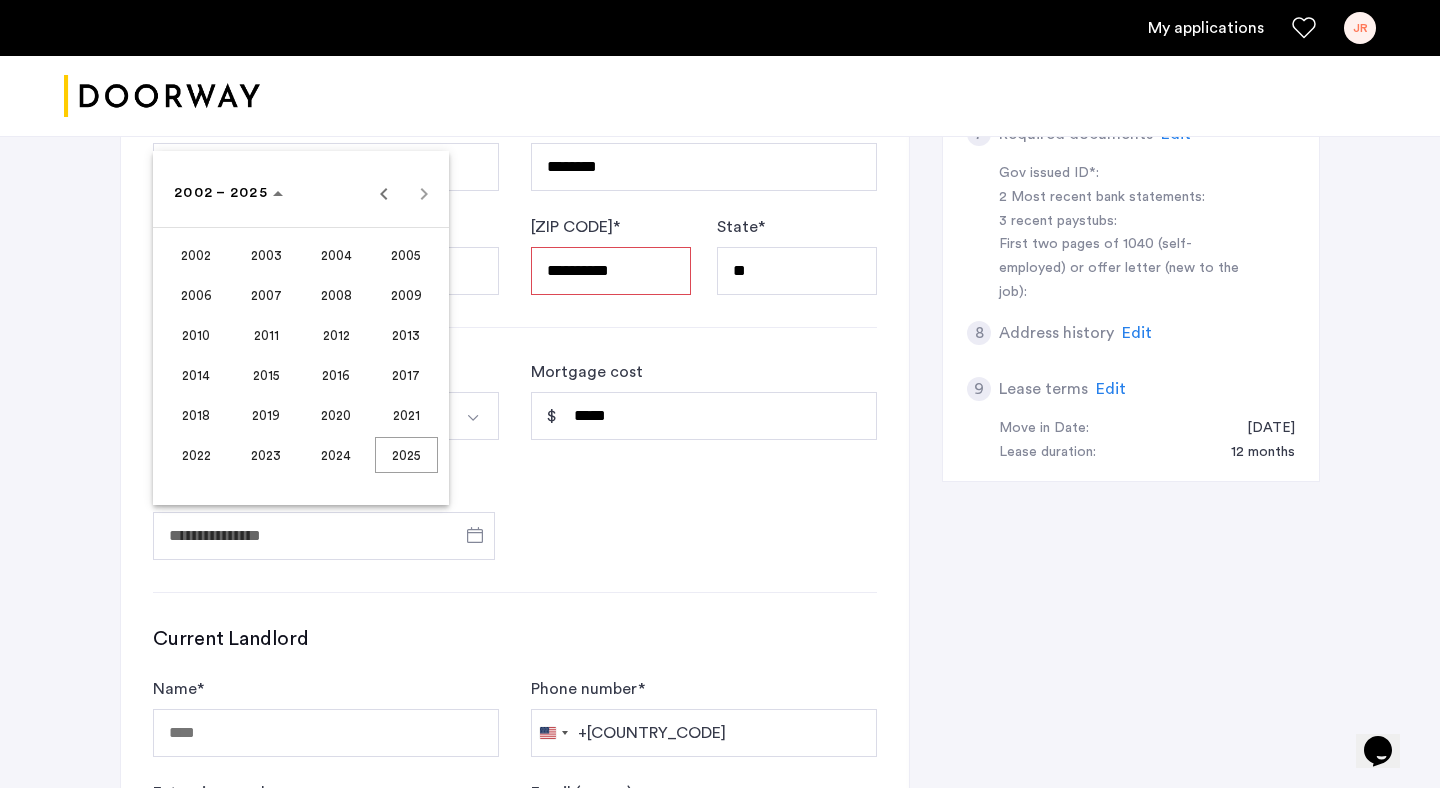 click on "2010" at bounding box center (196, 335) 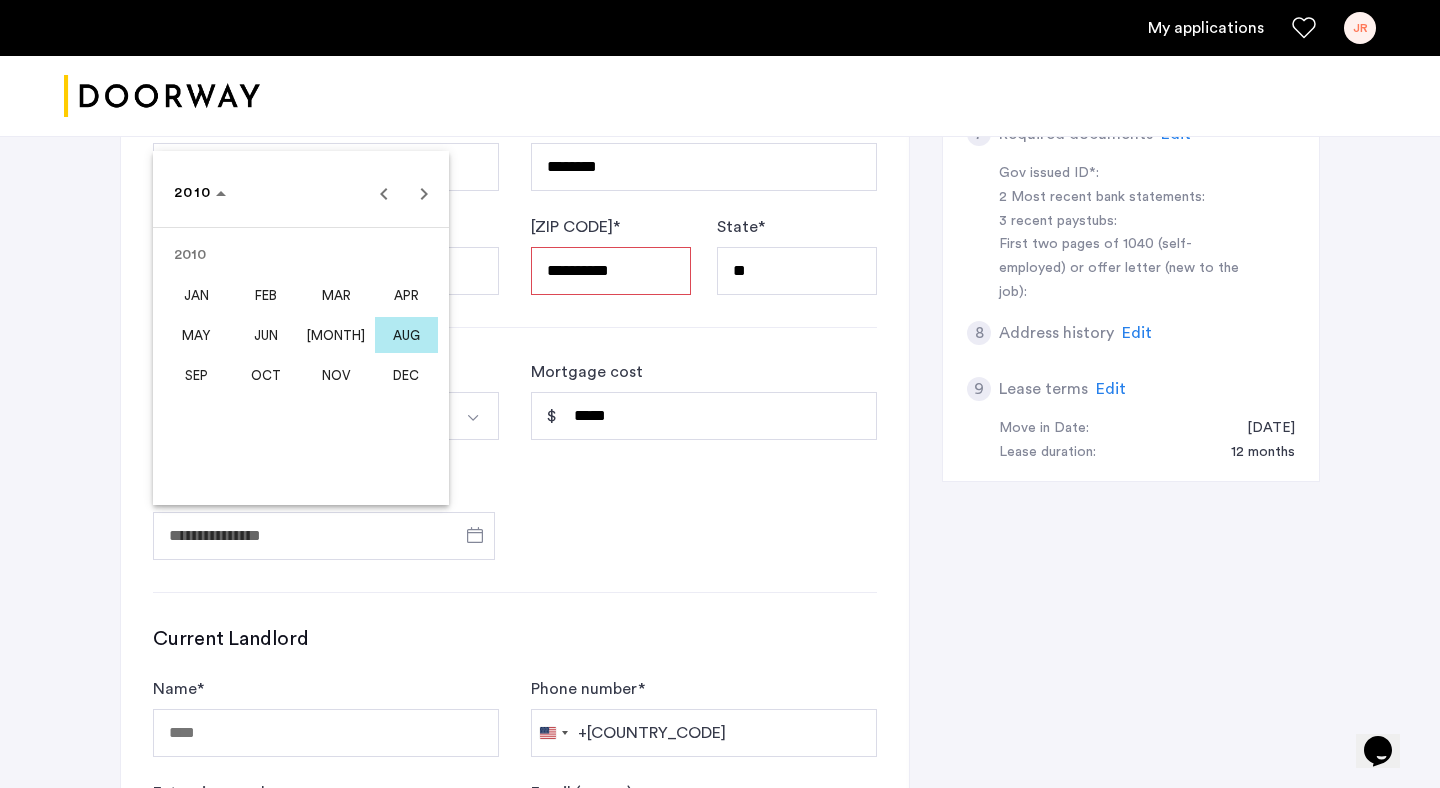 click on "AUG" at bounding box center [406, 335] 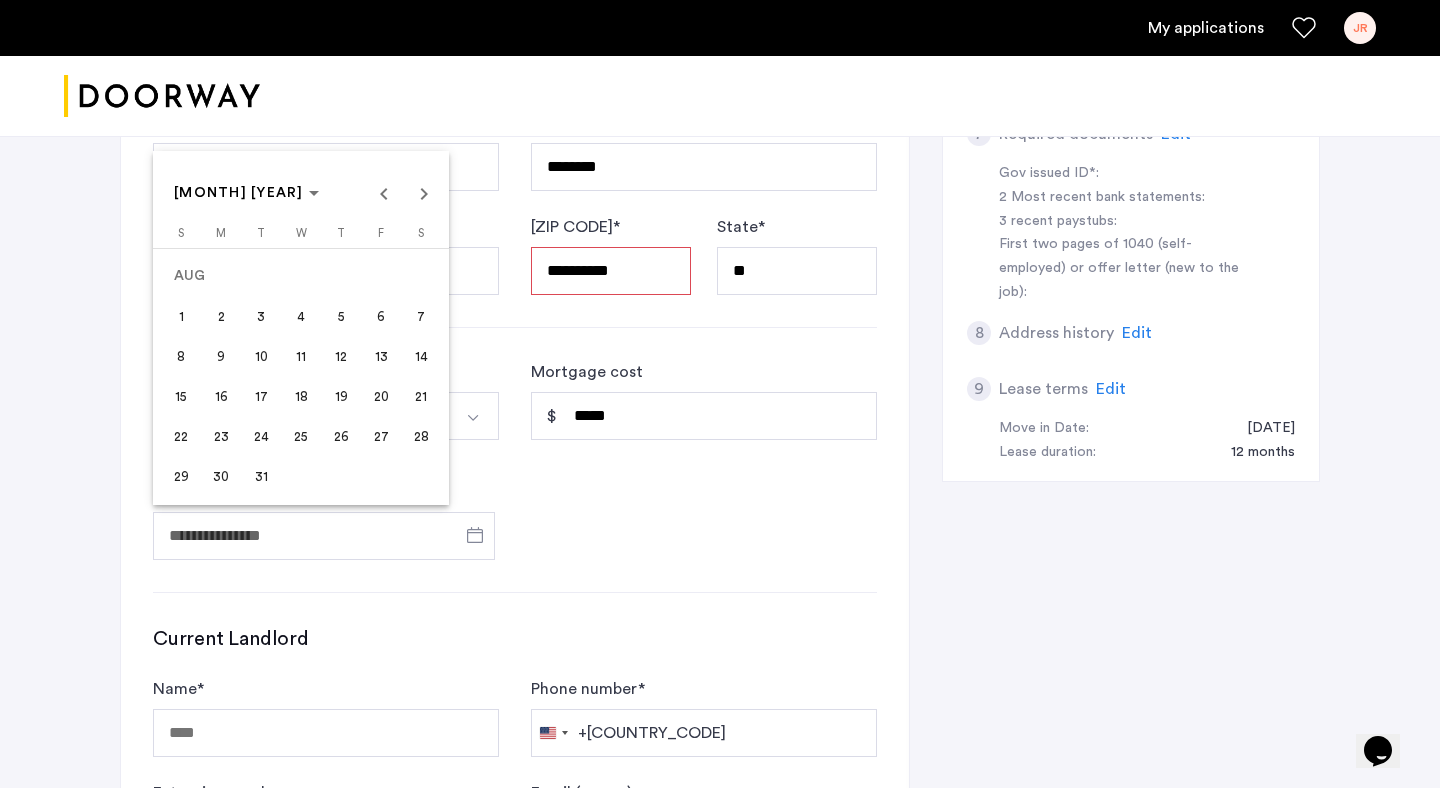 click on "1" at bounding box center [181, 316] 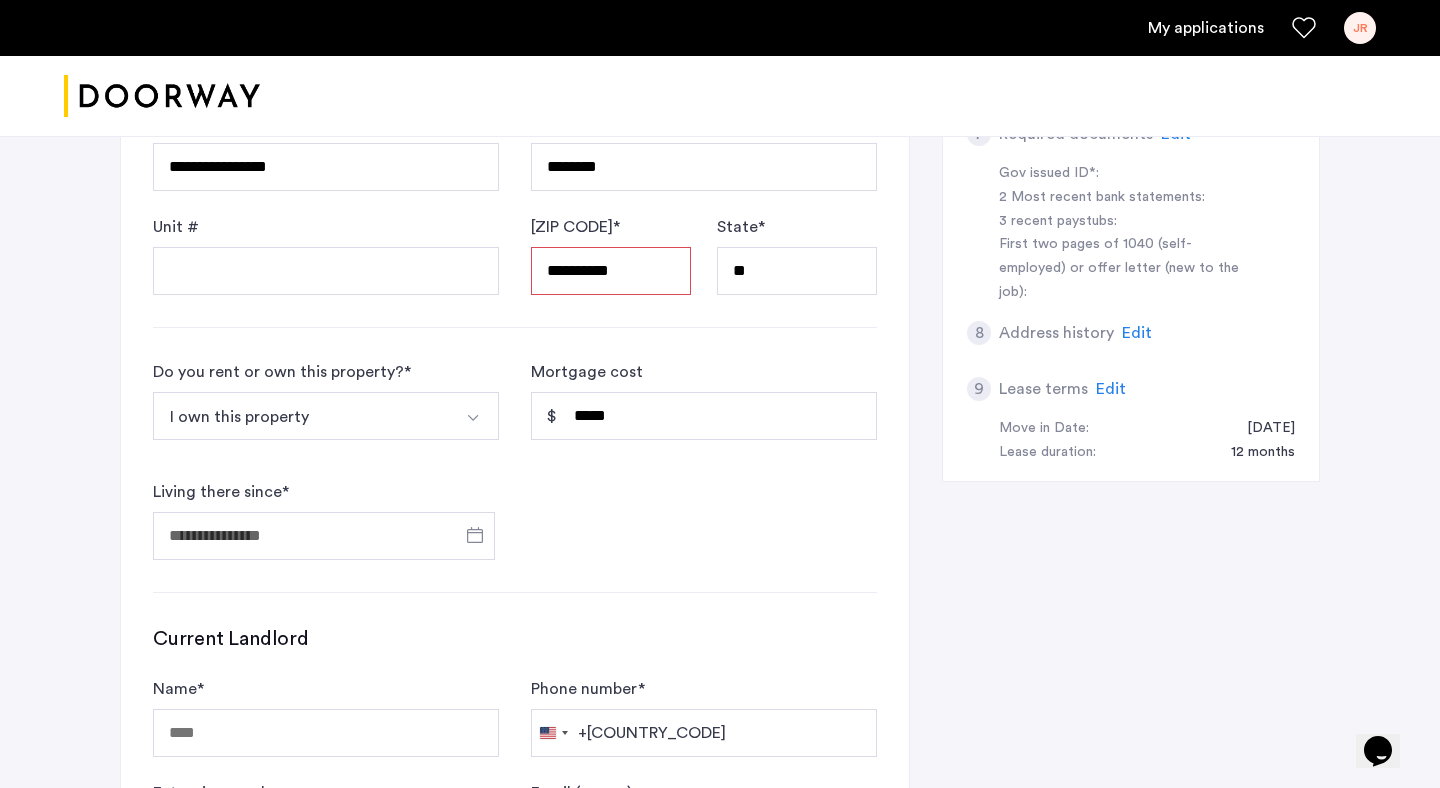 type on "**********" 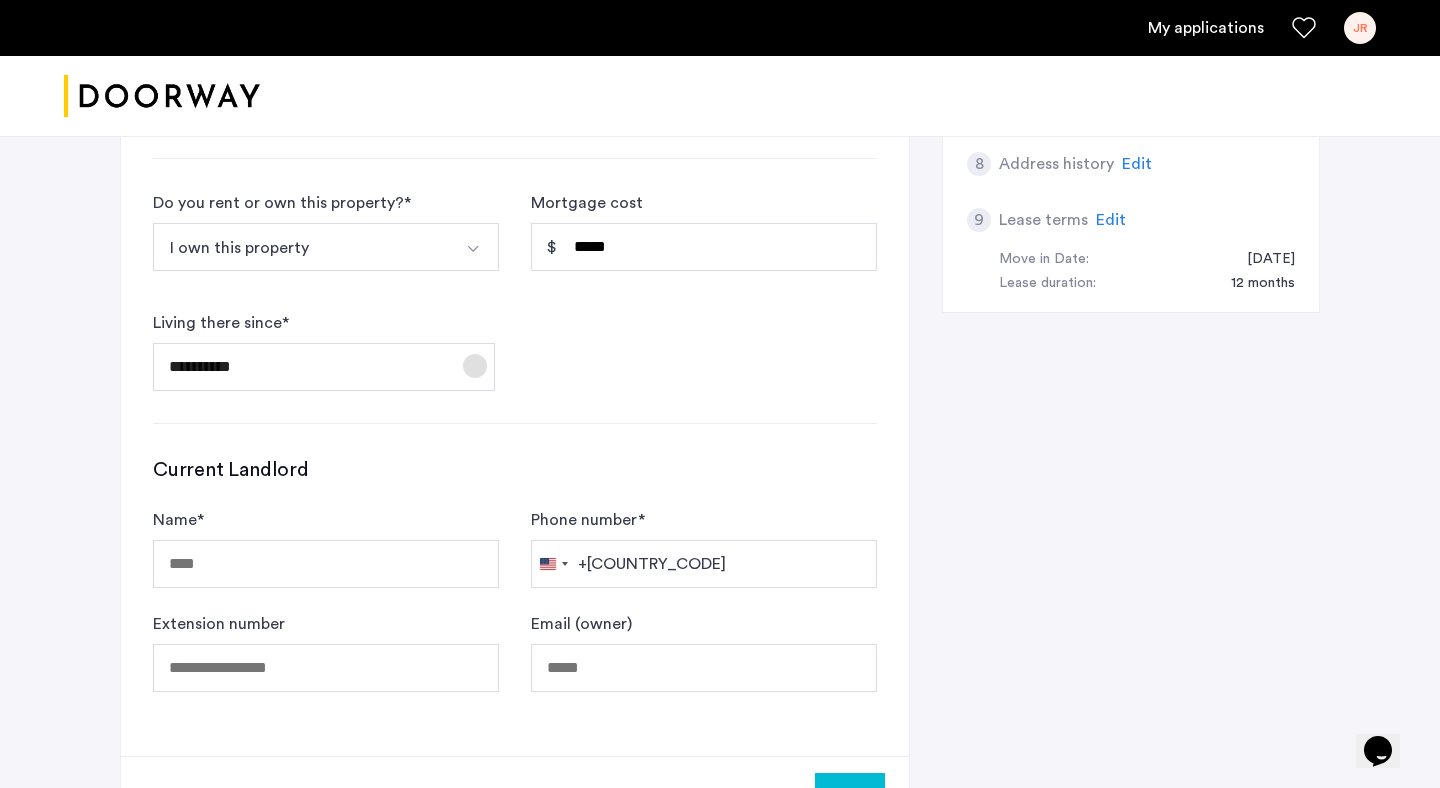 scroll, scrollTop: 1007, scrollLeft: 0, axis: vertical 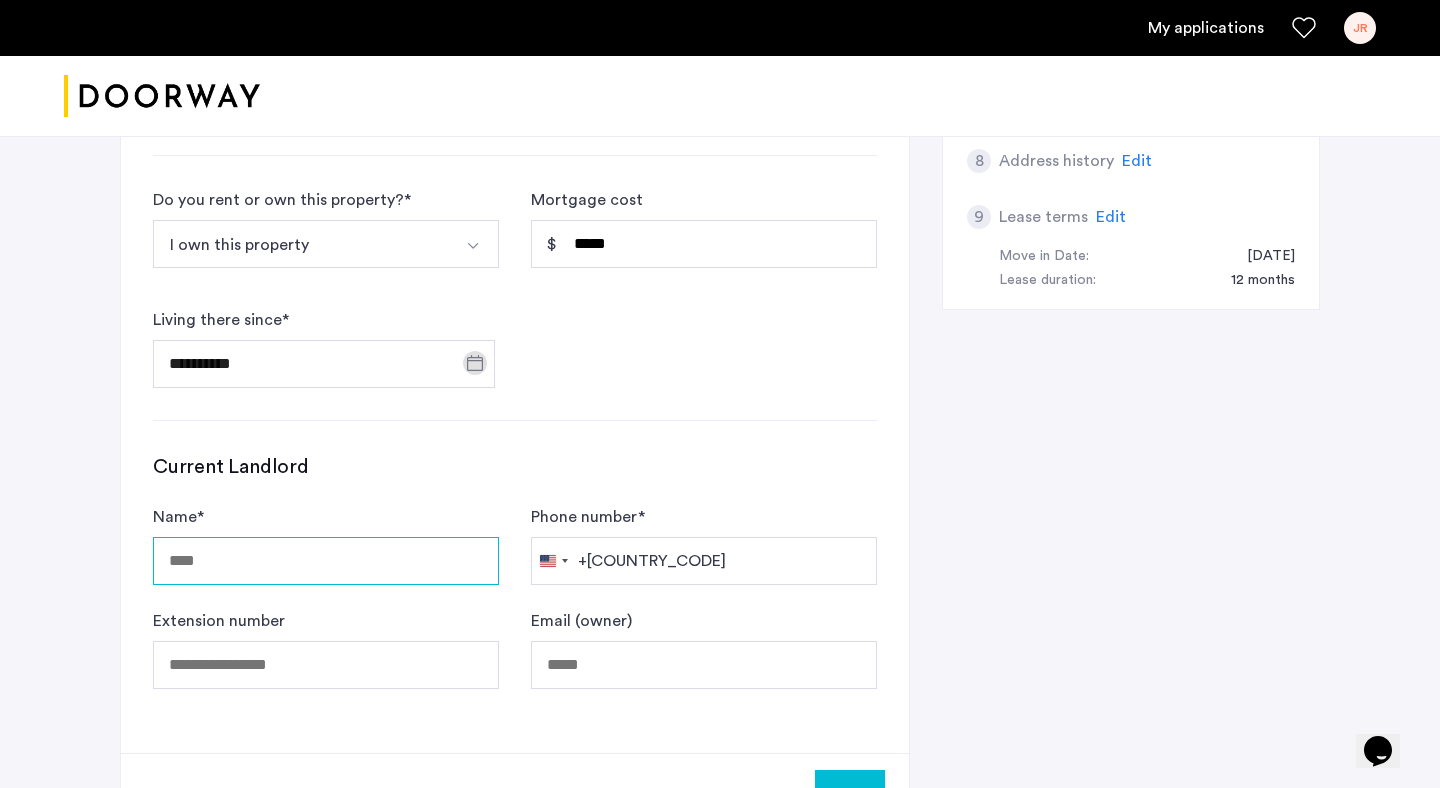 click on "Name  *" at bounding box center [326, 561] 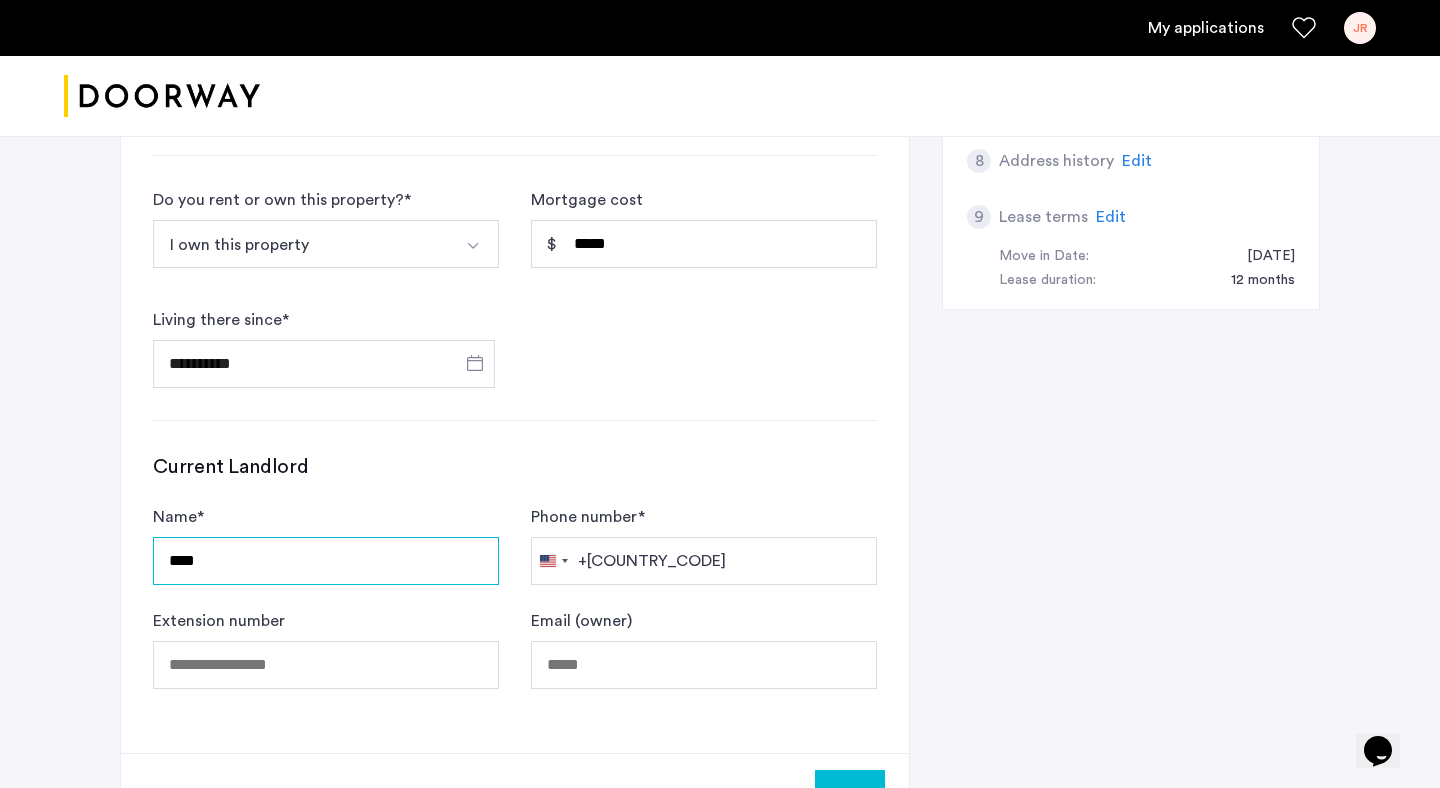 type on "****" 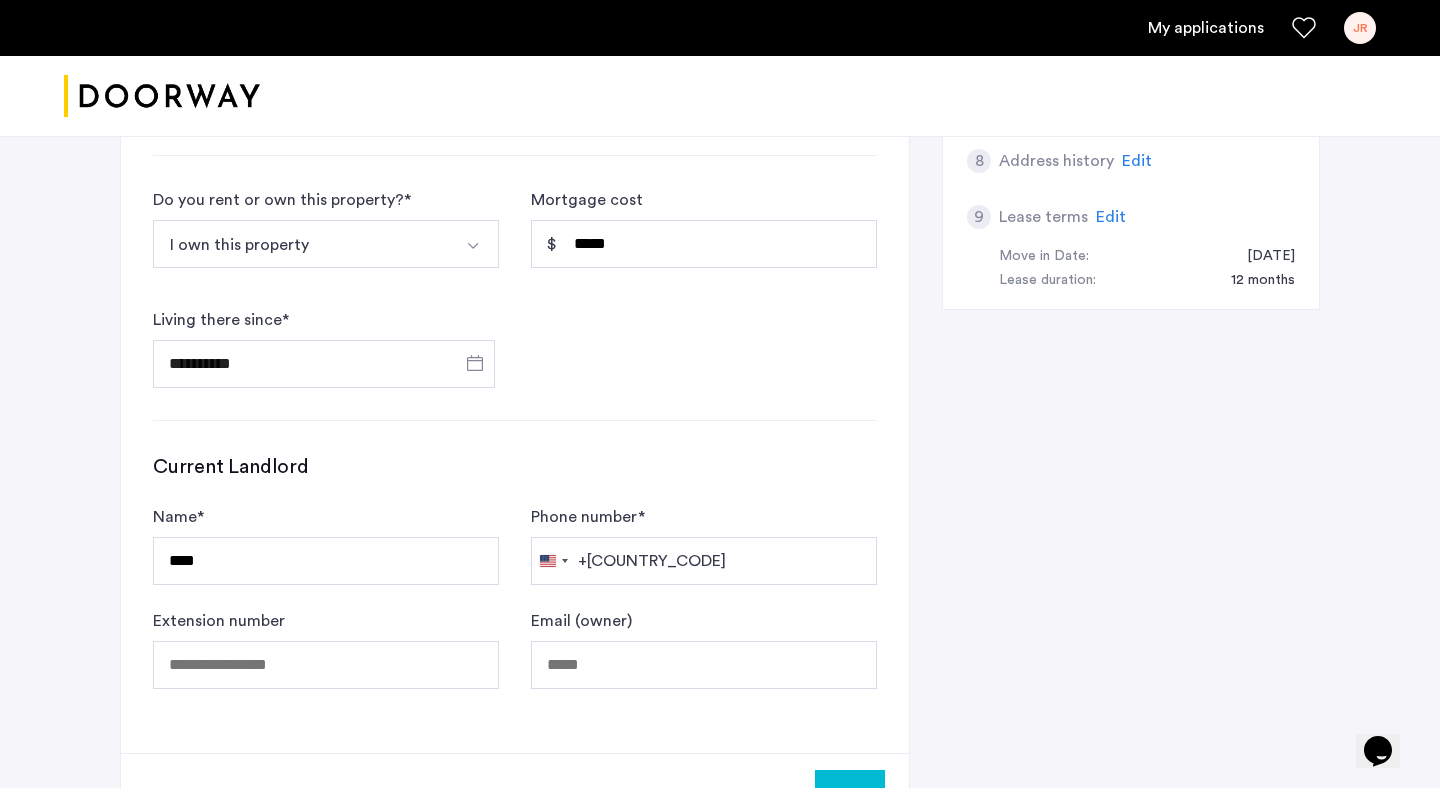click on "[FIRST] [LAST] [COUNTRY] +1 +1 244 results found Afghanistan +93 Åland Islands +358 Albania +355 Algeria +213 American Samoa +1 Andorra +376 Angola +244 Anguilla +1 Antigua & Barbuda +1 Argentina +54 Armenia +374 Aruba +297 Ascension Island +247 Australia +61 Austria +43 Azerbaijan +994 Bahamas +1 Bahrain +973 Bangladesh +880 Barbados +1 Belarus +375 Belgium +32 Belize +501 Benin +229 Bermuda +1 Bhutan +975 Bolivia +591 Bosnia & Herzegovina +387 Botswana +267 Brazil +55 British Indian Ocean Territory +246 British Virgin Islands +1 Brunei +673 Bulgaria +359 Burkina Faso +226 Burundi +257 Cambodia +855 Cameroon +237 Canada +1 Cape Verde +238 Caribbean Netherlands +599 Cayman Islands +1 Central African Republic +236 Chad +235 Chile +56 China +86 Christmas Island +61 Cocos (Keeling) Islands +61 Colombia +57 Comoros +269 Congo - Brazzaville +242 Congo - Kinshasa +243 Cook Islands +682 *" 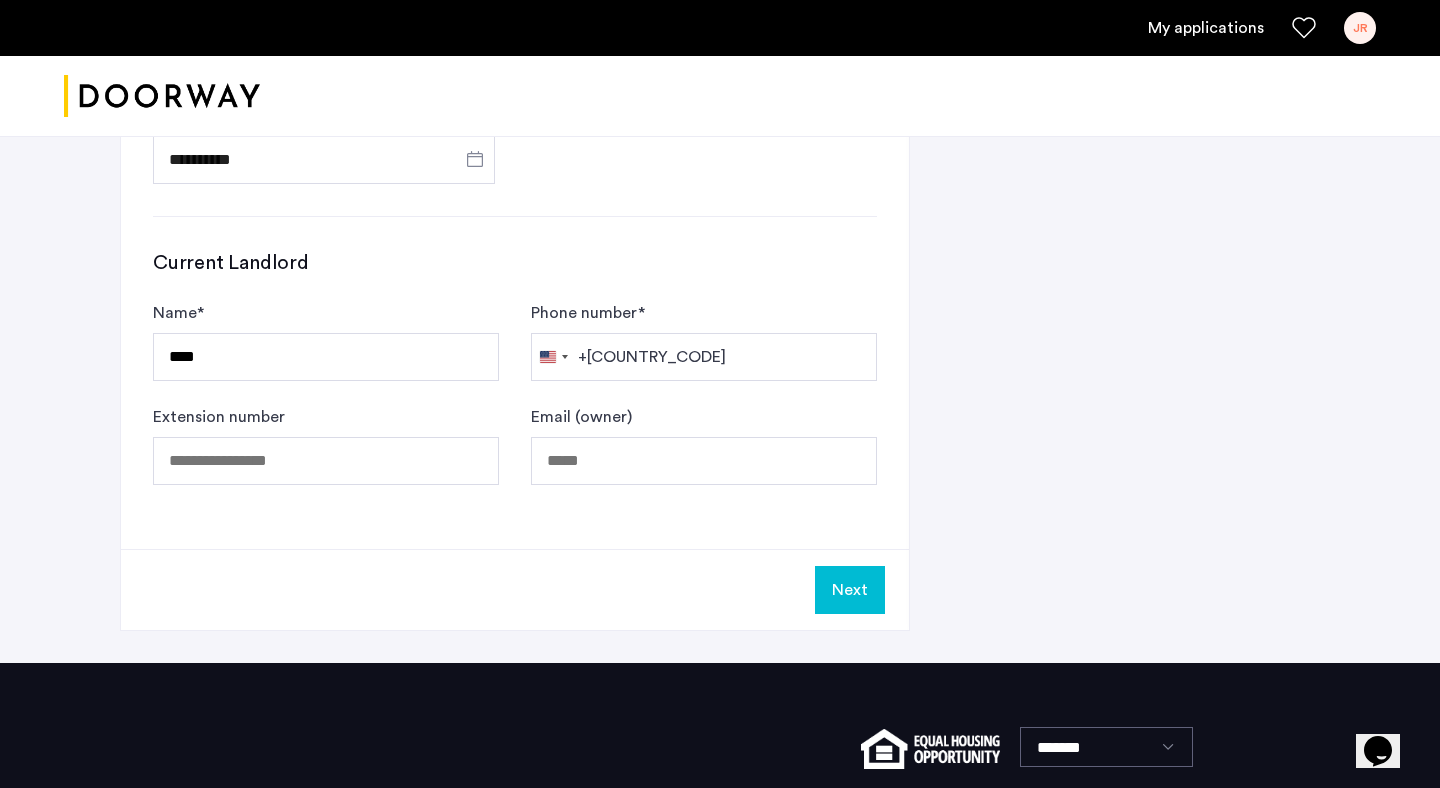 scroll, scrollTop: 1230, scrollLeft: 0, axis: vertical 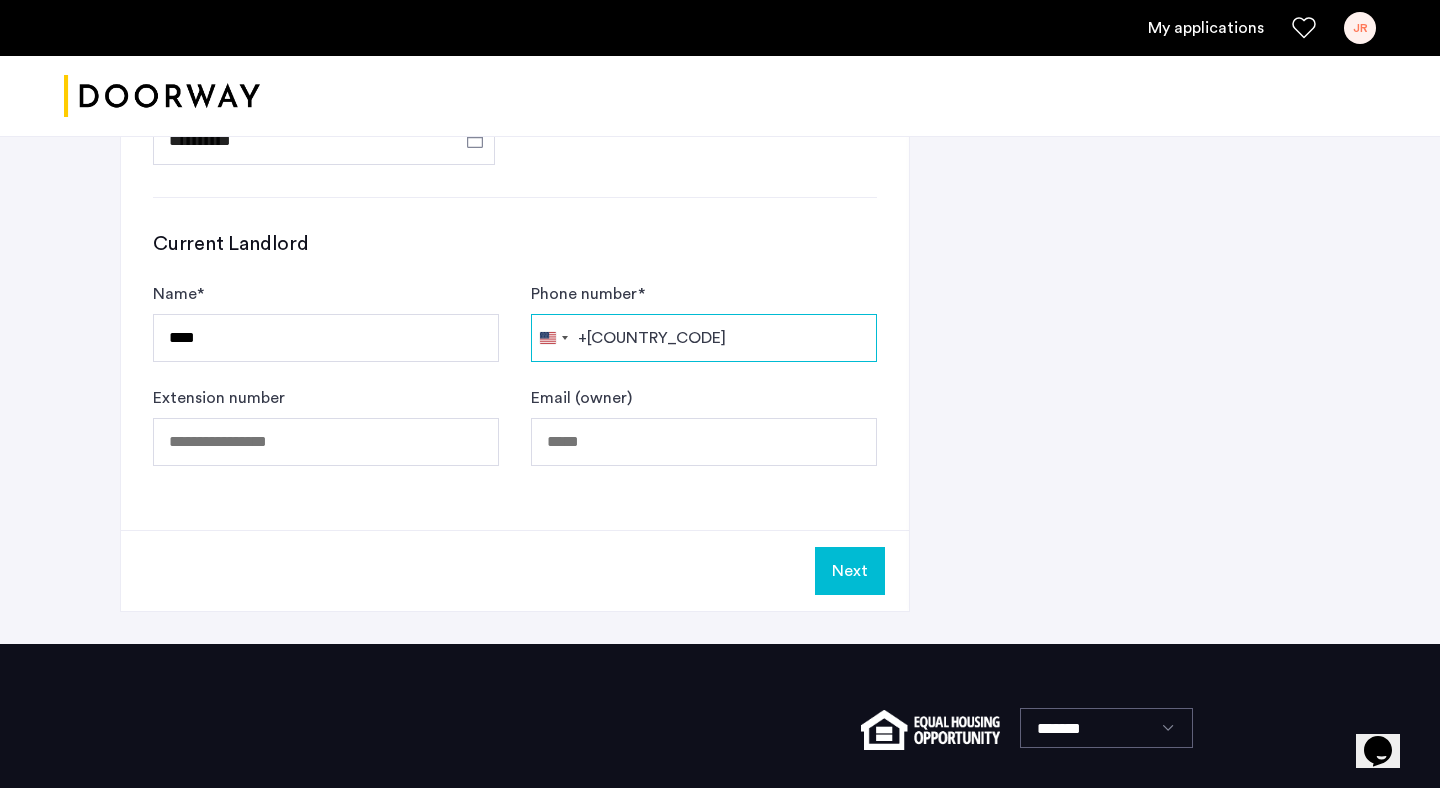 click on "Phone number  *" at bounding box center (704, 338) 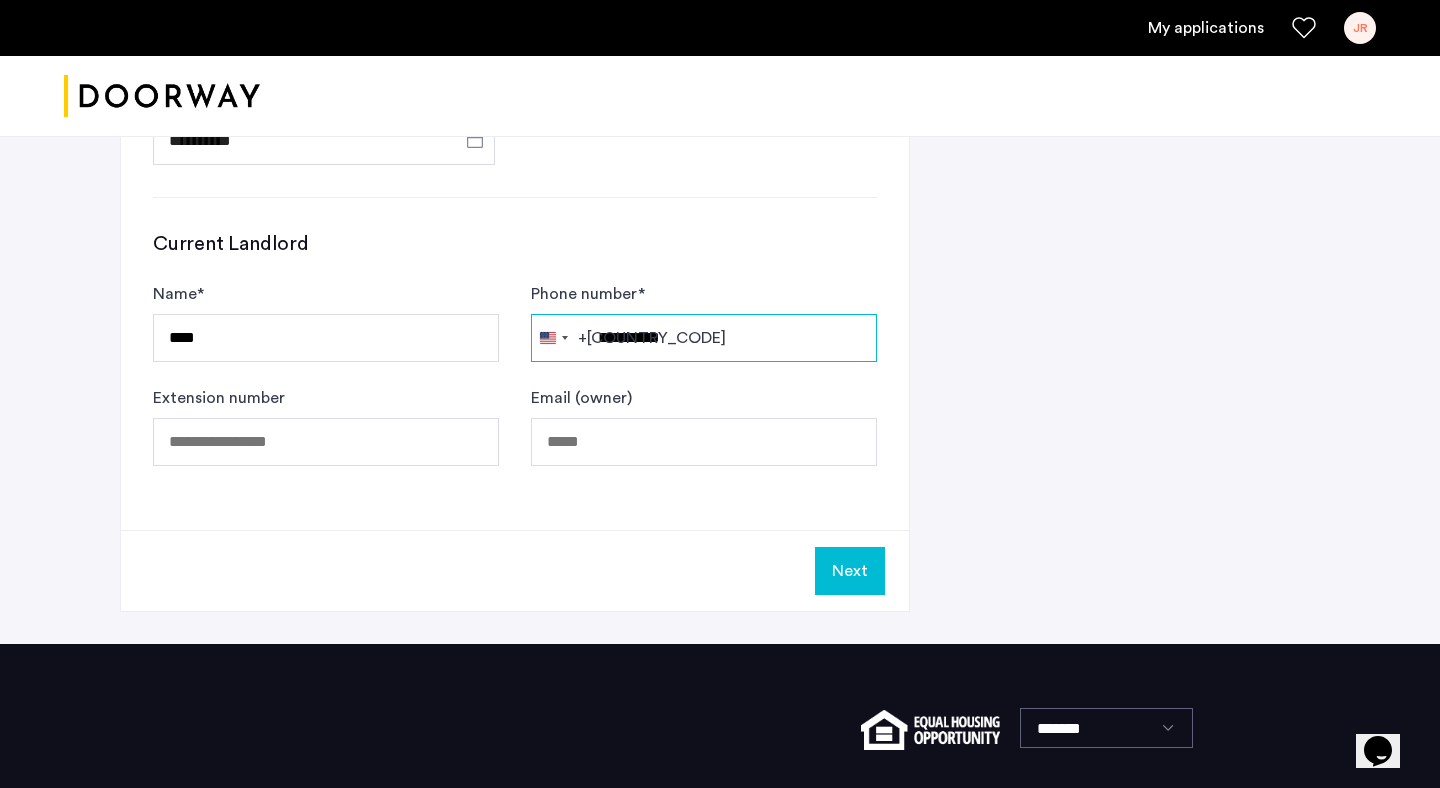 type on "**********" 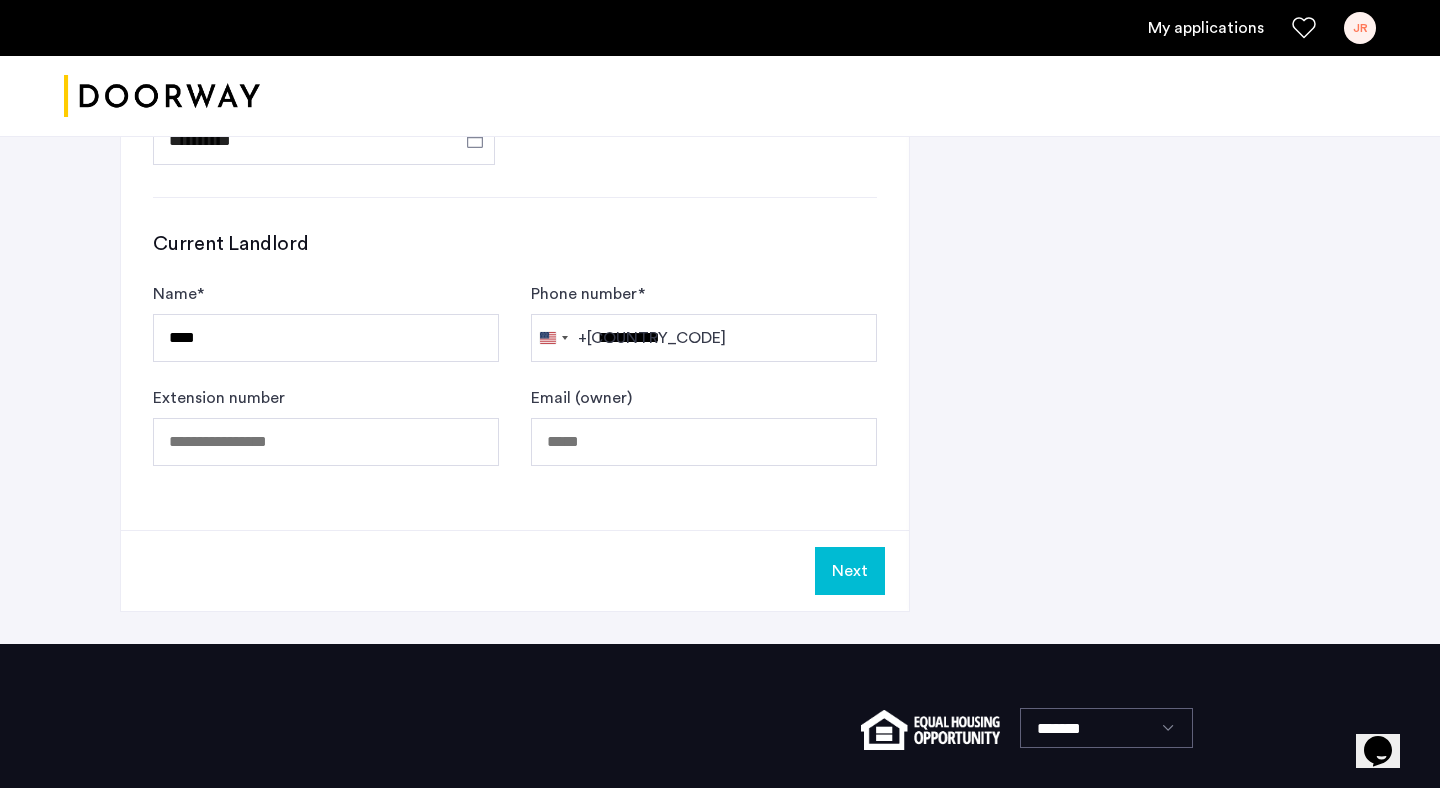 click on "[FIRST] [LAST] [COUNTRY] +1 +1 244 results found Afghanistan +93 Åland Islands +358 Albania +355 Algeria +213 American Samoa +1 Andorra +376 Angola +244 Anguilla +1 Antigua & Barbuda +1 Argentina +54 Armenia +374 Aruba +297 Ascension Island +247 Australia +61 Austria +43 Azerbaijan +994 Bahamas +1 Bahrain +973 Bangladesh +880 Barbados +1 Belarus +375 Belgium +32 Belize +501 Benin +229 Bermuda +1 Bhutan +975 Bolivia +591 Bosnia & Herzegovina +387 Botswana +267 Brazil +55 British Indian Ocean Territory +246 British Virgin Islands +1 Brunei +673 Bulgaria +359 Burkina Faso +226 Burundi +257 Cambodia +855 Cameroon +237 Canada +1 Cape Verde +238 Caribbean Netherlands +599 Cayman Islands +1 Central African Republic +236 Chad +235 Chile +56 China +86 Christmas Island +61 Cocos (Keeling) Islands +61 Colombia +57 Comoros +269 Congo - Brazzaville +242 Congo - Kinshasa +243 Cook Islands +682 *" 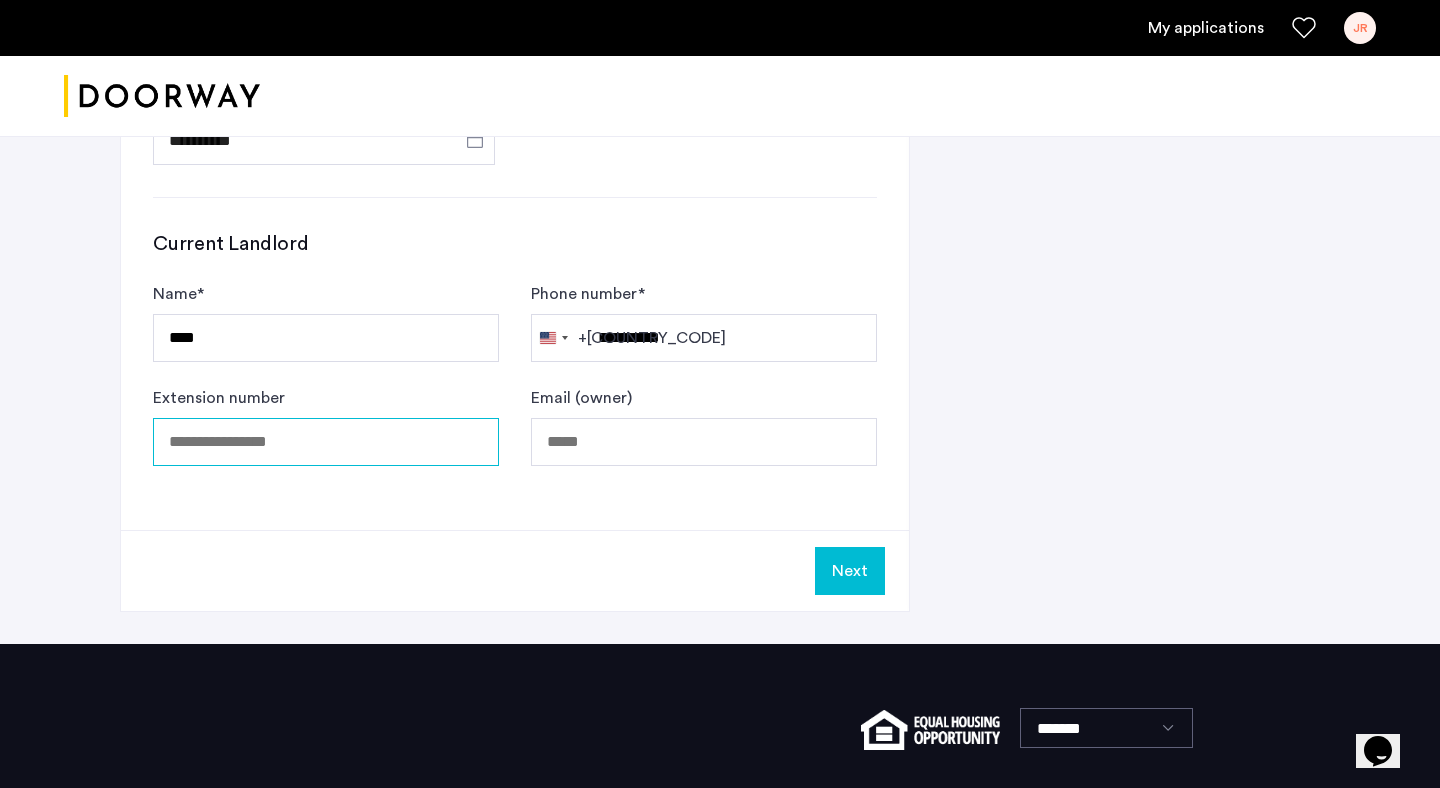 click on "Extension number" at bounding box center (326, 442) 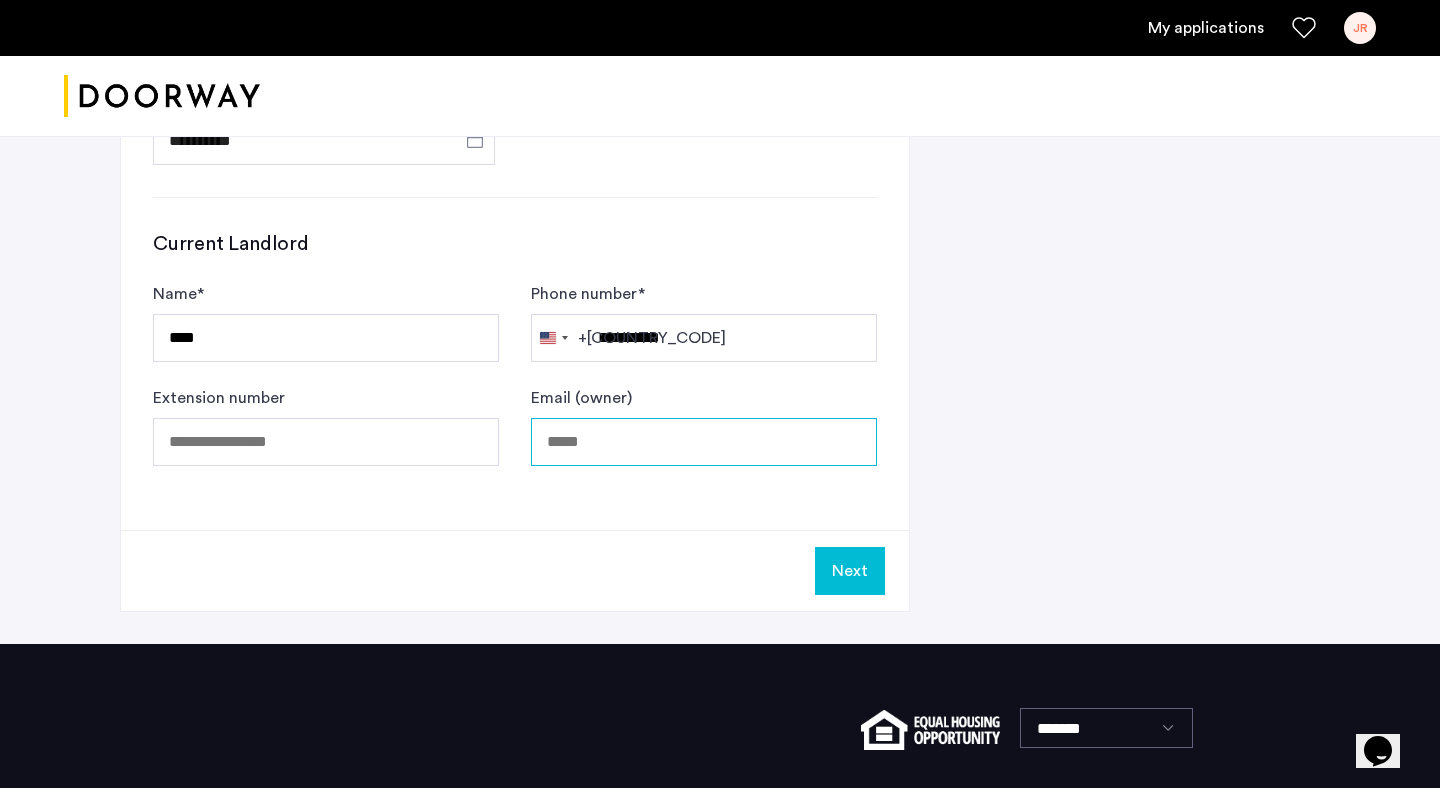 click on "Email (owner)" at bounding box center (704, 442) 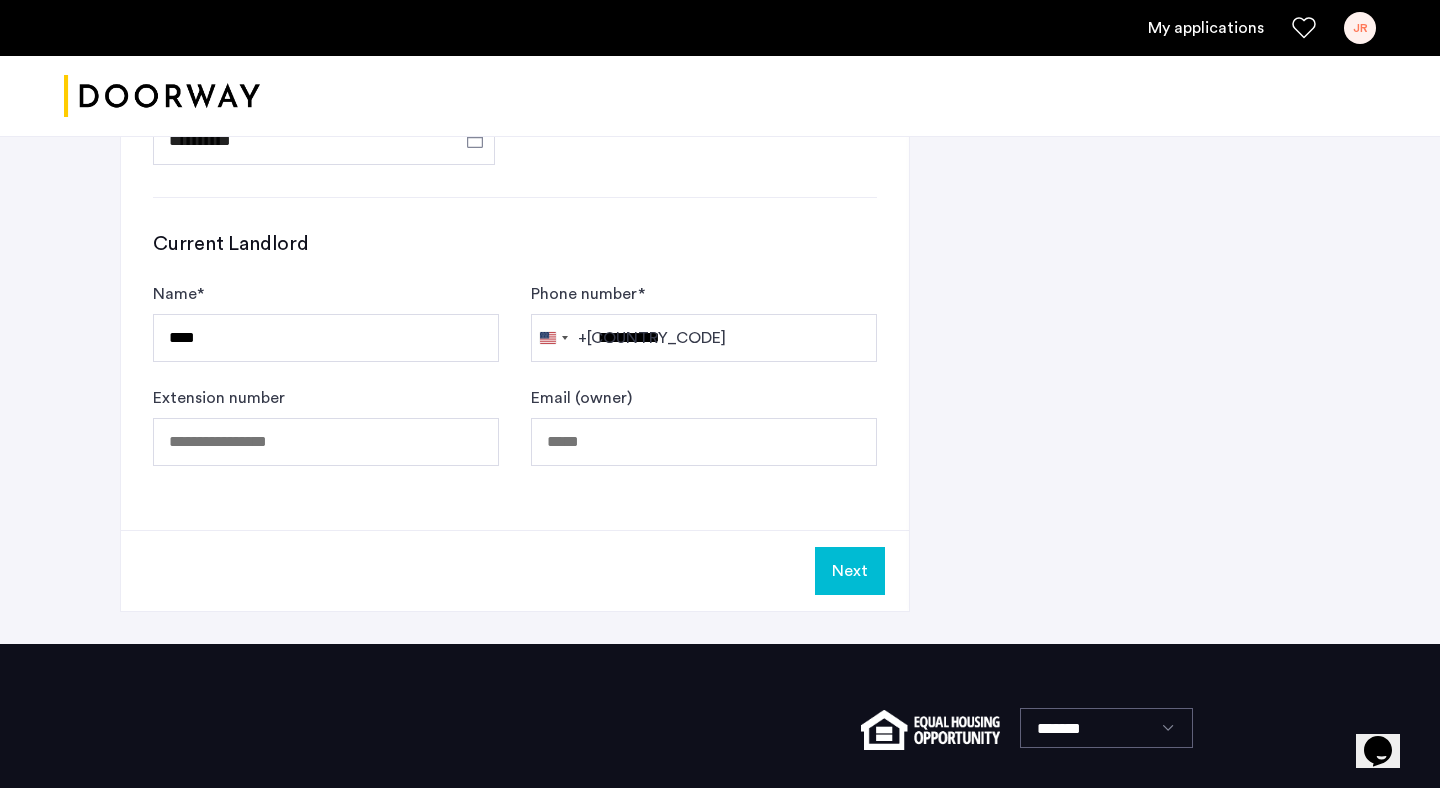 click on "Next" 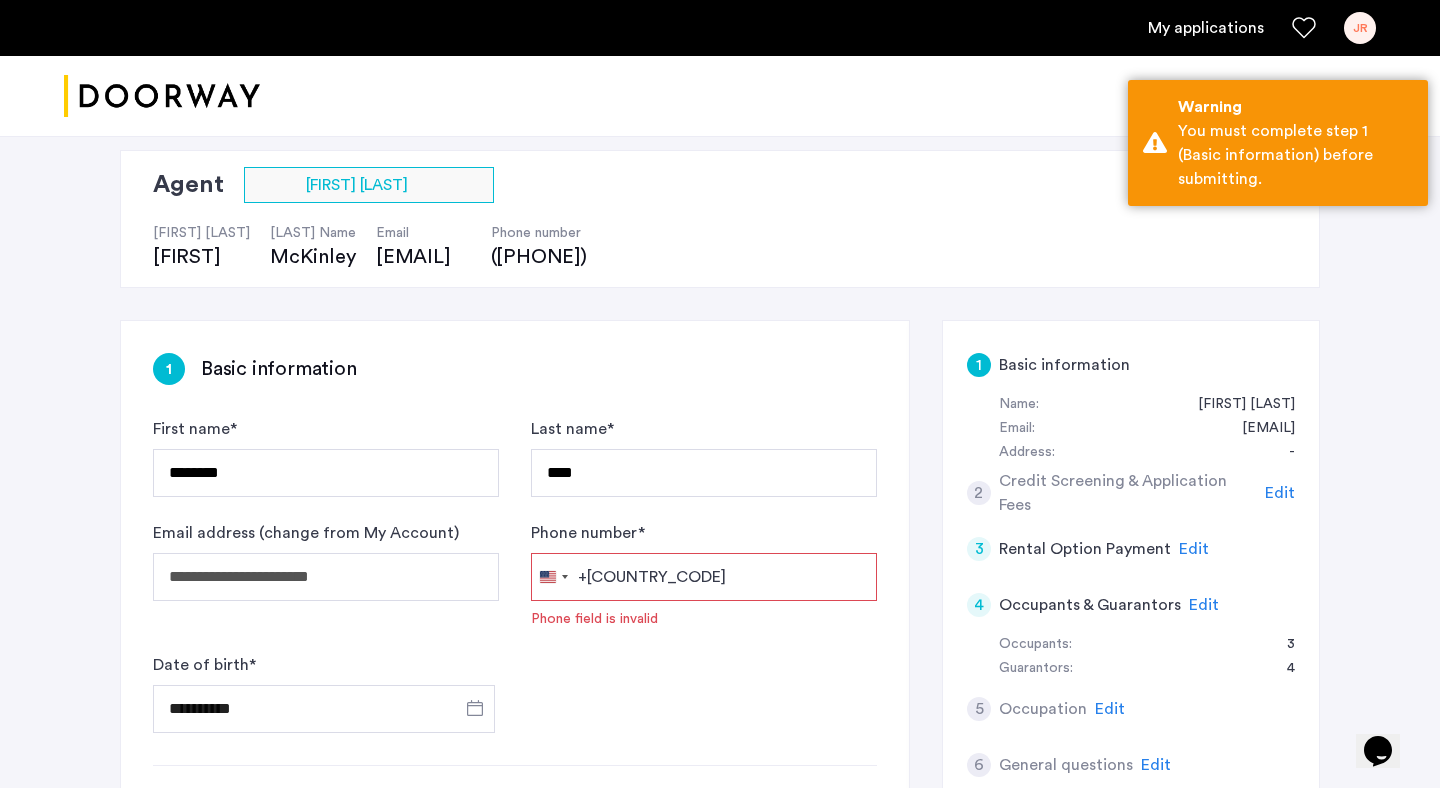 scroll, scrollTop: 119, scrollLeft: 0, axis: vertical 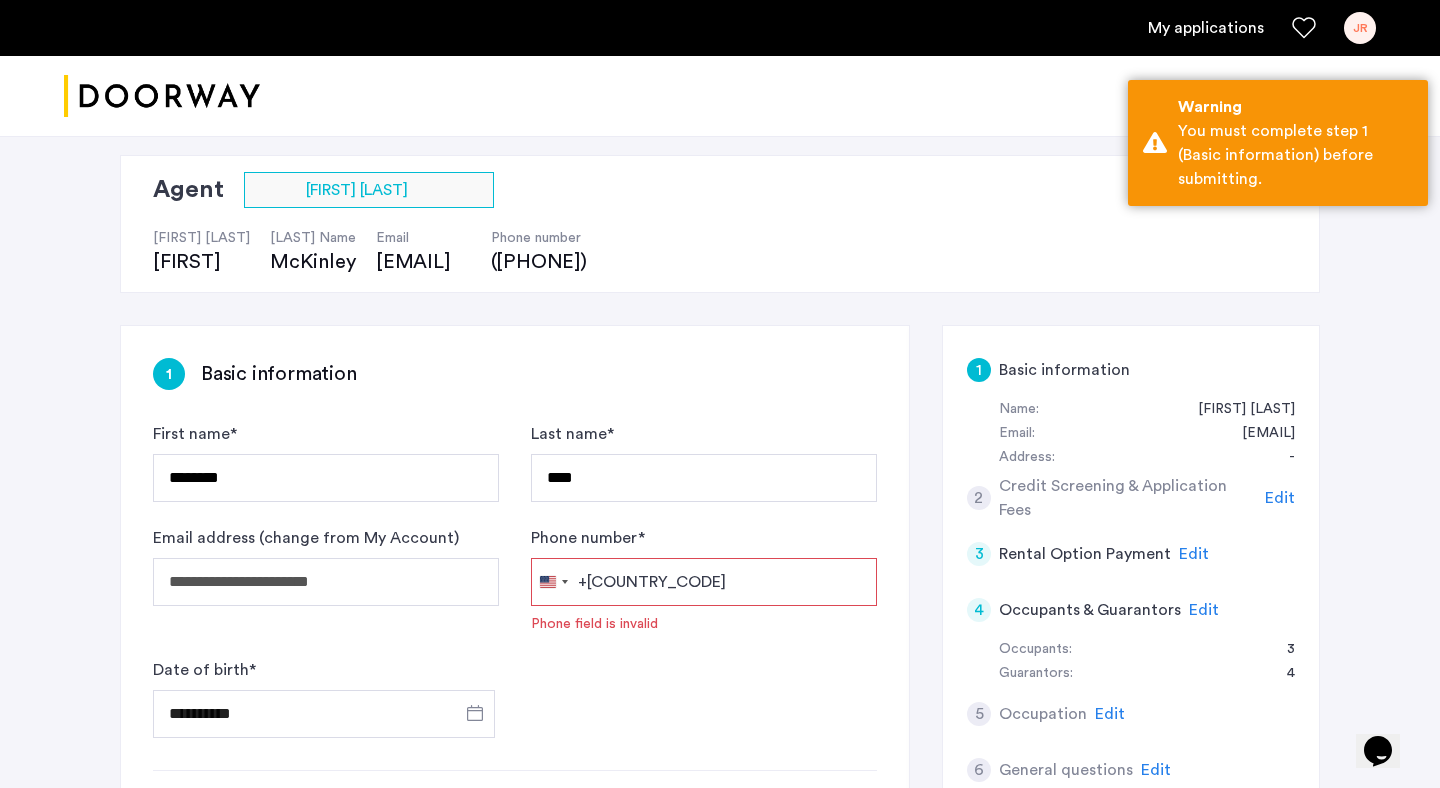 click on "Phone number  *" at bounding box center (704, 582) 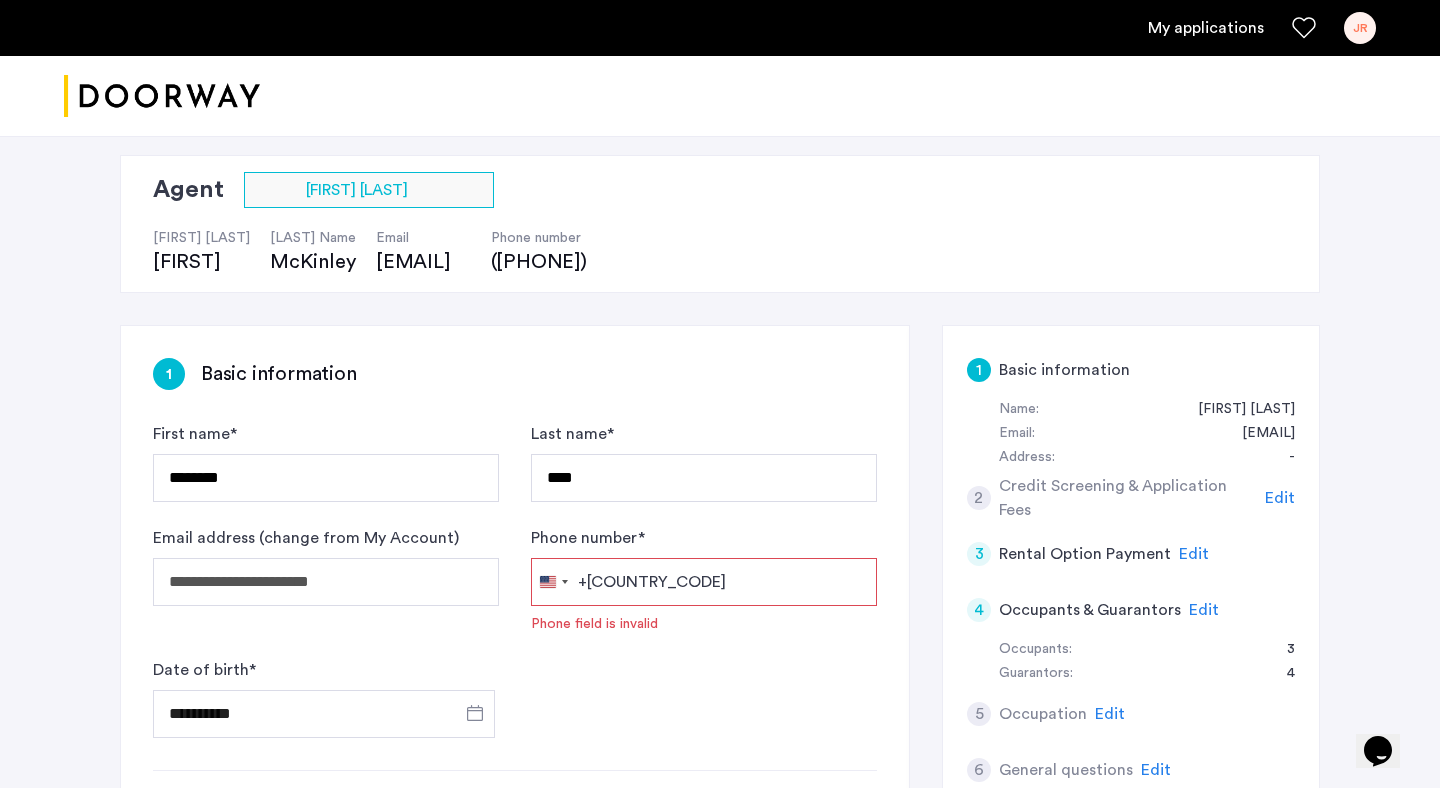 type on "**********" 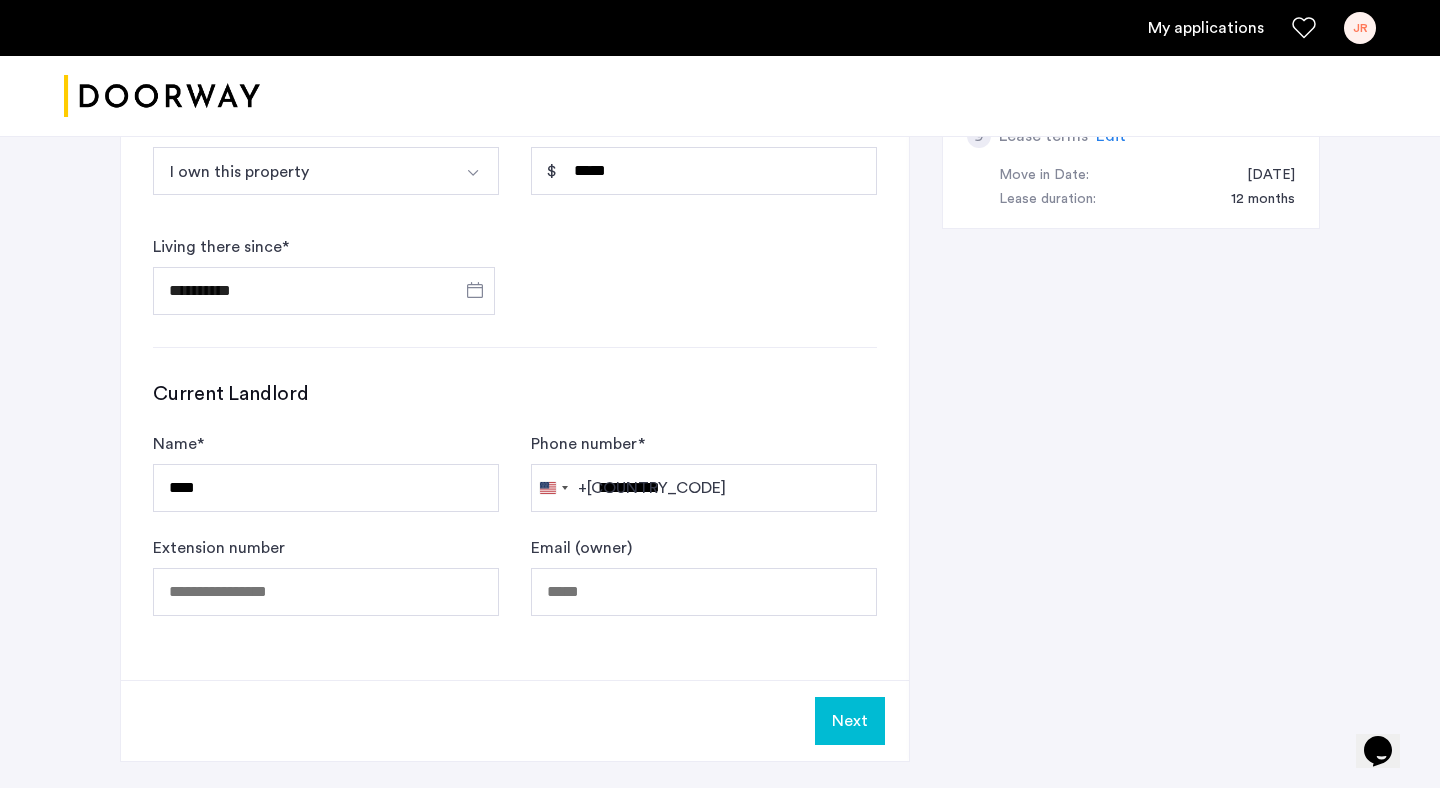 scroll, scrollTop: 1122, scrollLeft: 0, axis: vertical 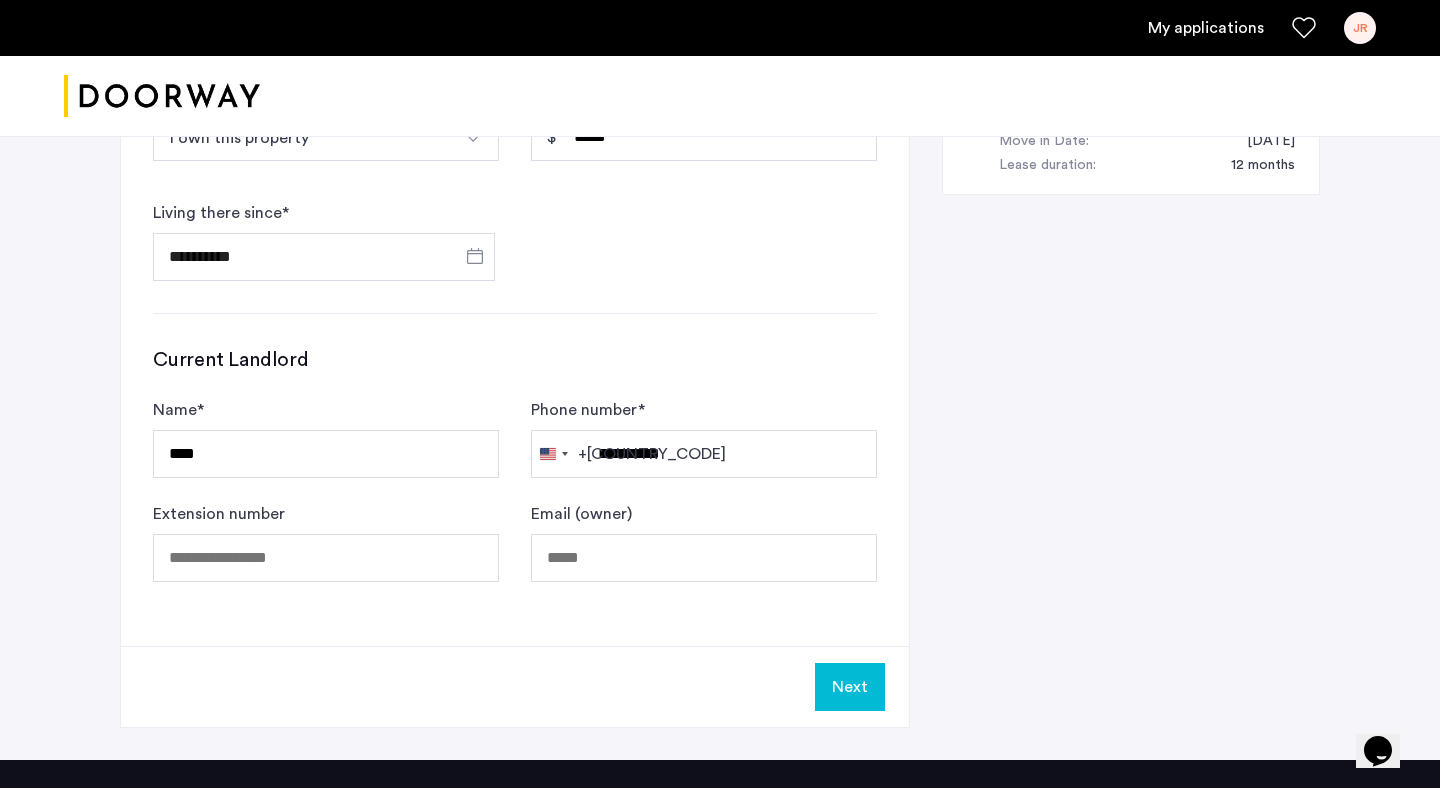 click on "Next" 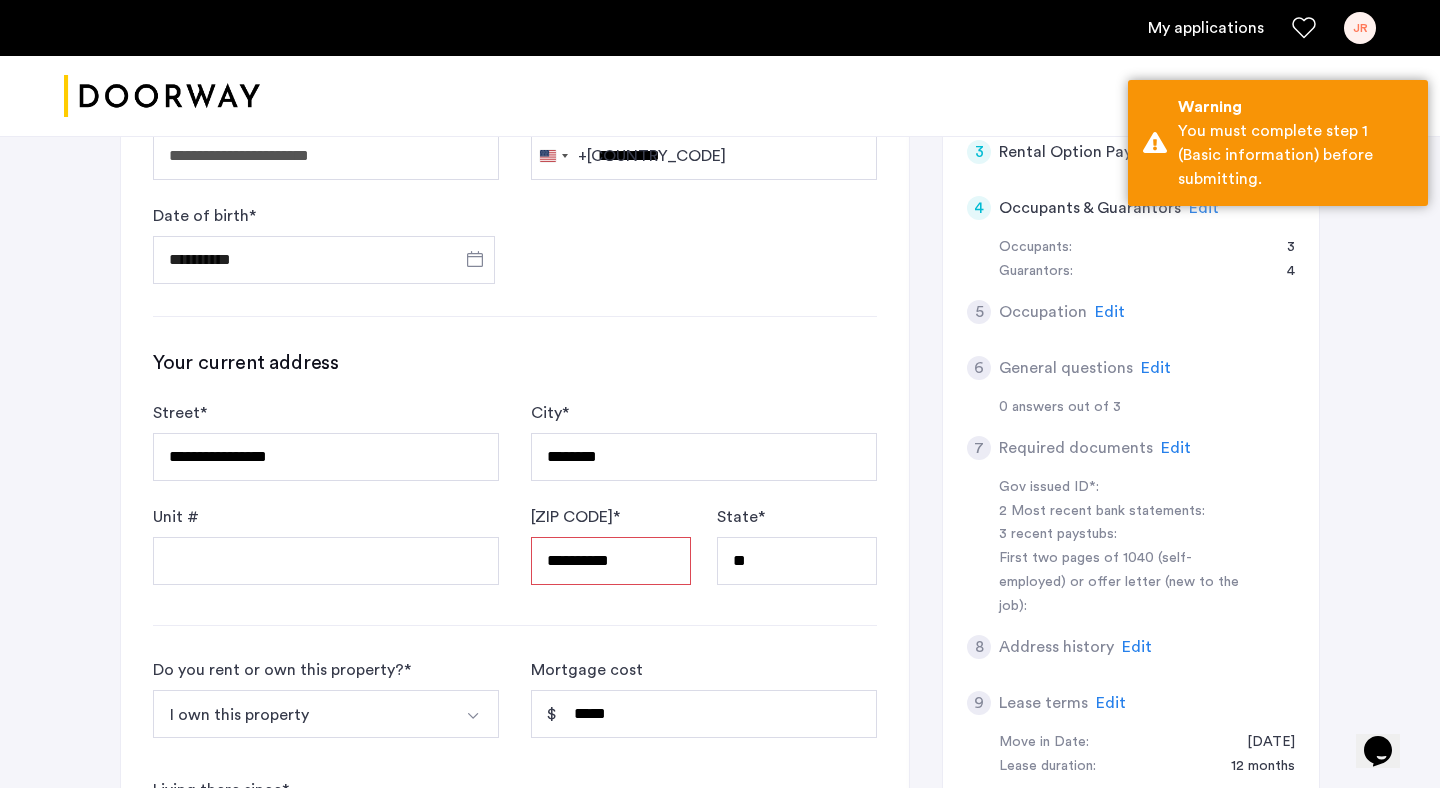 scroll, scrollTop: 573, scrollLeft: 0, axis: vertical 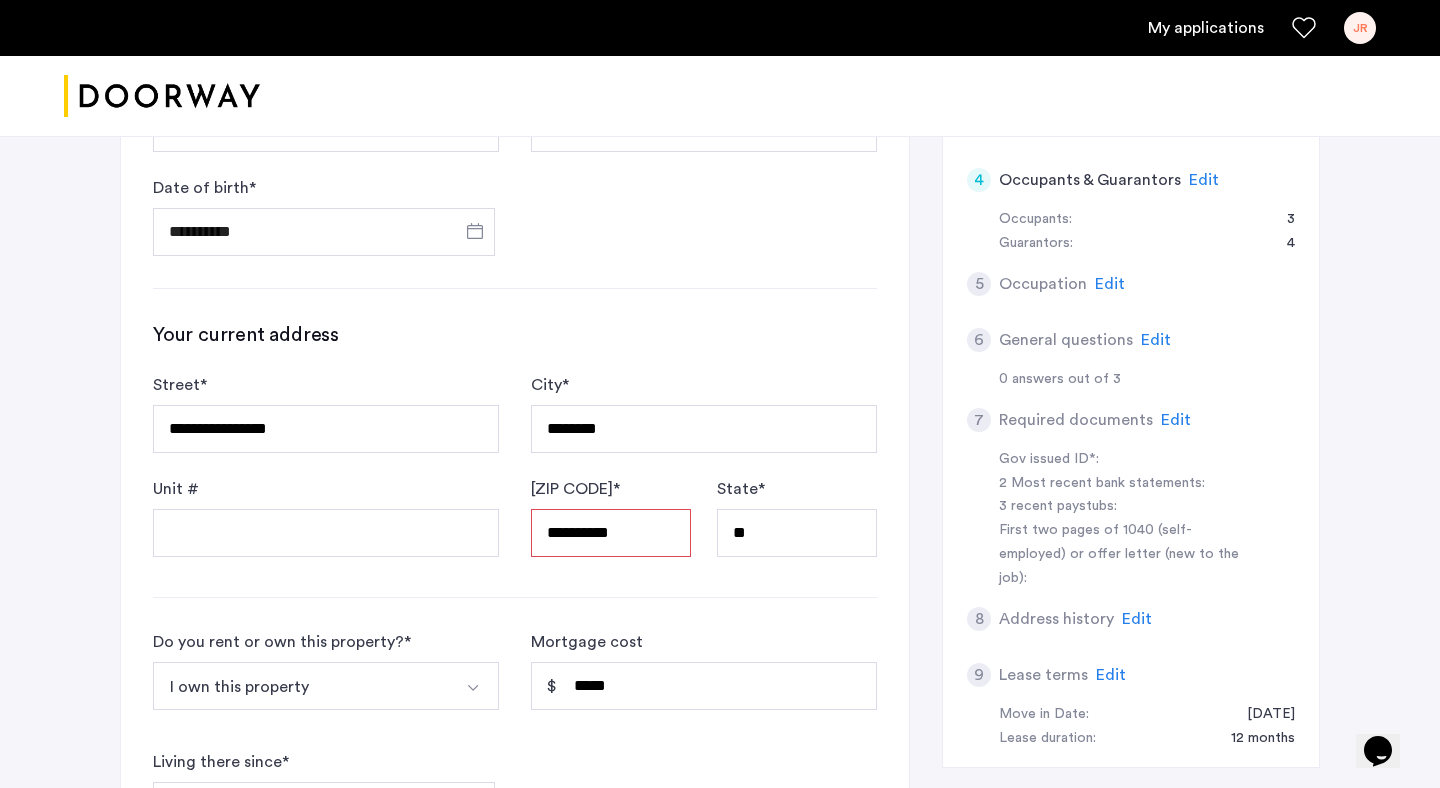 click on "**********" at bounding box center (611, 533) 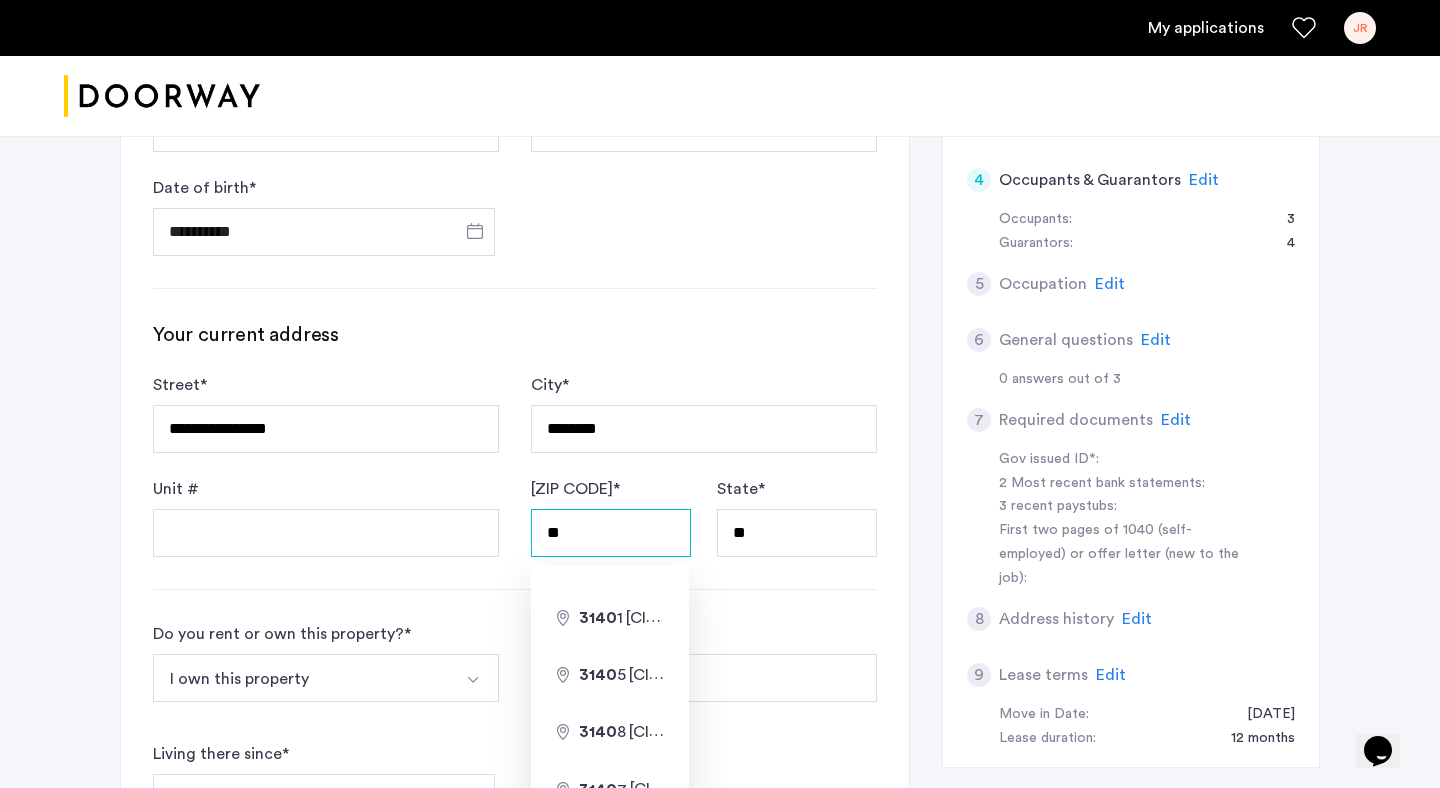 type on "*" 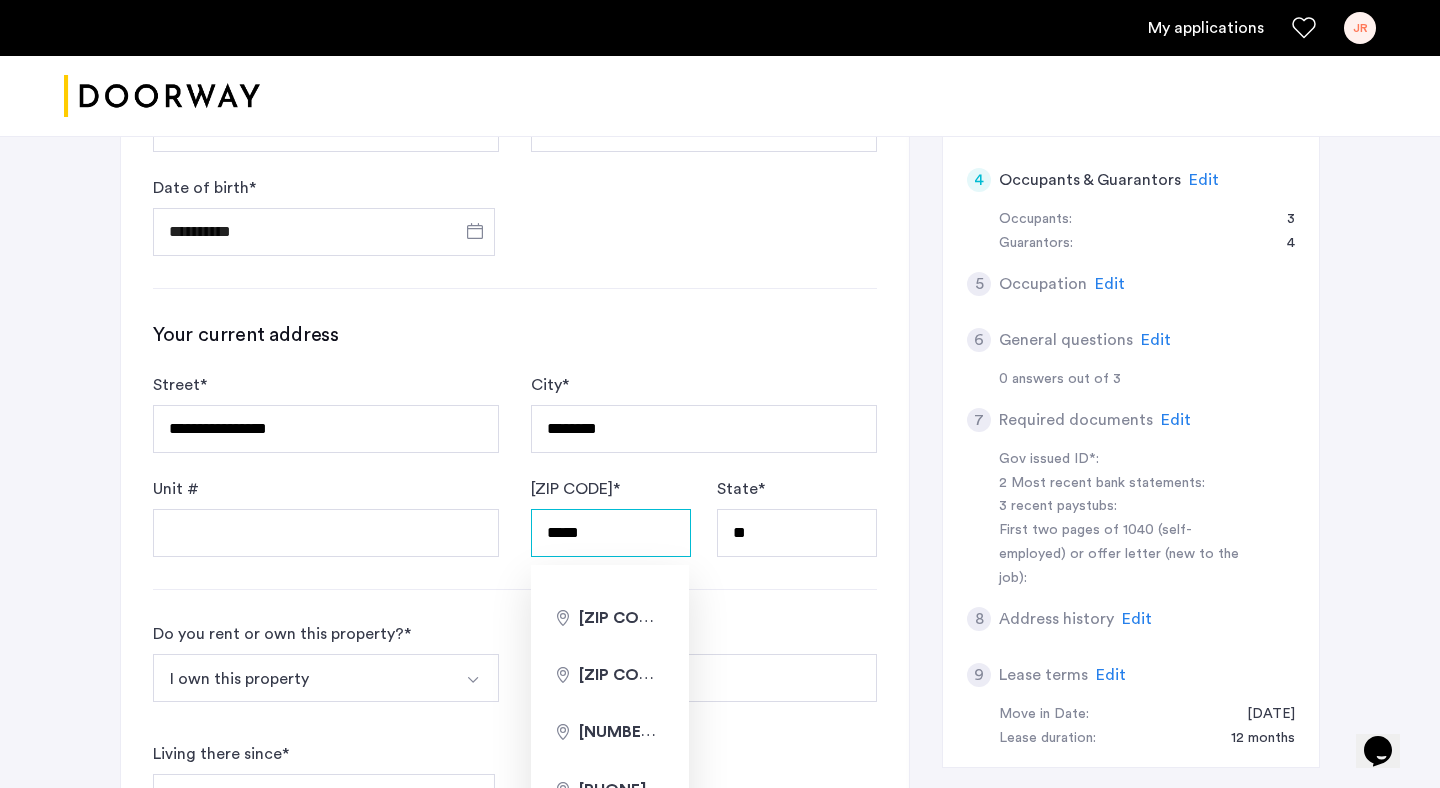 type on "*****" 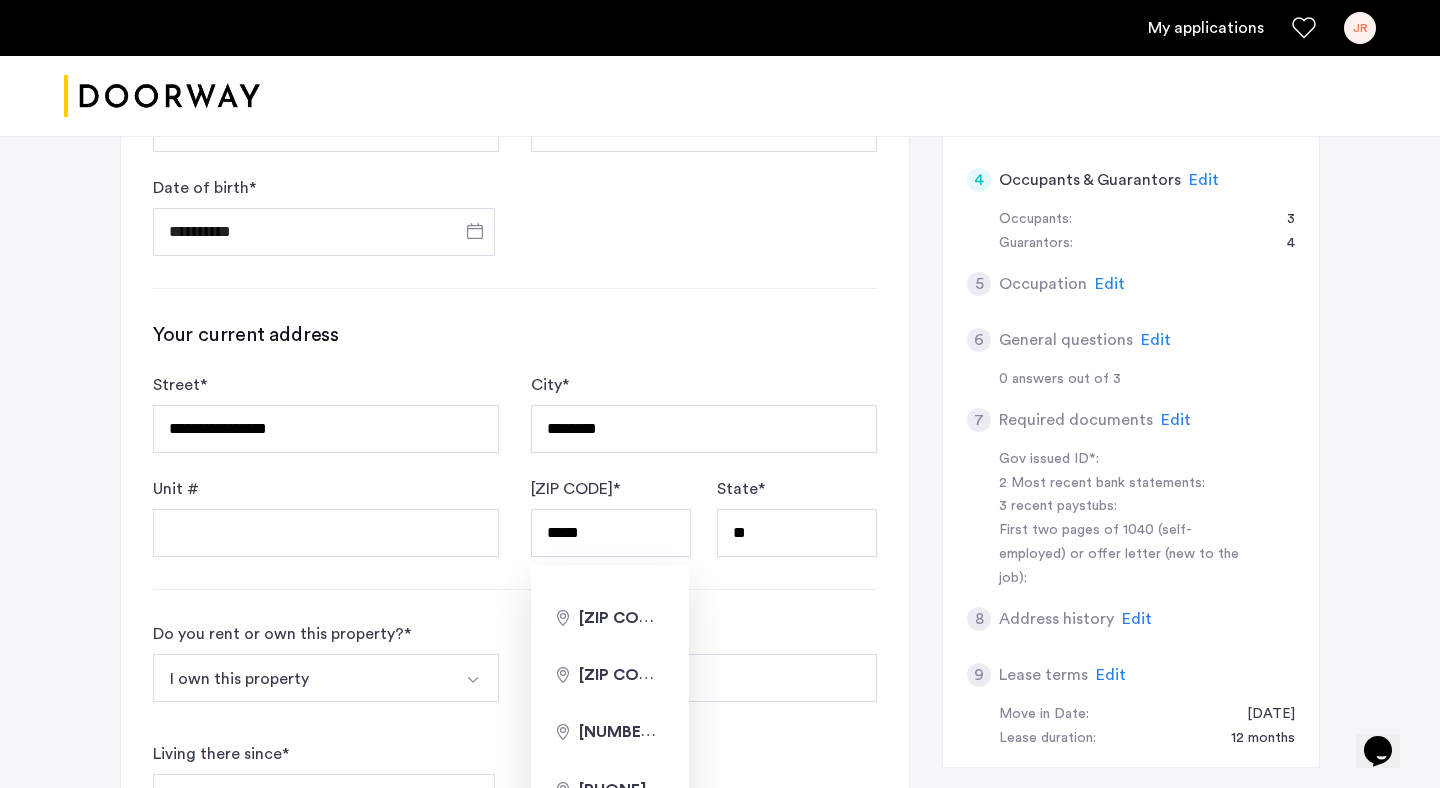 click on "[FIRST] [LAST] [COUNTRY] +1 +1 244 results found Afghanistan +93 Åland Islands +358 Albania +355 Algeria +213 American Samoa +1 Andorra +376 Angola +244 Anguilla +1 Antigua & Barbuda +1 Argentina +54 Armenia +374 Aruba +297 Ascension Island +247 Australia +61 Austria +43 Azerbaijan +994 Bahamas +1 Bahrain +973 Bangladesh +880 Barbados +1 Belarus +375 Belgium +32 Belize +501 Benin +229 Bermuda +1 Bhutan +975 Bolivia +591 Bosnia & Herzegovina +387 Botswana +267 Brazil +55 British Indian Ocean Territory +246 British Virgin Islands +1 Brunei +673 Bulgaria +359 Burkina Faso +226 Burundi +257 Cambodia +855 Cameroon +237 Canada +1 Cape Verde +238 Caribbean Netherlands +599 Cayman Islands +1 Central African Republic +236 Chad +235 Chile +56 China +86 Christmas Island +61 Cocos (Keeling) Islands +61 Colombia +57 Comoros +269 Congo - Brazzaville +242 Congo - Kinshasa +243 Cook Islands +682 *" 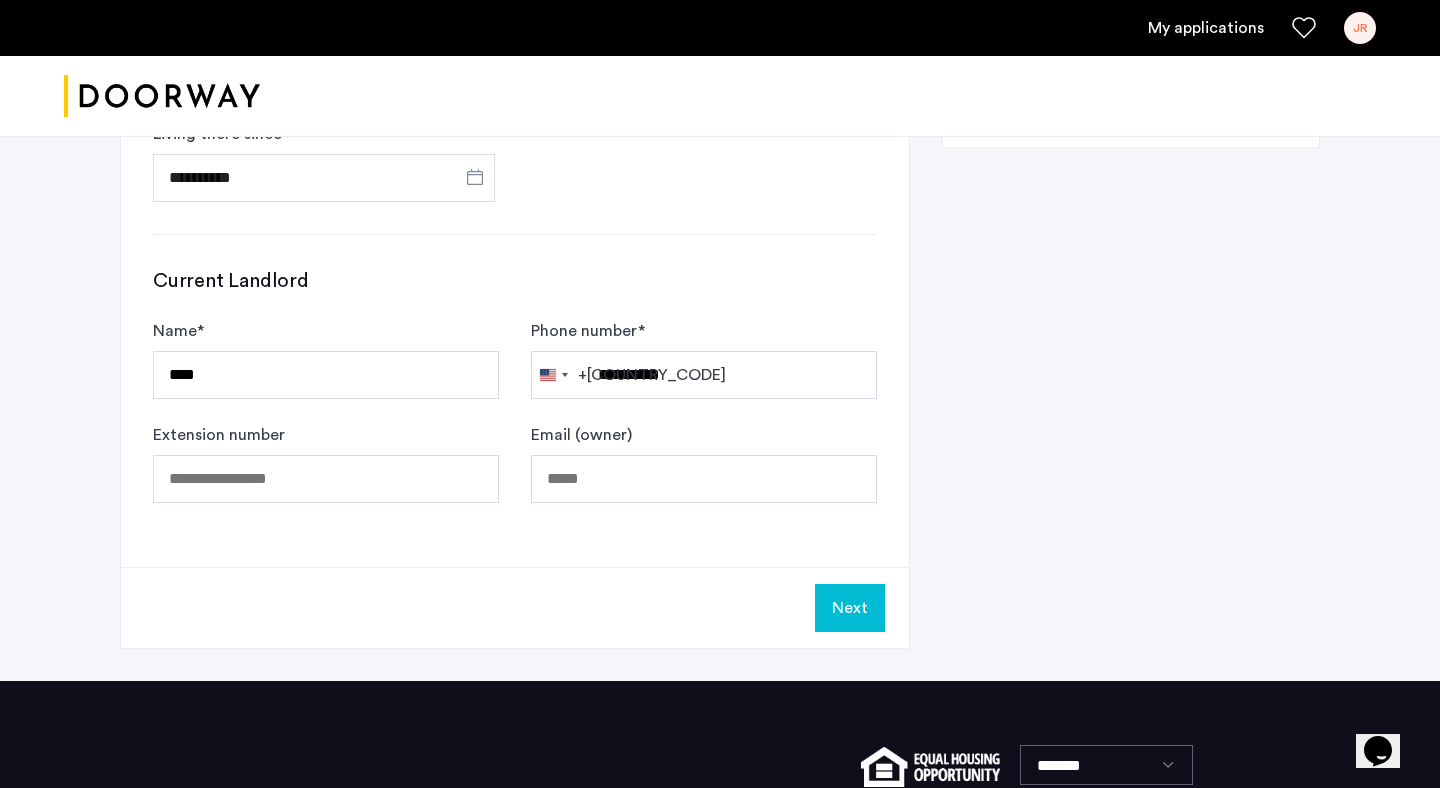 scroll, scrollTop: 1267, scrollLeft: 0, axis: vertical 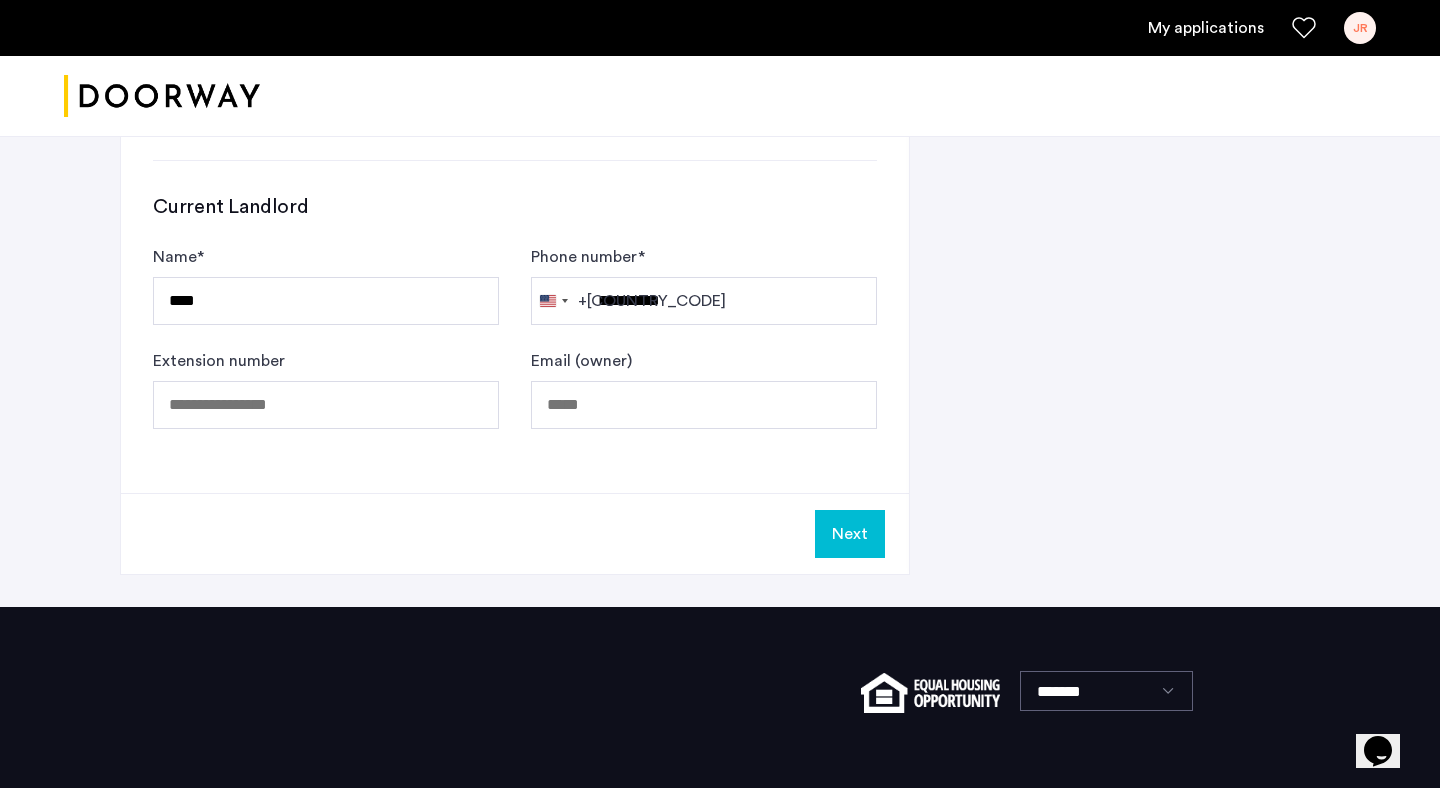 click on "Next" 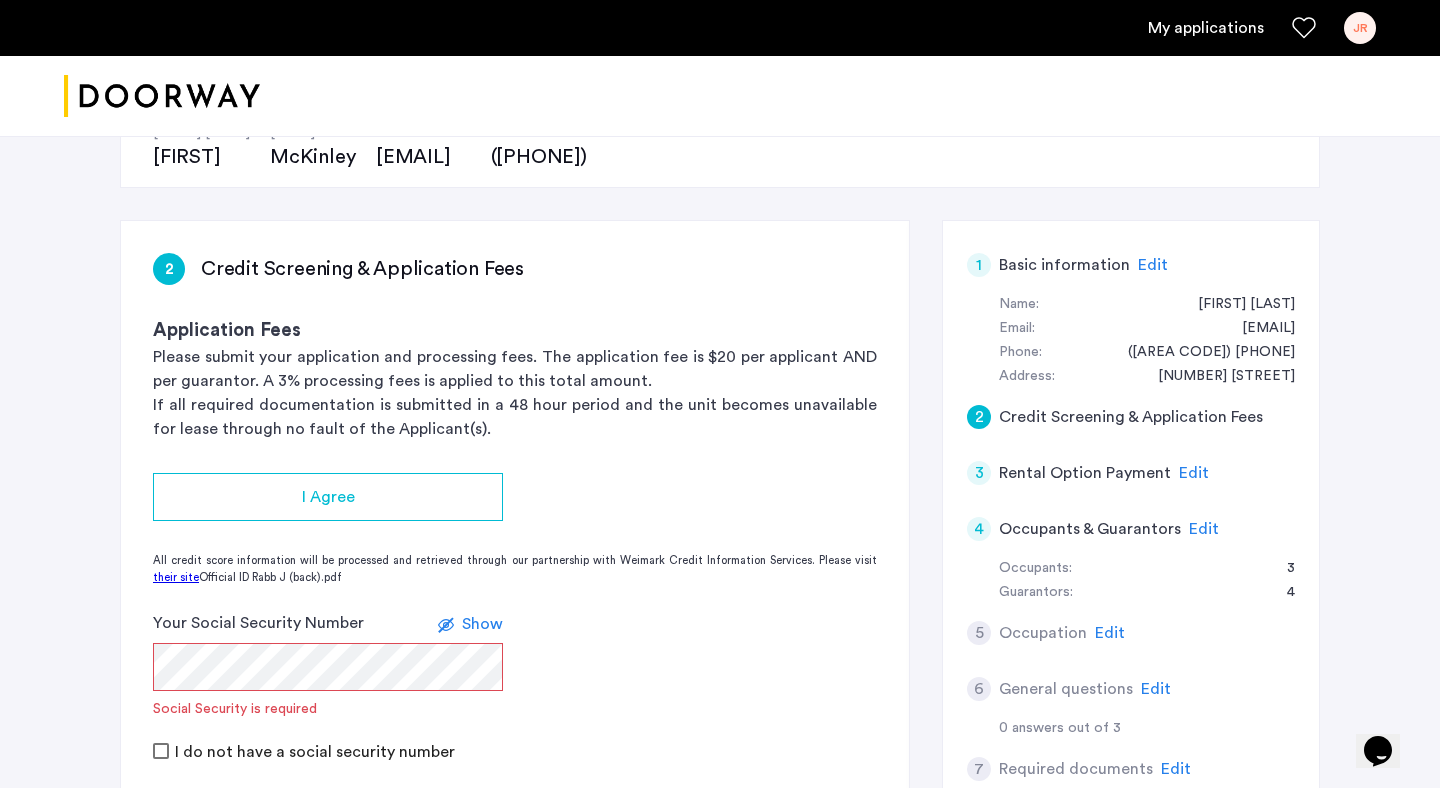 scroll, scrollTop: 228, scrollLeft: 0, axis: vertical 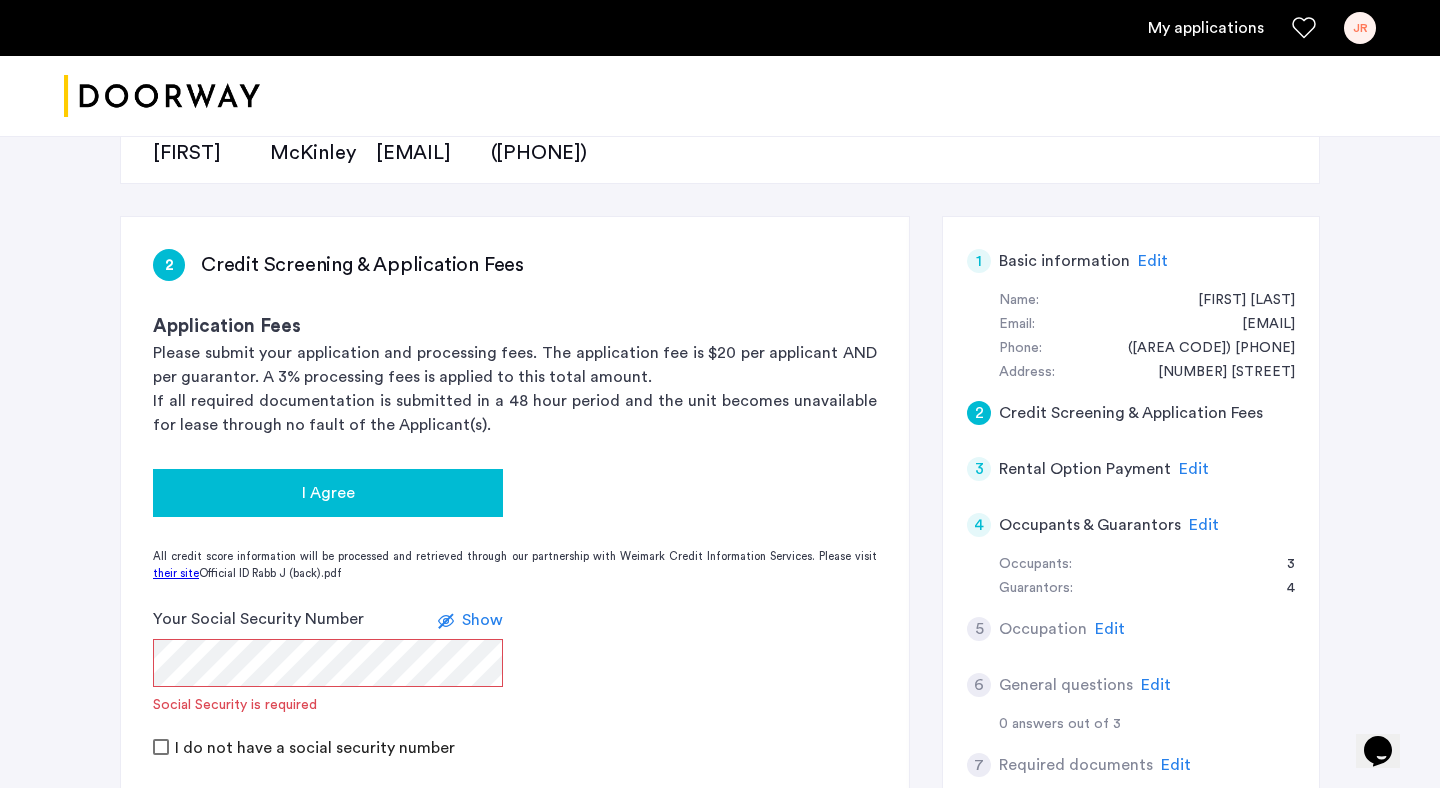 click on "I Agree" 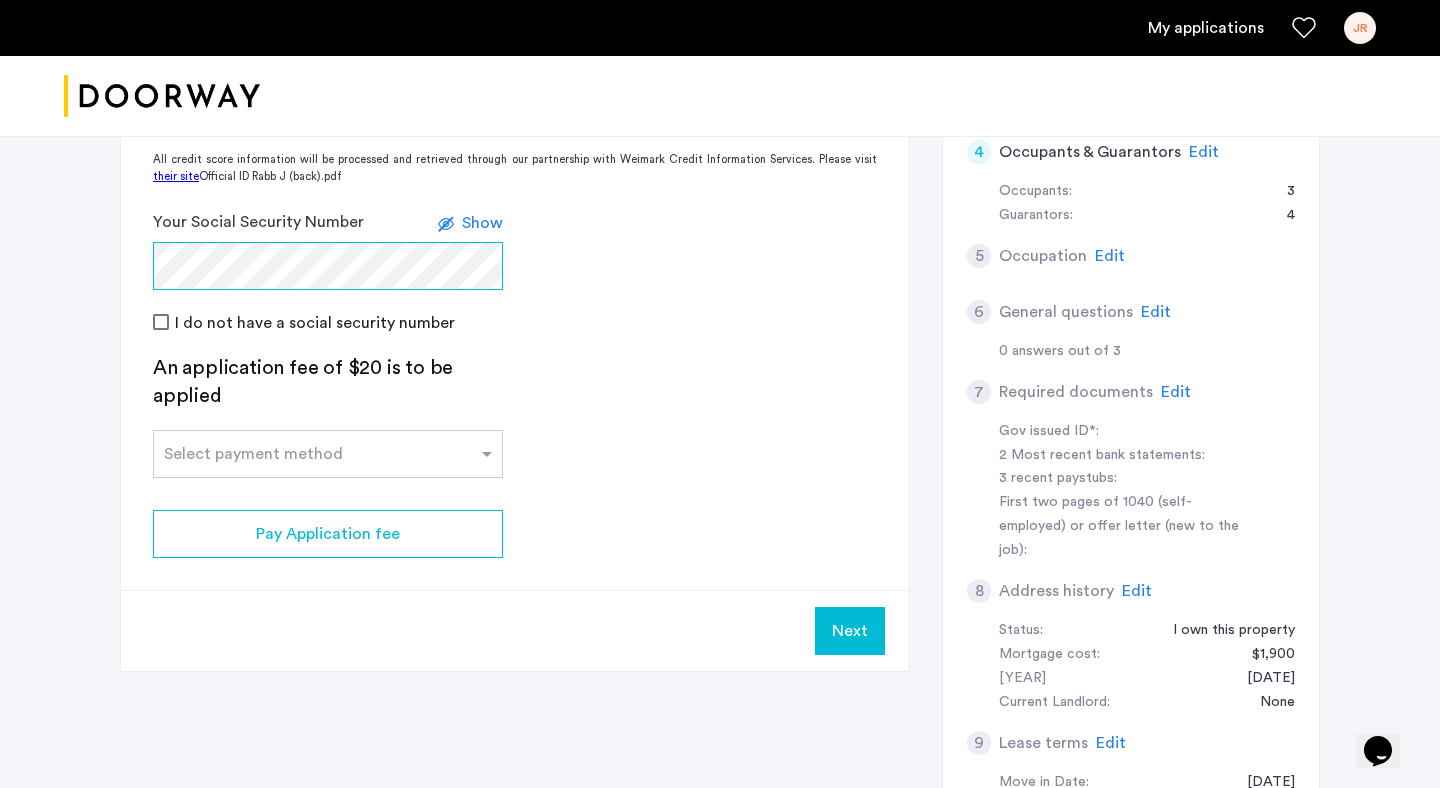 scroll, scrollTop: 605, scrollLeft: 0, axis: vertical 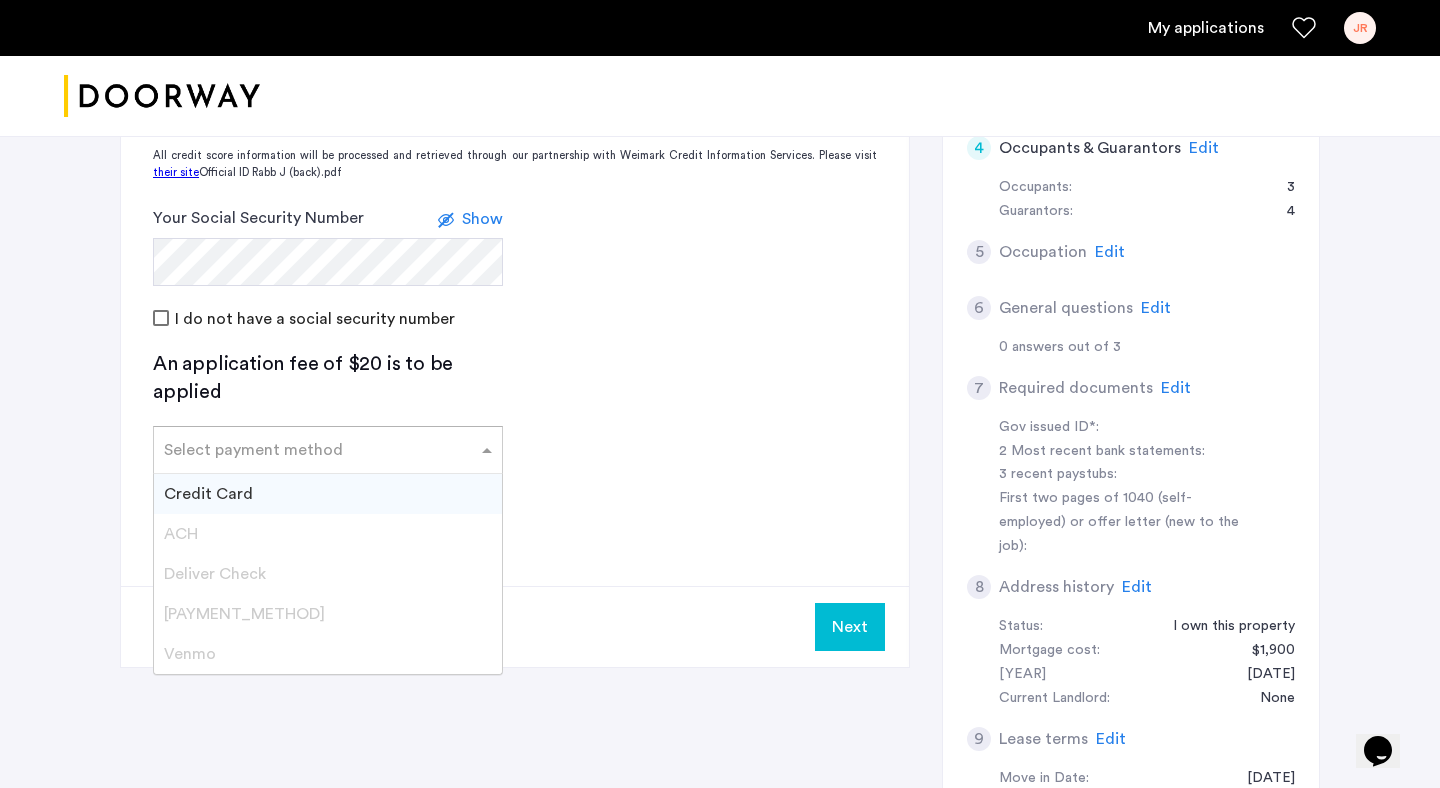 click 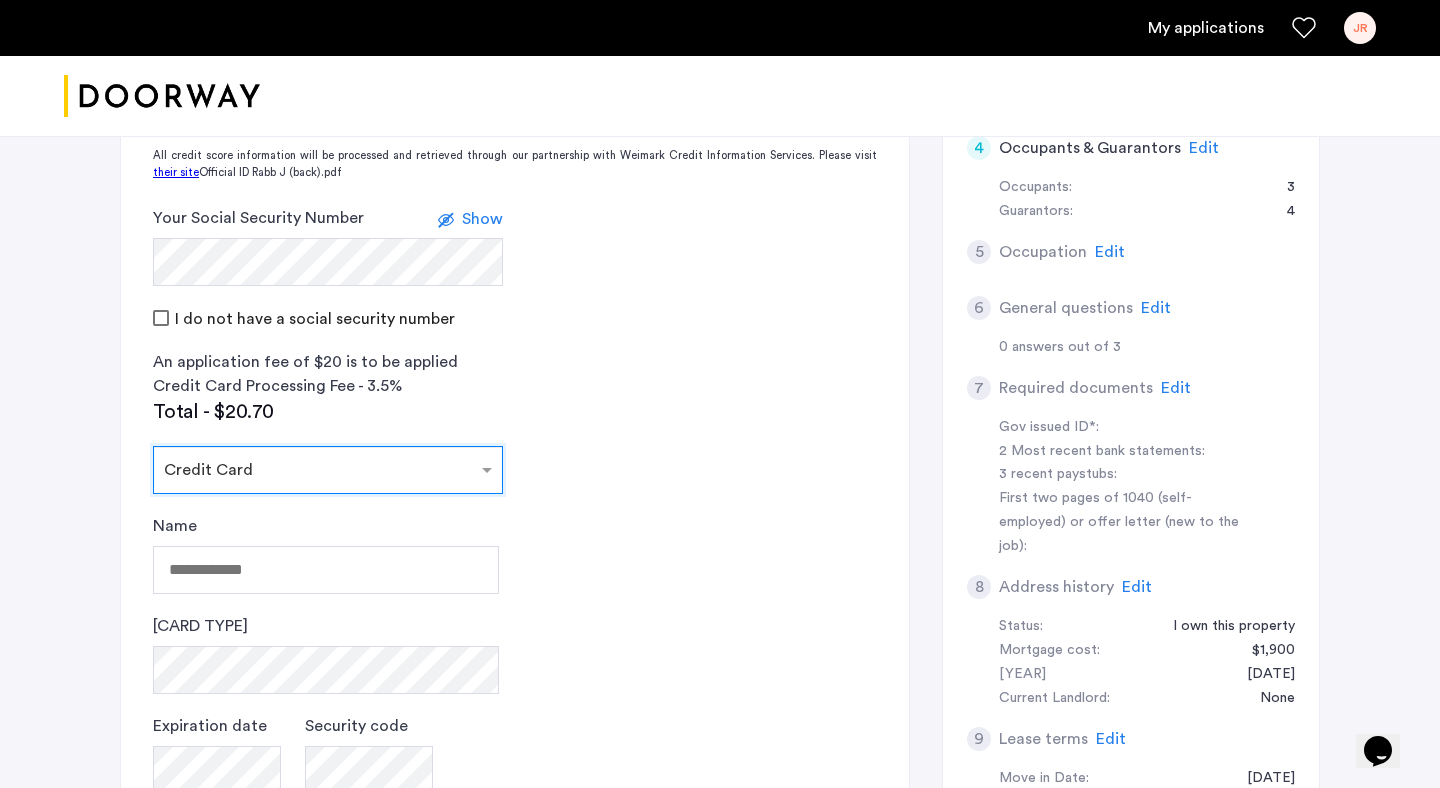 scroll, scrollTop: 661, scrollLeft: 0, axis: vertical 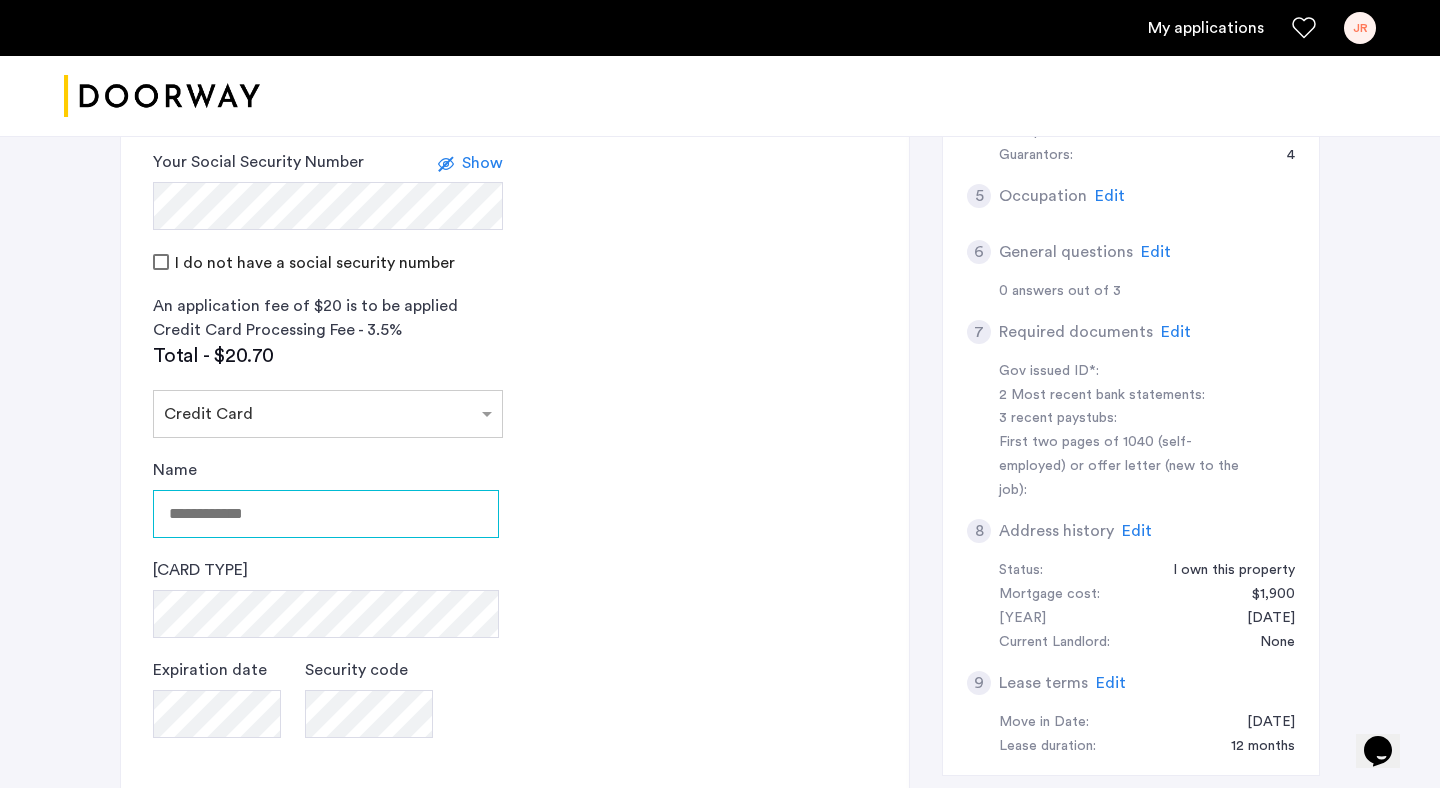 click on "Name" at bounding box center (326, 514) 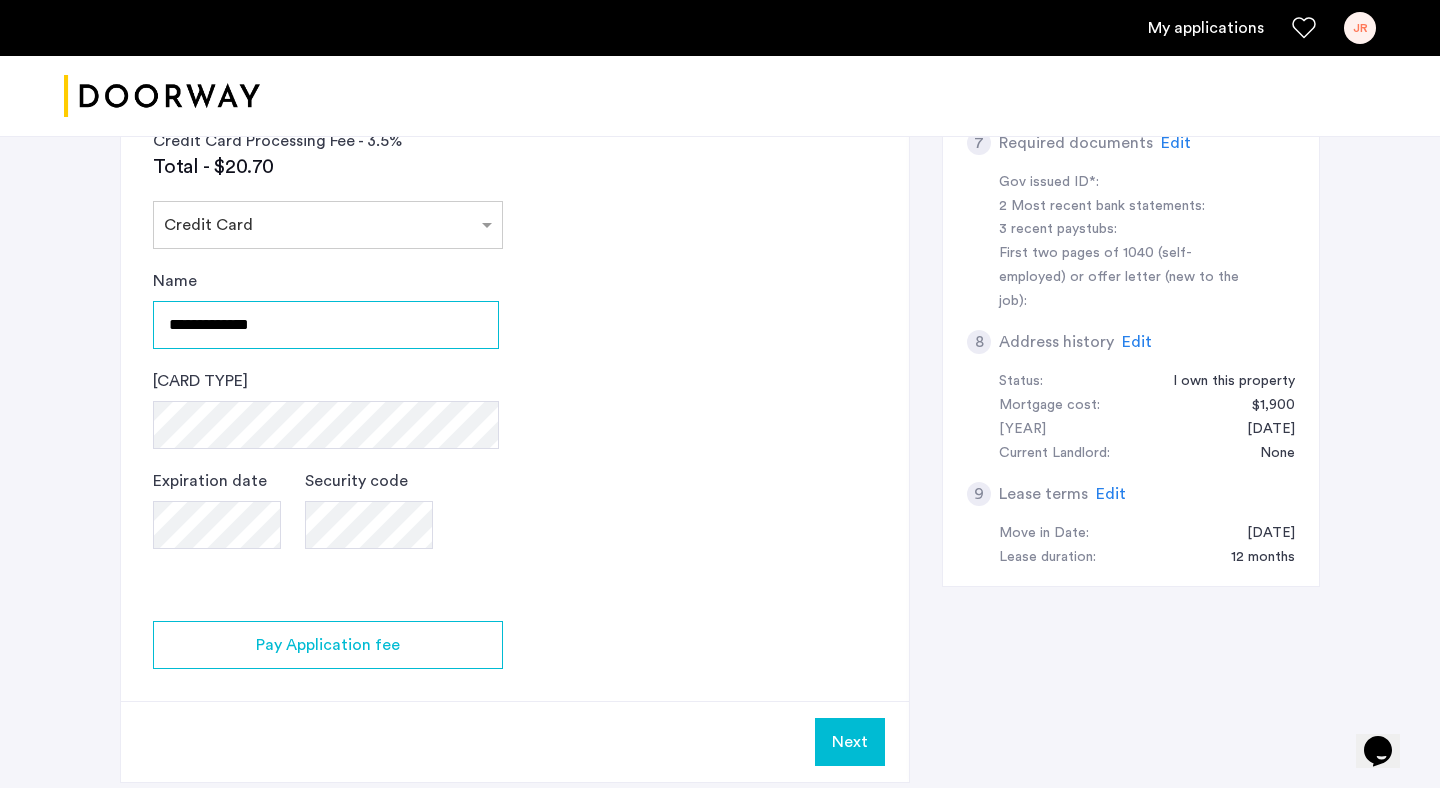 scroll, scrollTop: 888, scrollLeft: 0, axis: vertical 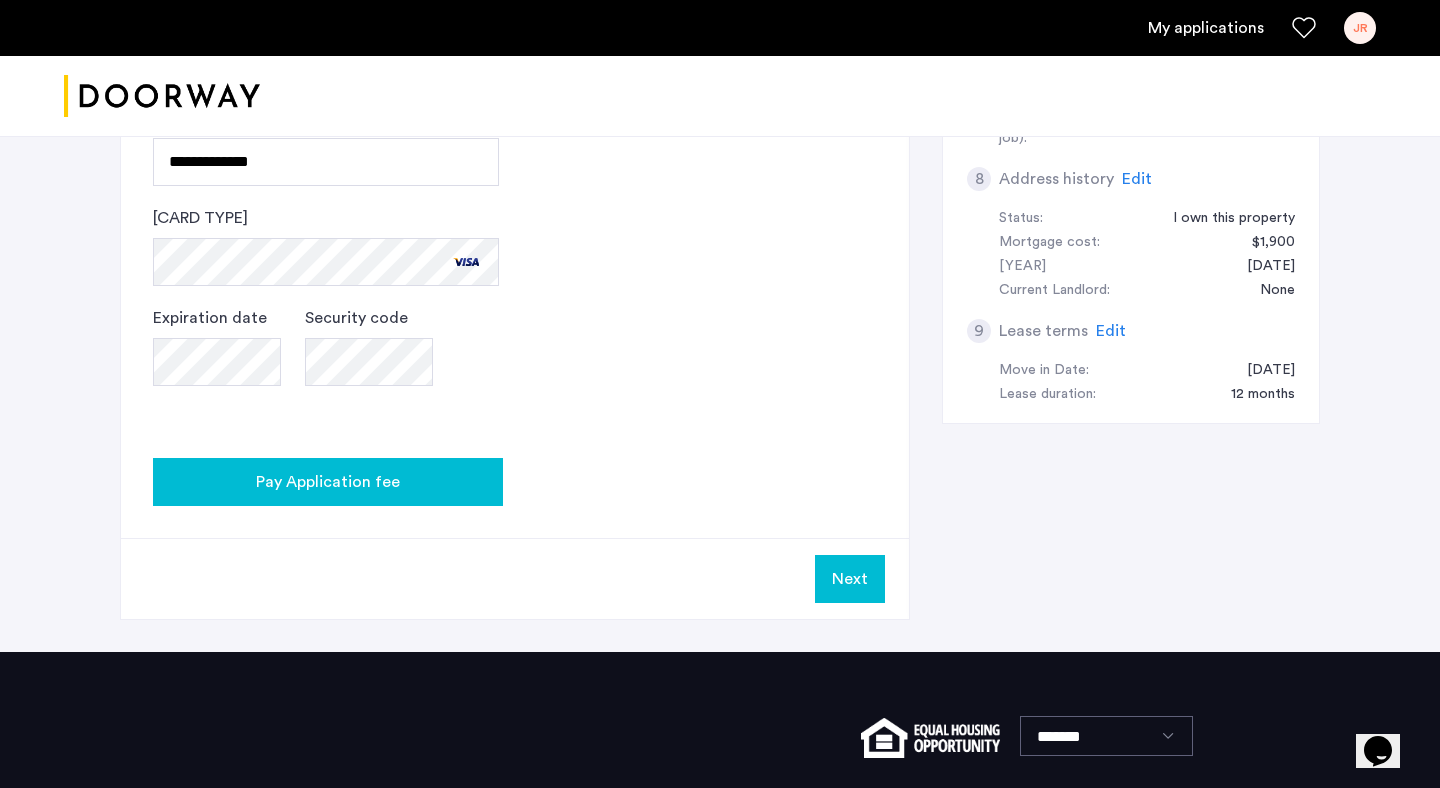 click on "Pay Application fee" 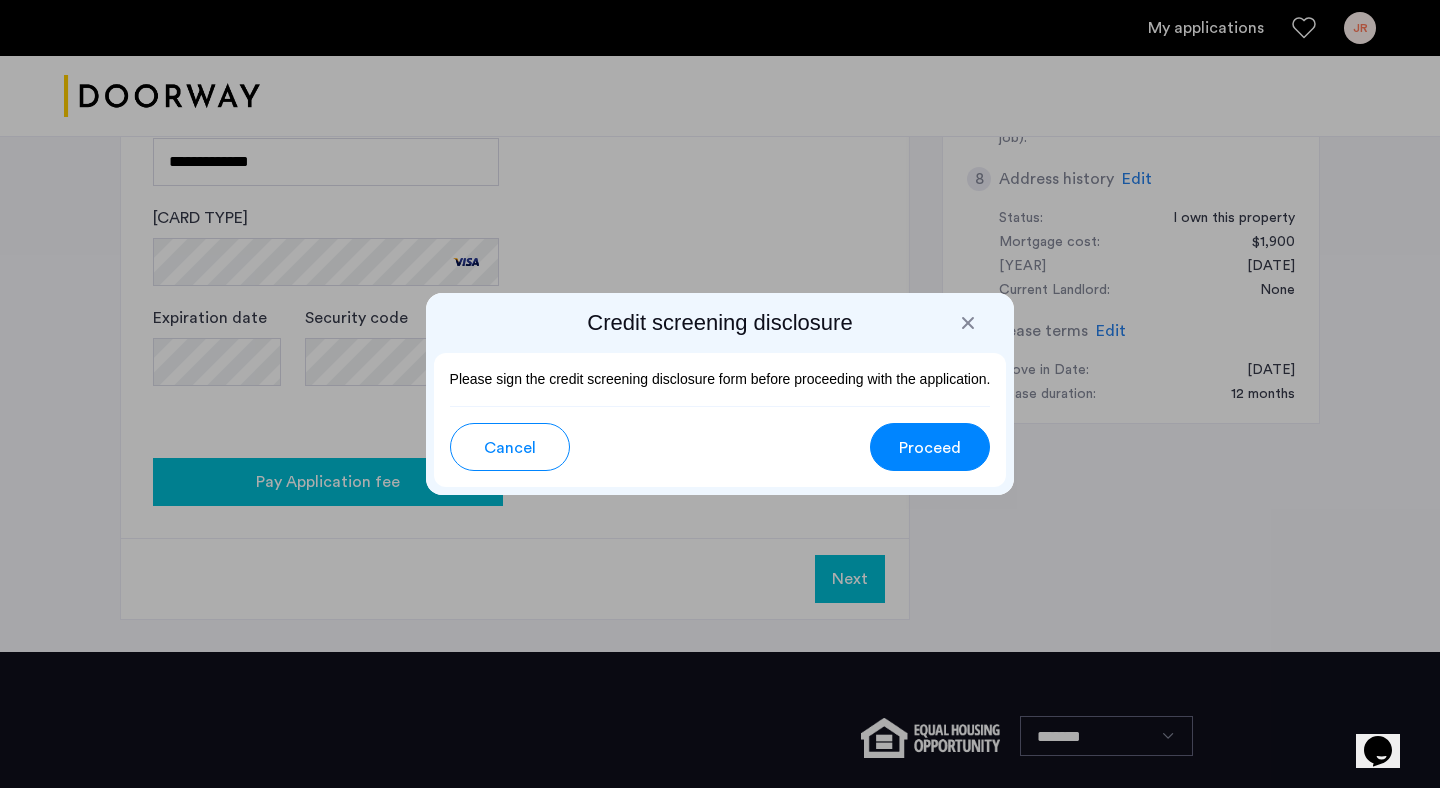 scroll, scrollTop: 0, scrollLeft: 0, axis: both 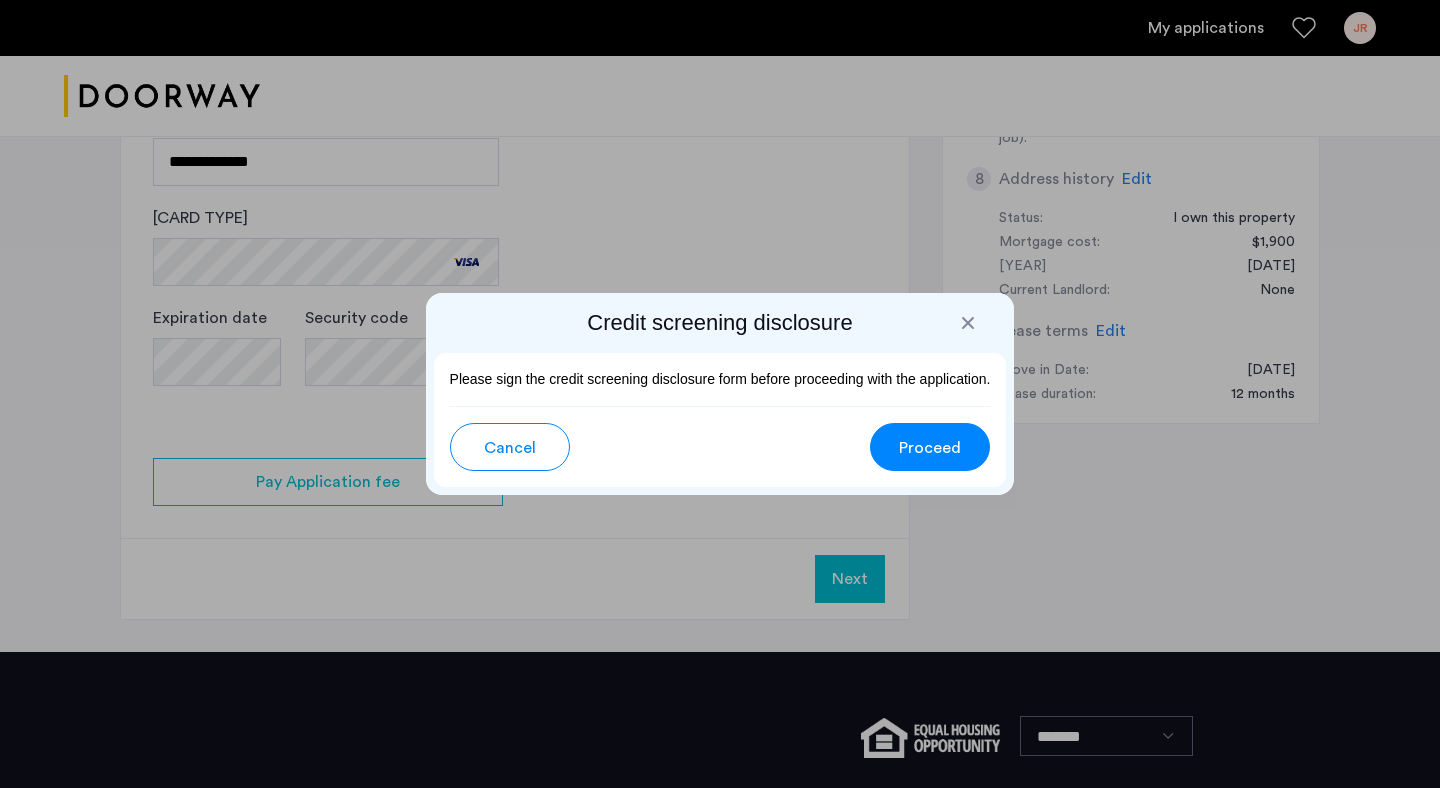 click on "Proceed" at bounding box center [930, 448] 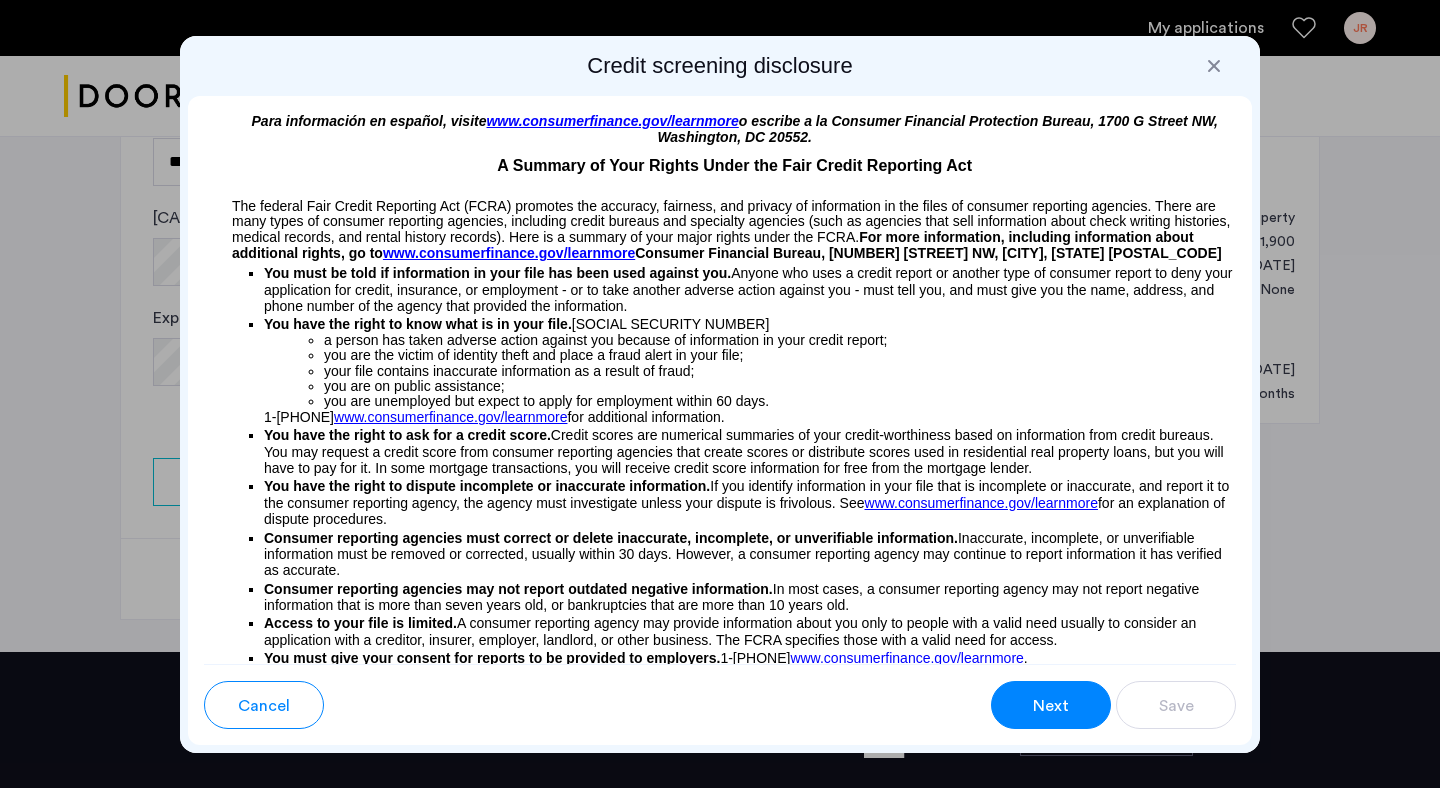 click on "Next" at bounding box center [1051, 706] 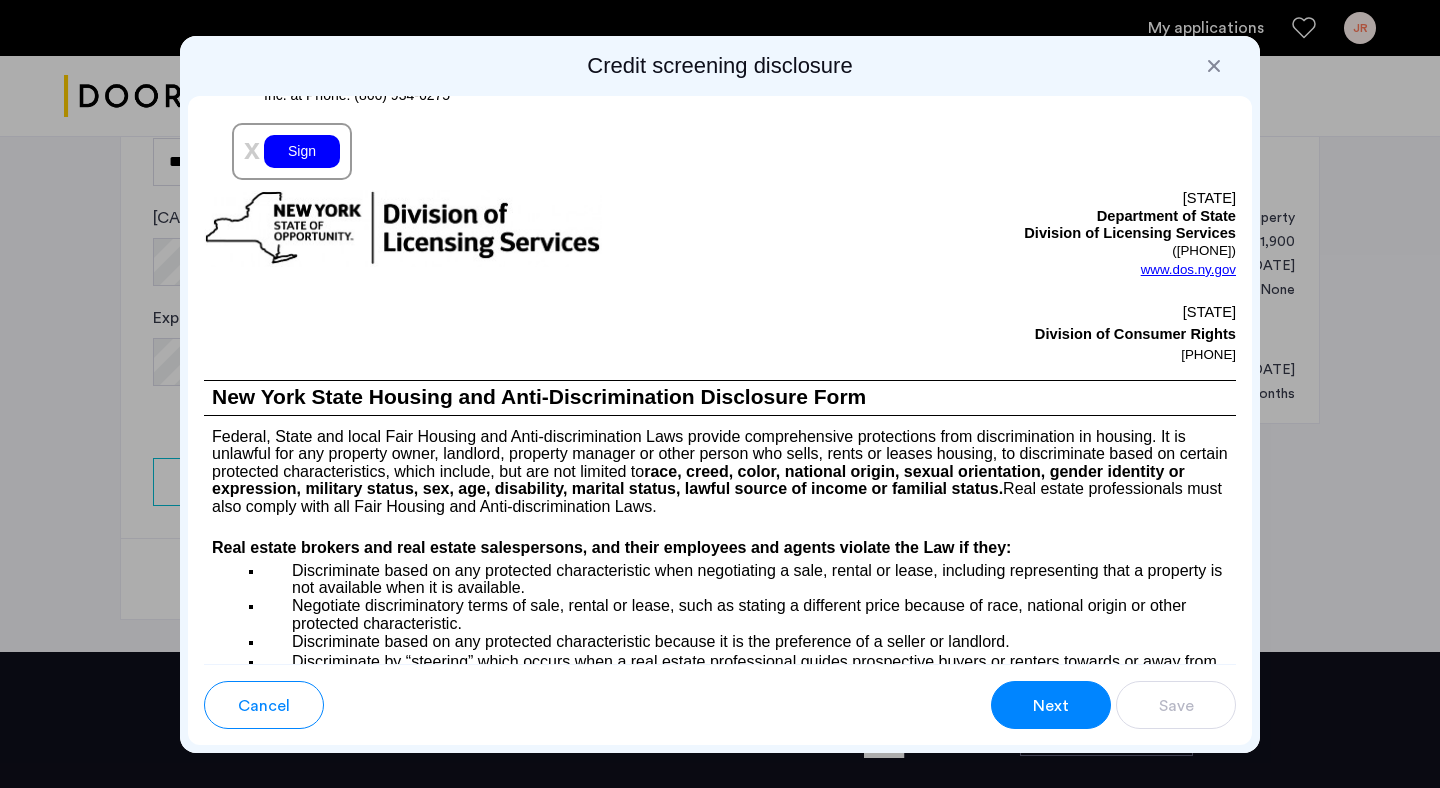 scroll, scrollTop: 2384, scrollLeft: 0, axis: vertical 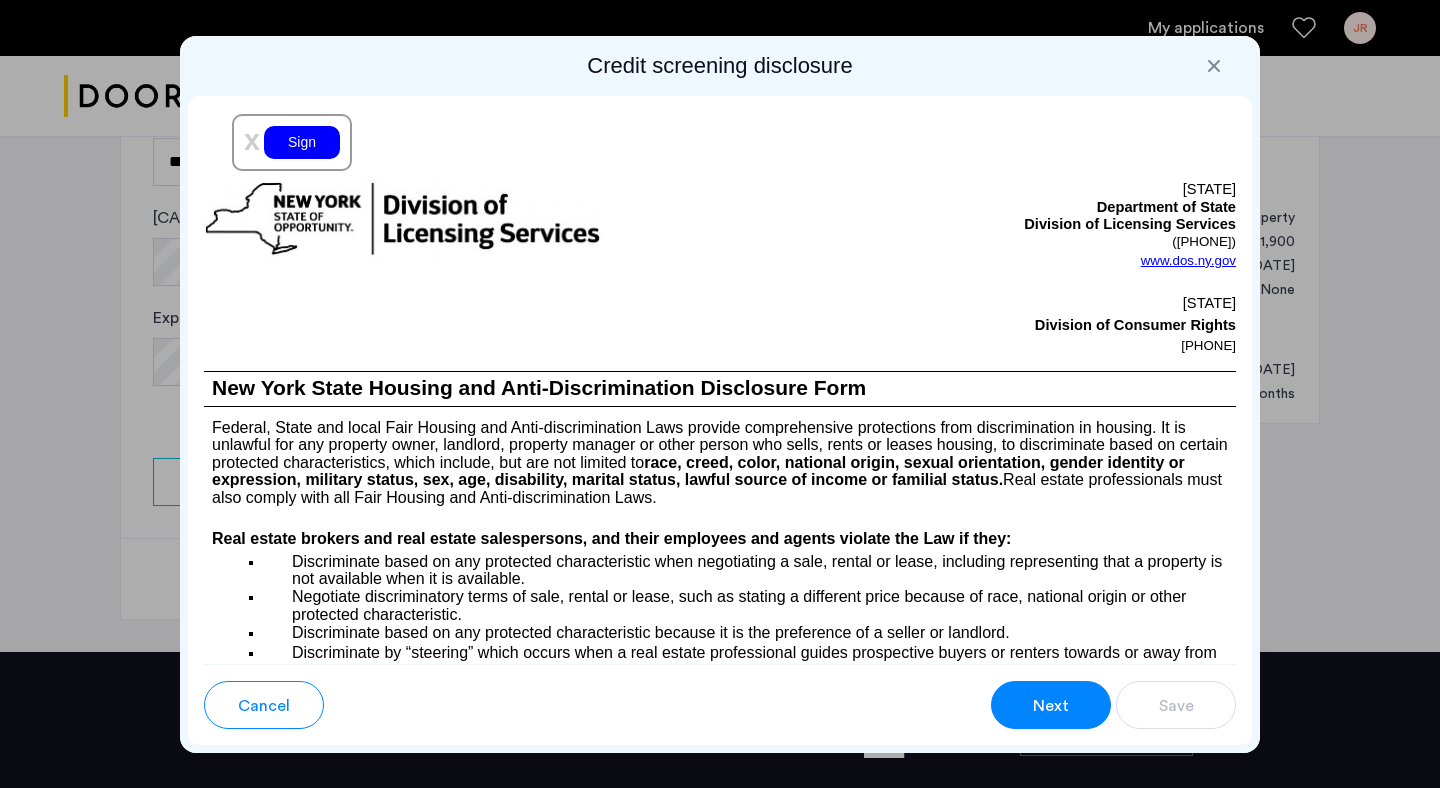 click on "Sign" at bounding box center (302, 142) 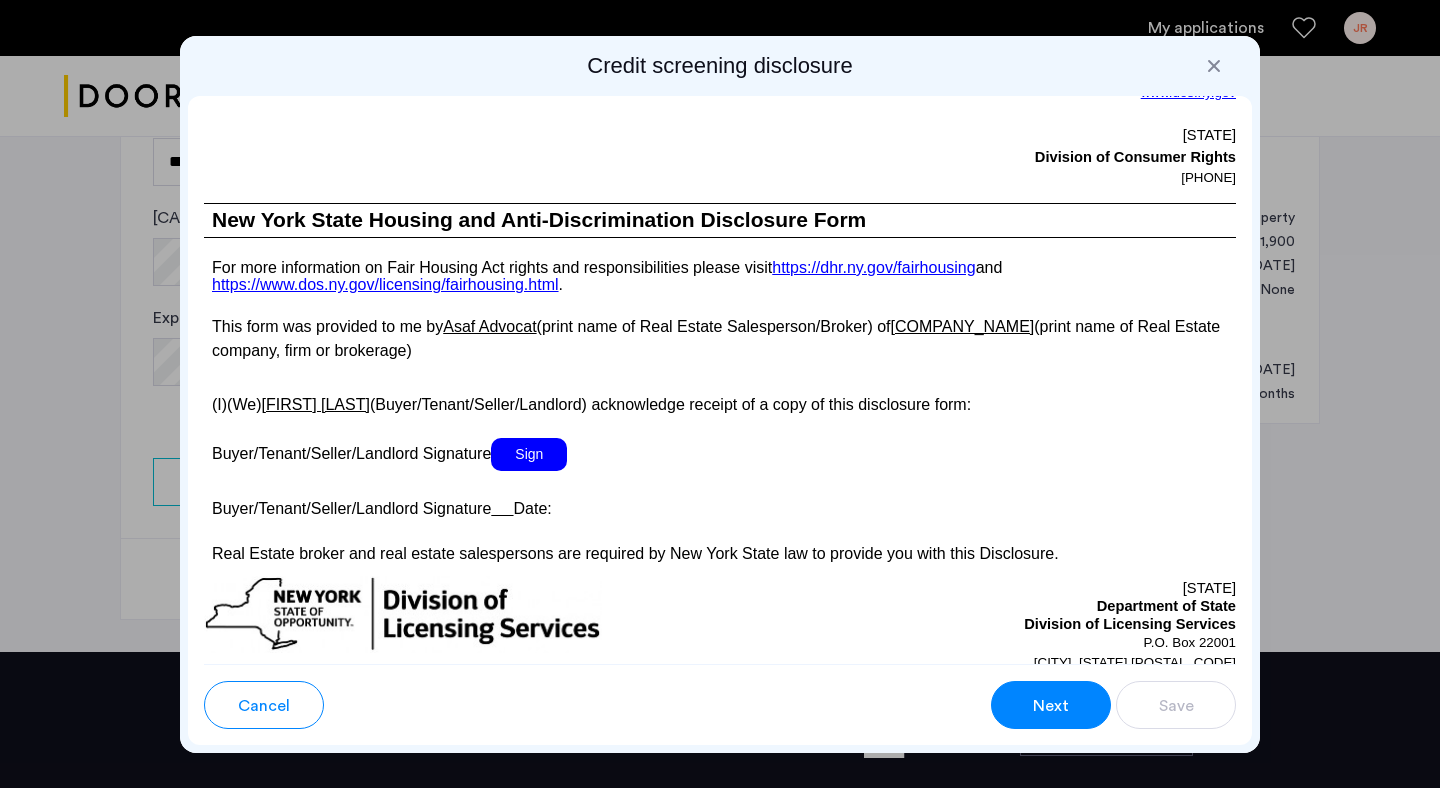 scroll, scrollTop: 3556, scrollLeft: 0, axis: vertical 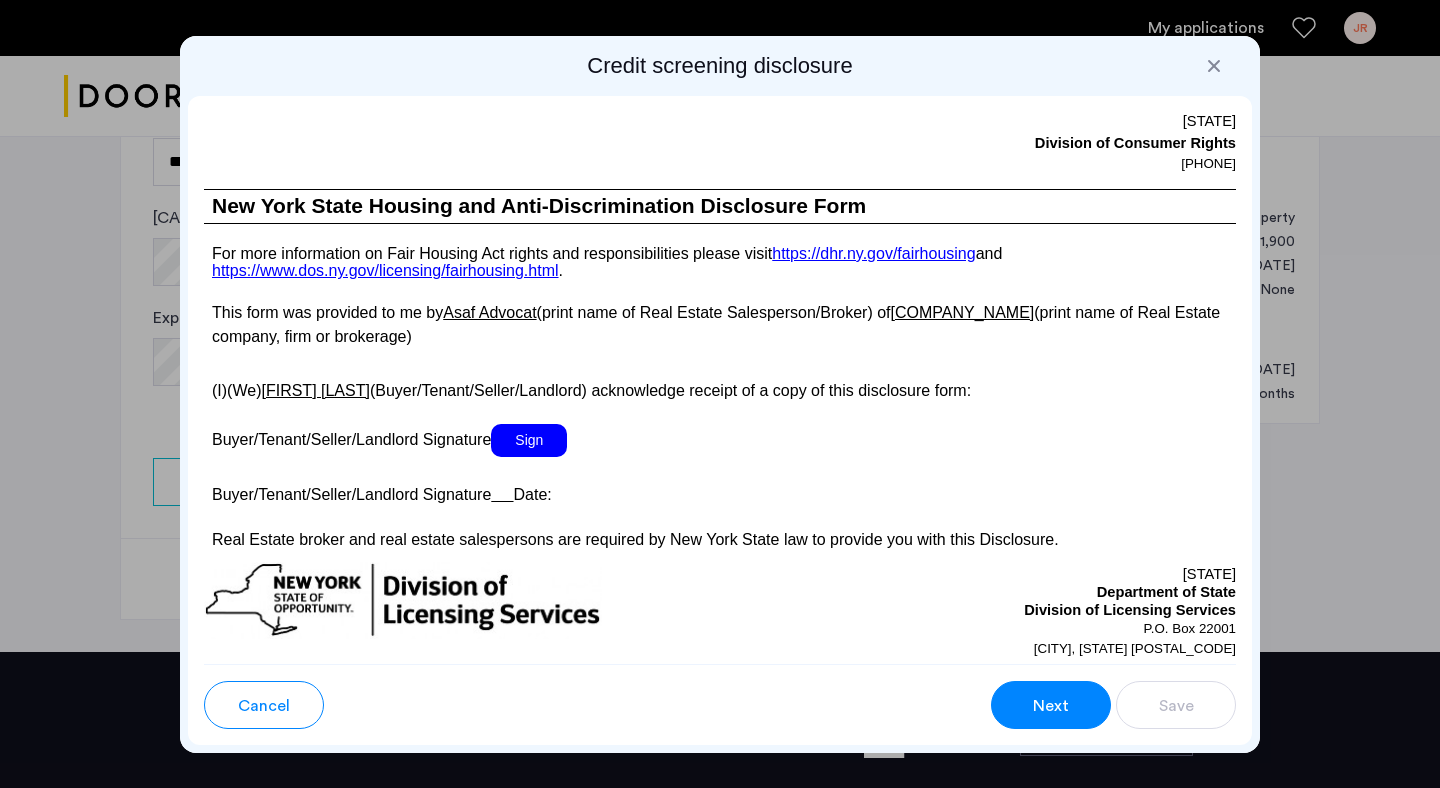 click on "Sign" at bounding box center [529, 440] 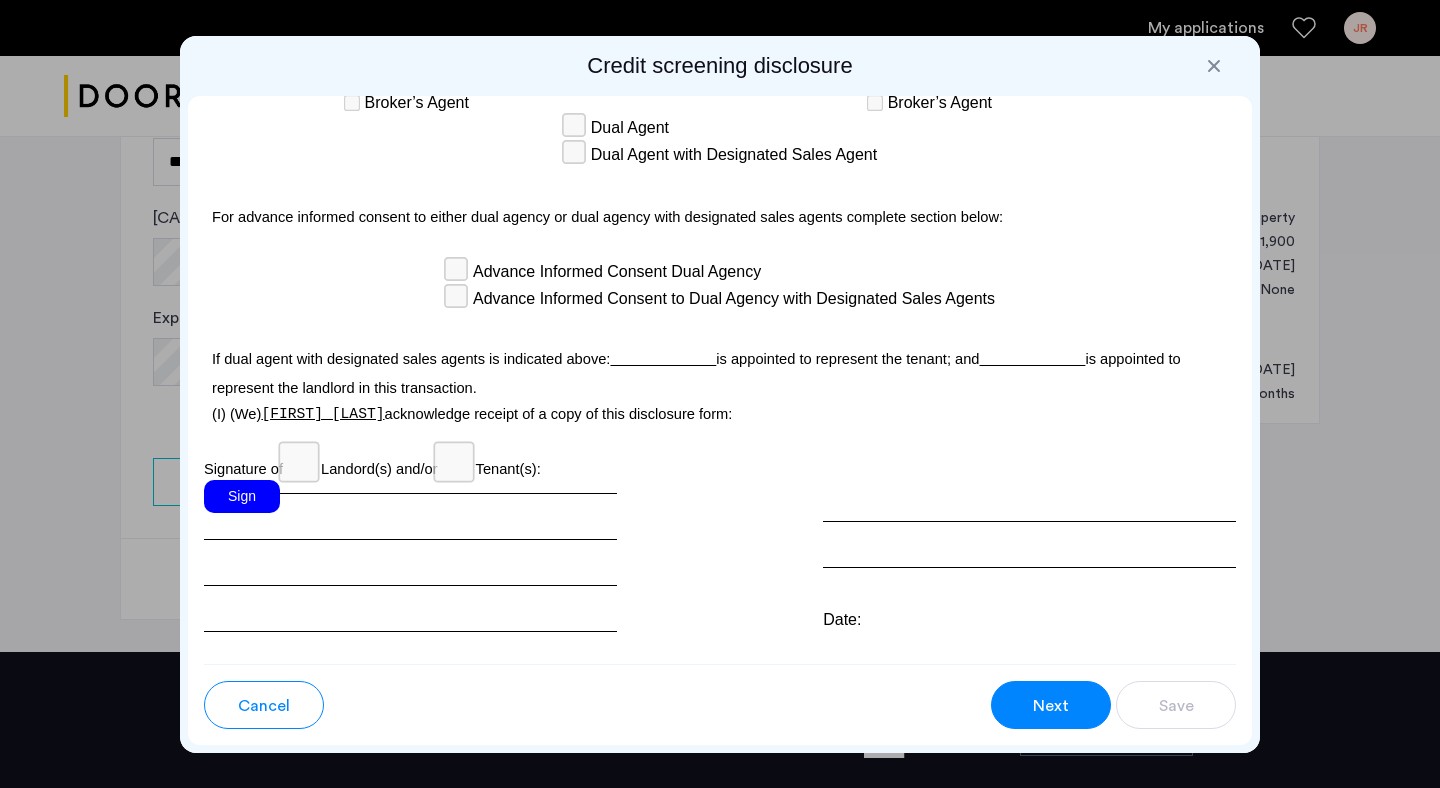 scroll, scrollTop: 5874, scrollLeft: 0, axis: vertical 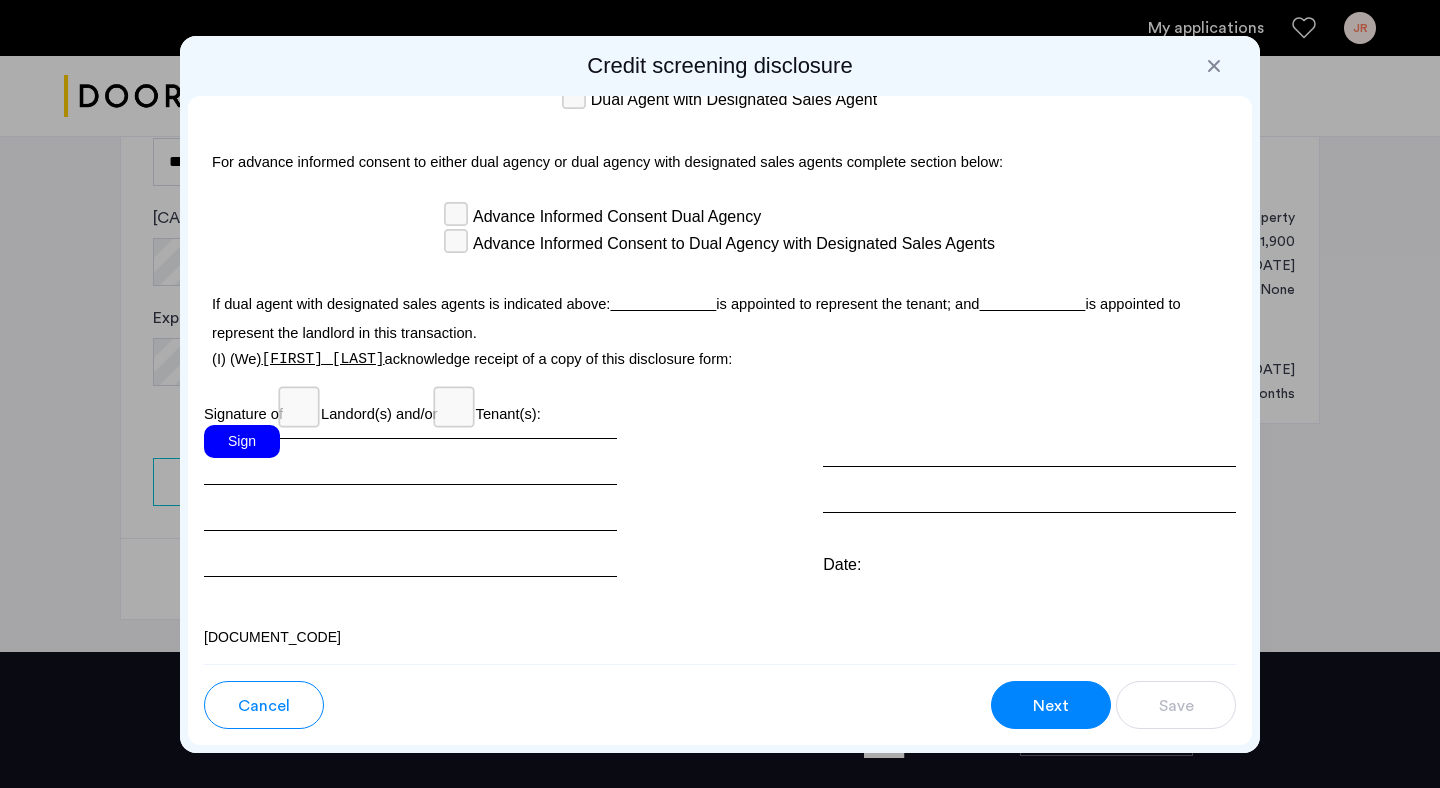 click on "Sign" at bounding box center [242, 441] 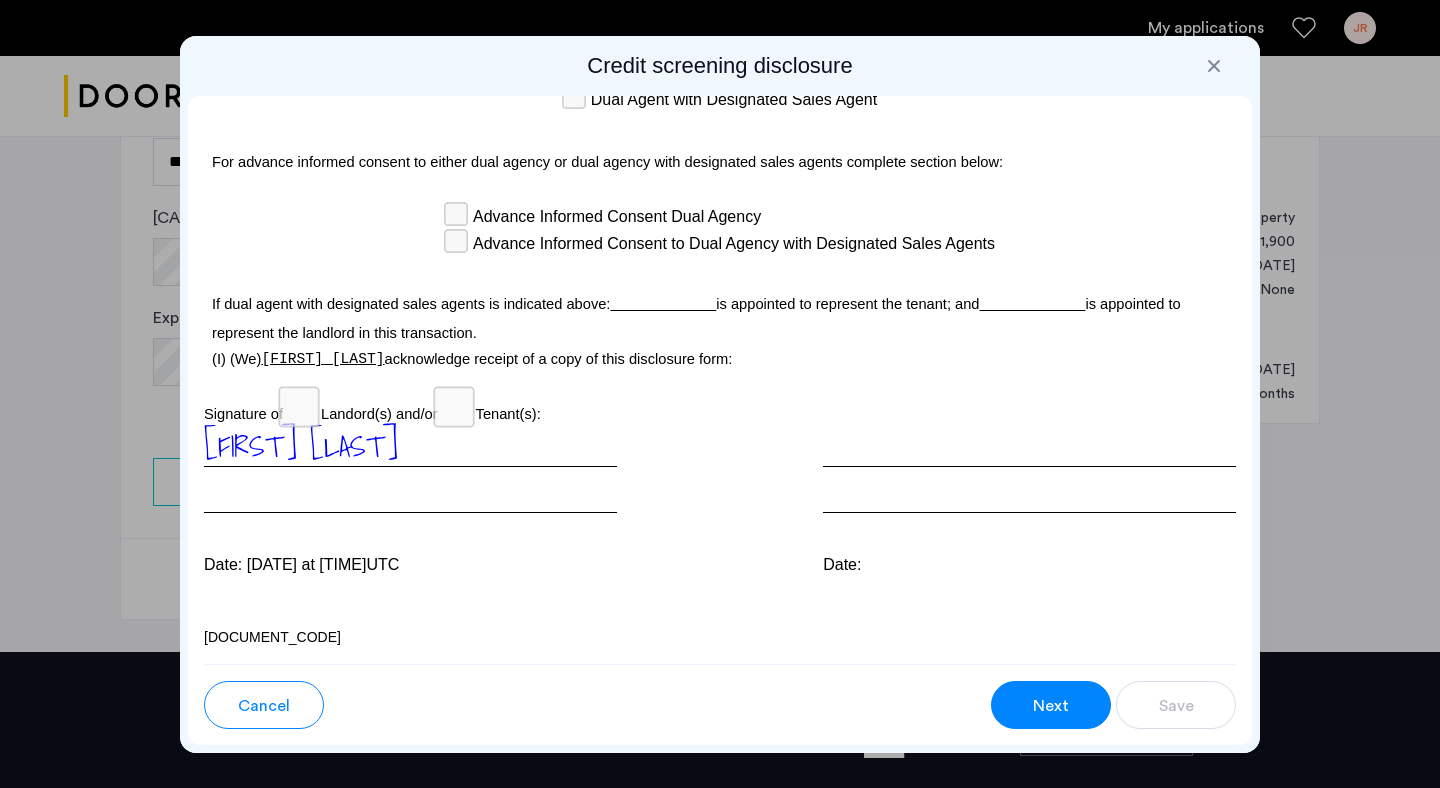 click on "Next" at bounding box center (1051, 706) 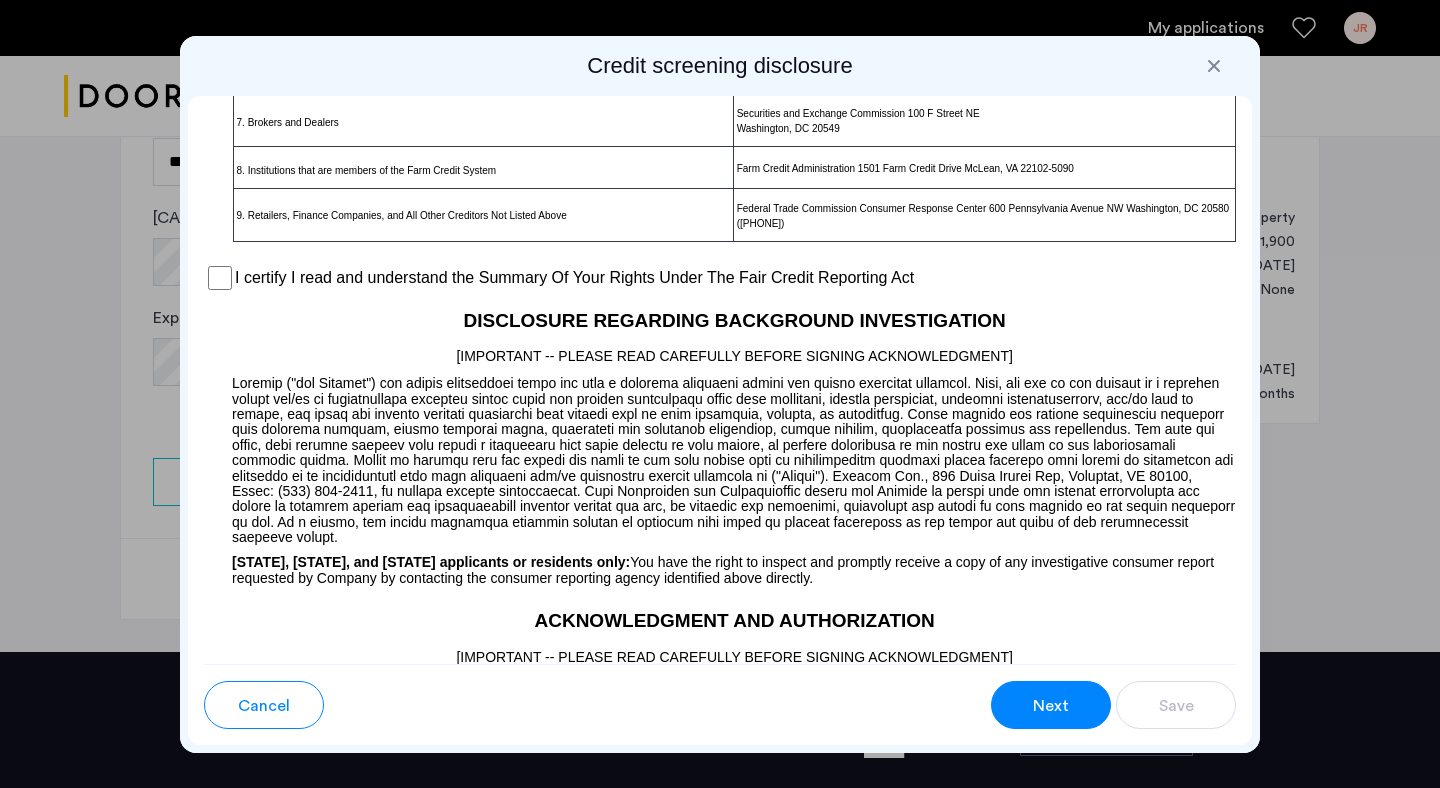 scroll, scrollTop: 1518, scrollLeft: 0, axis: vertical 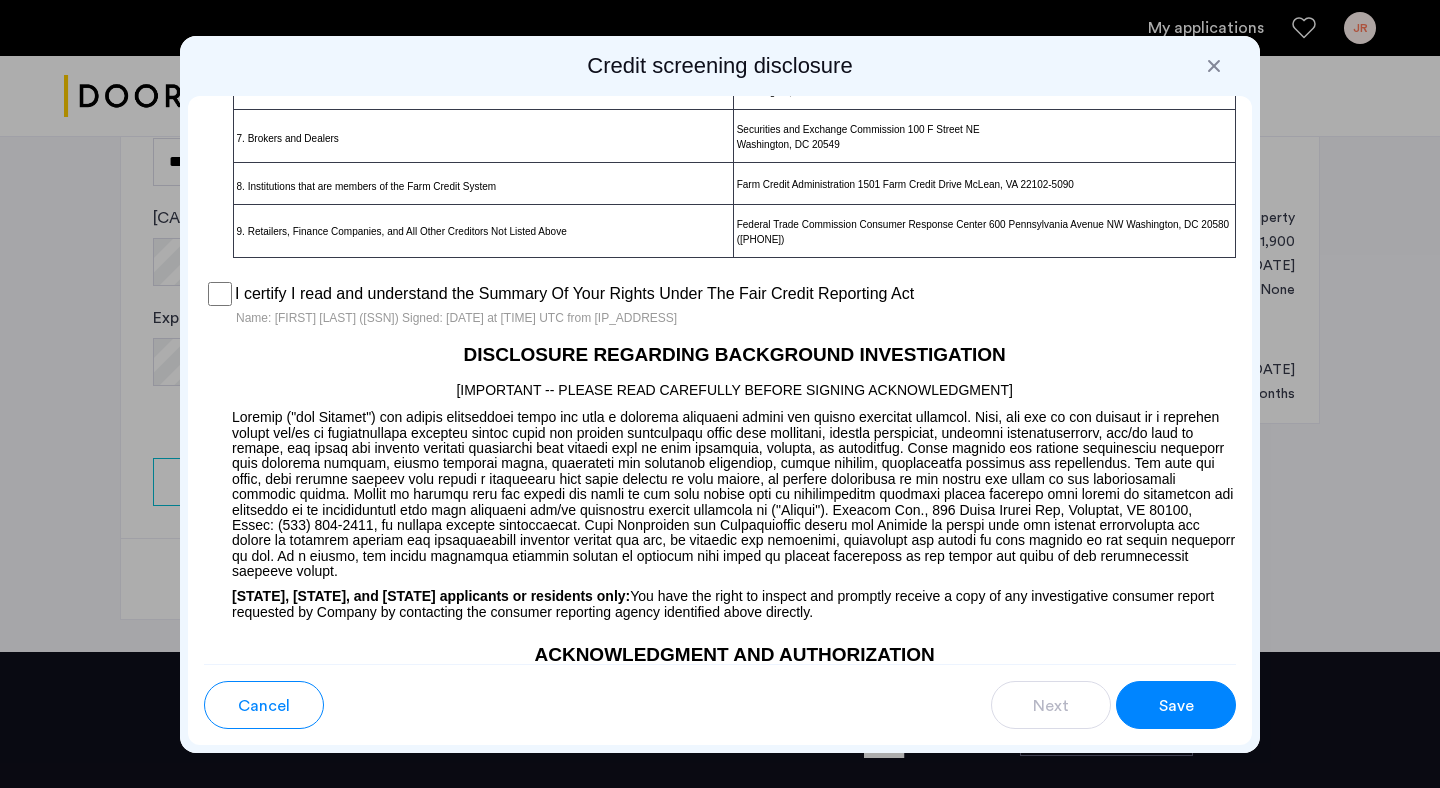 click on "Save" at bounding box center [1176, 706] 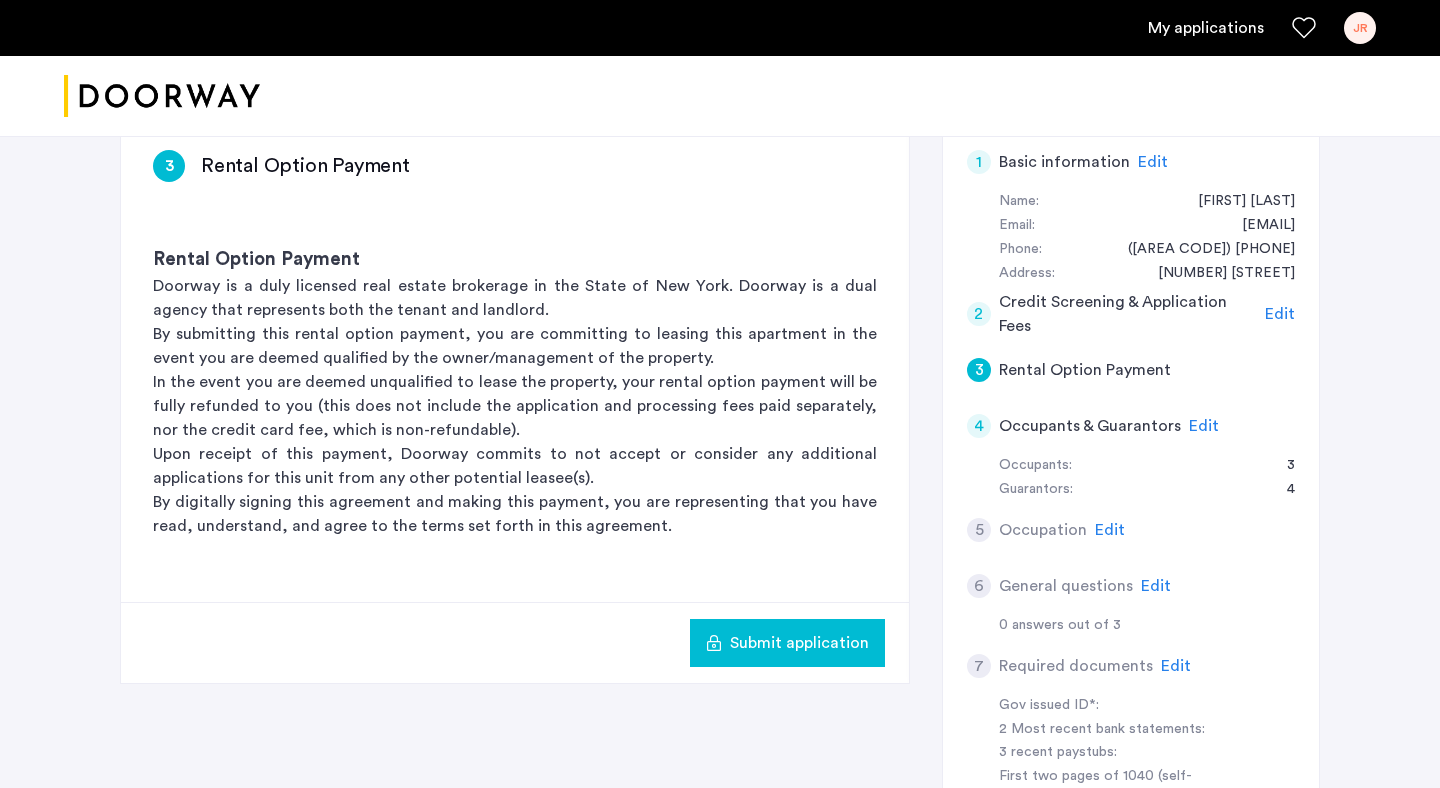 scroll, scrollTop: 325, scrollLeft: 0, axis: vertical 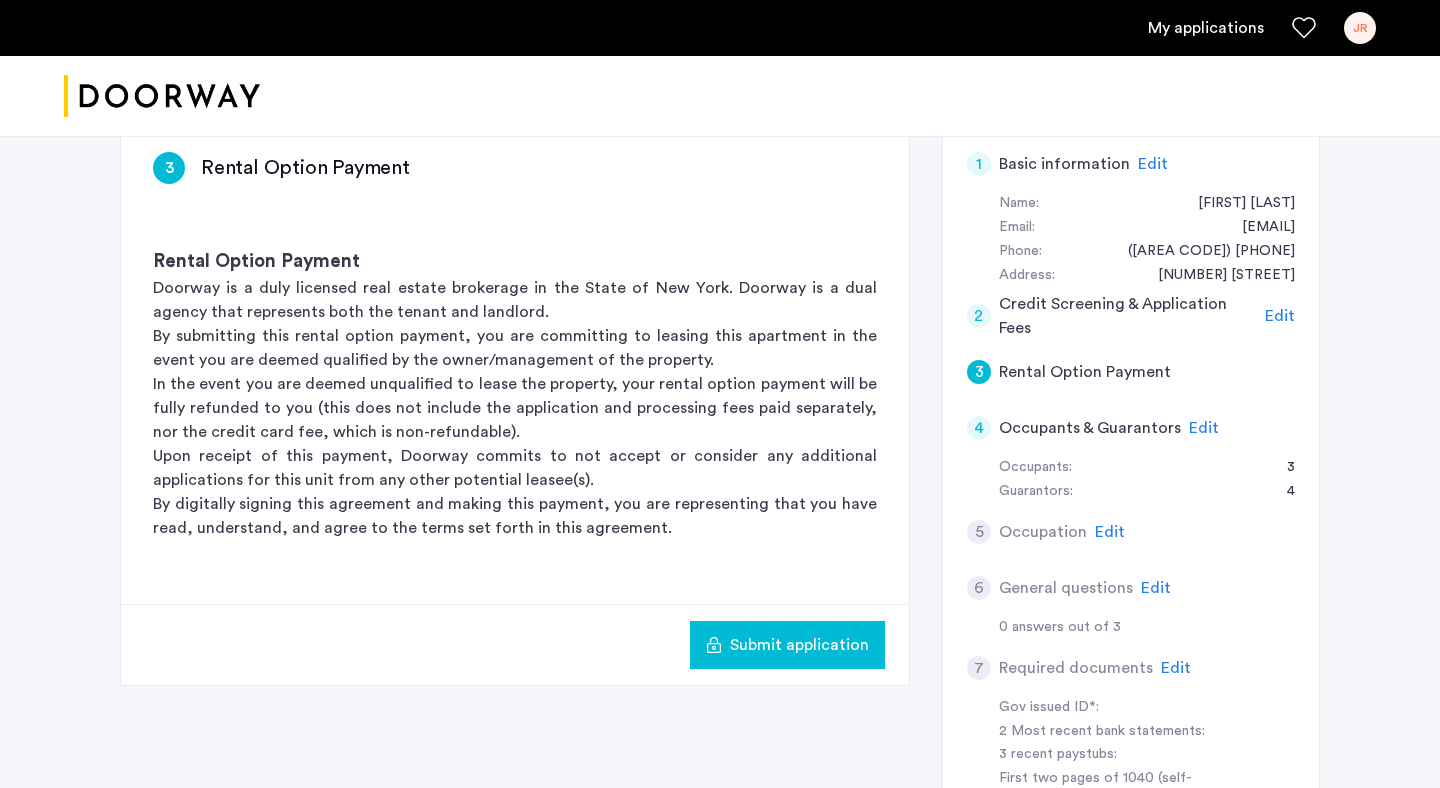 click on "Edit" 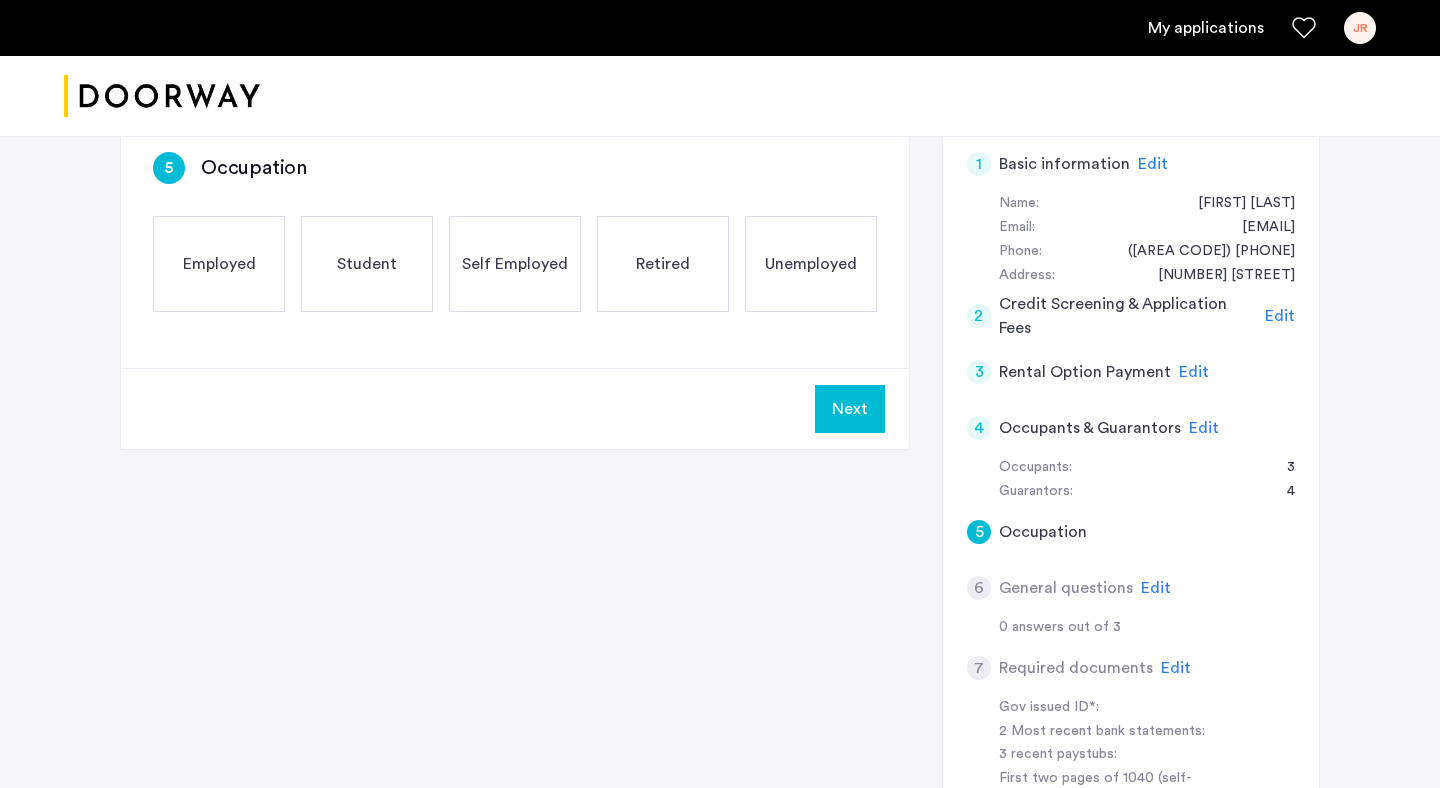 click on "Employed" 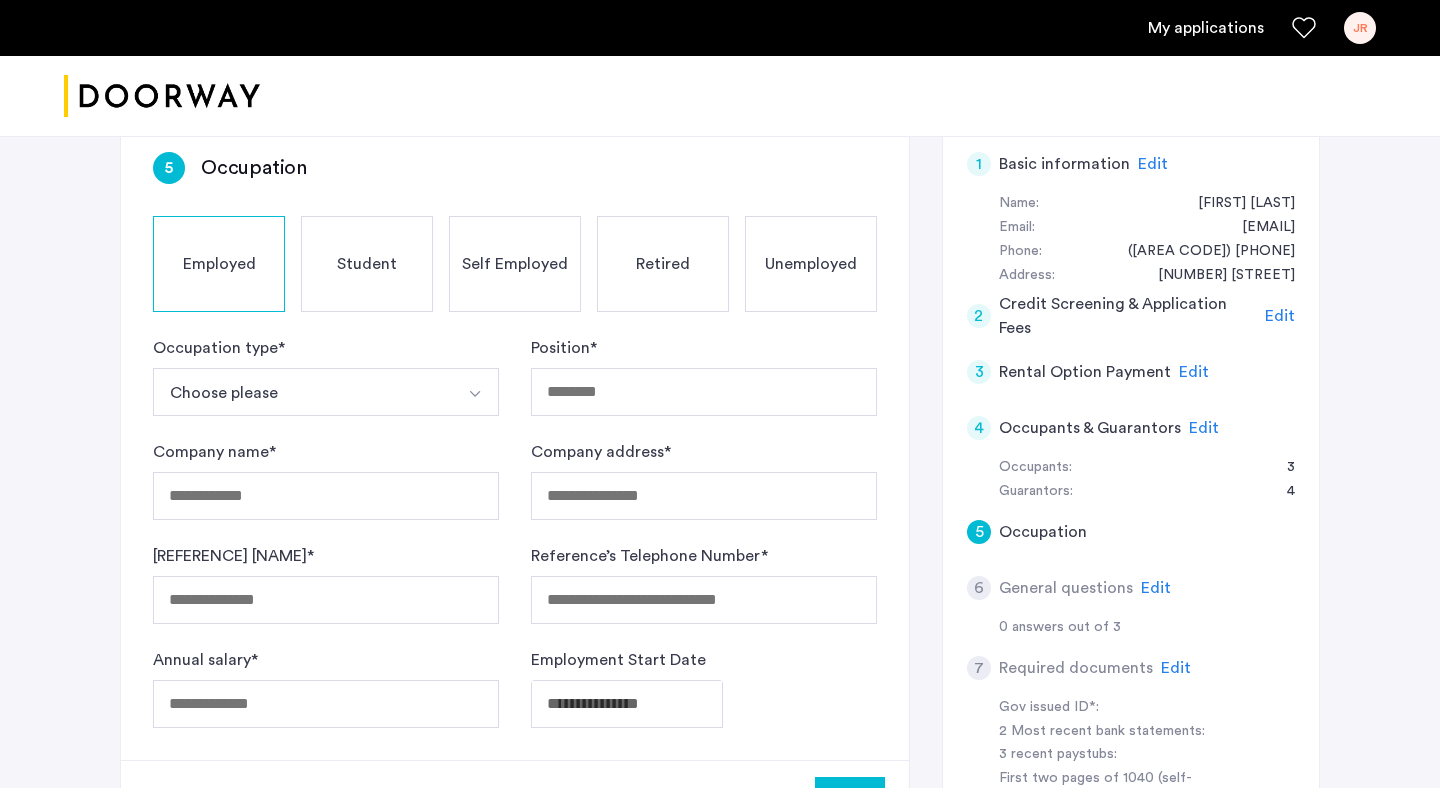 click at bounding box center [475, 394] 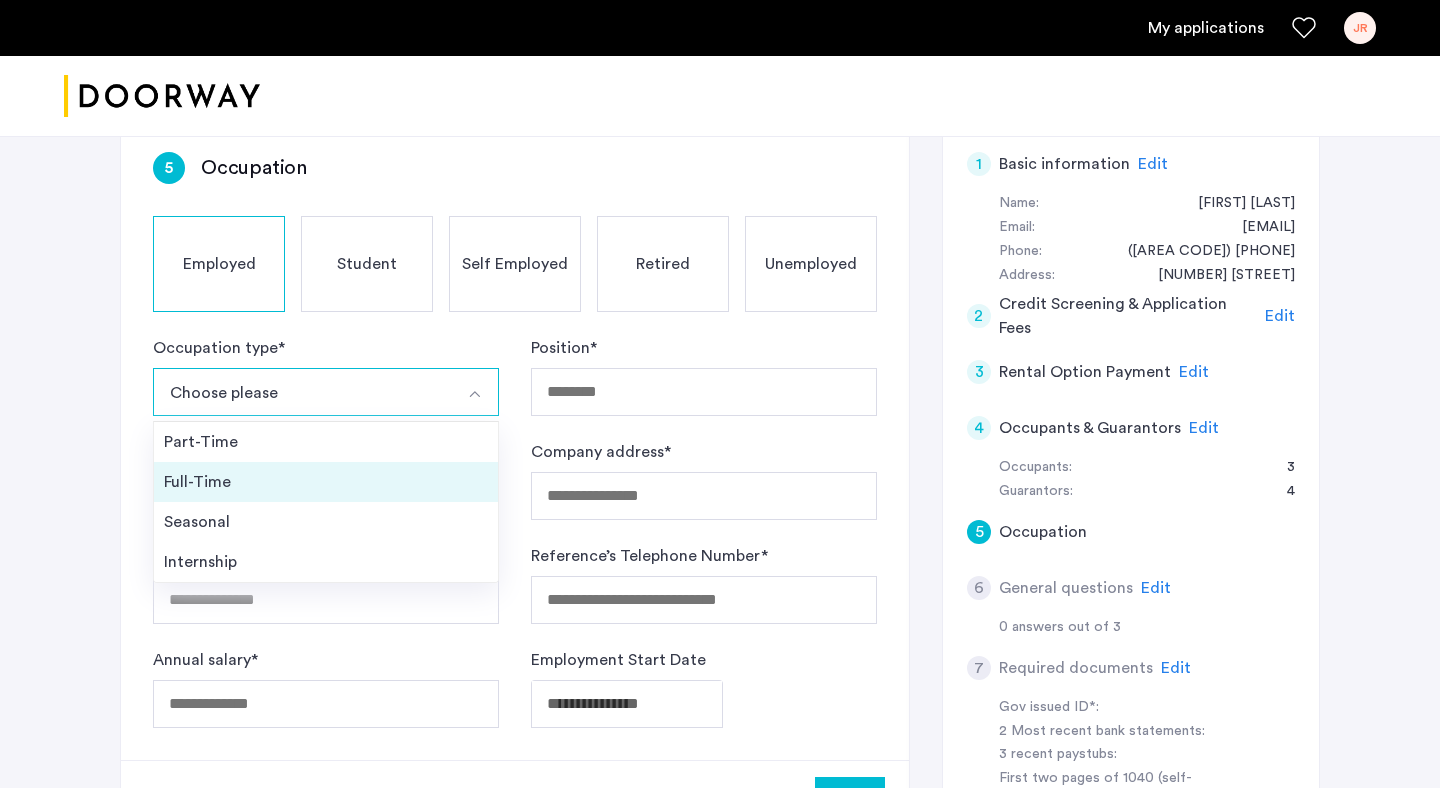 click on "Full-Time" at bounding box center [326, 482] 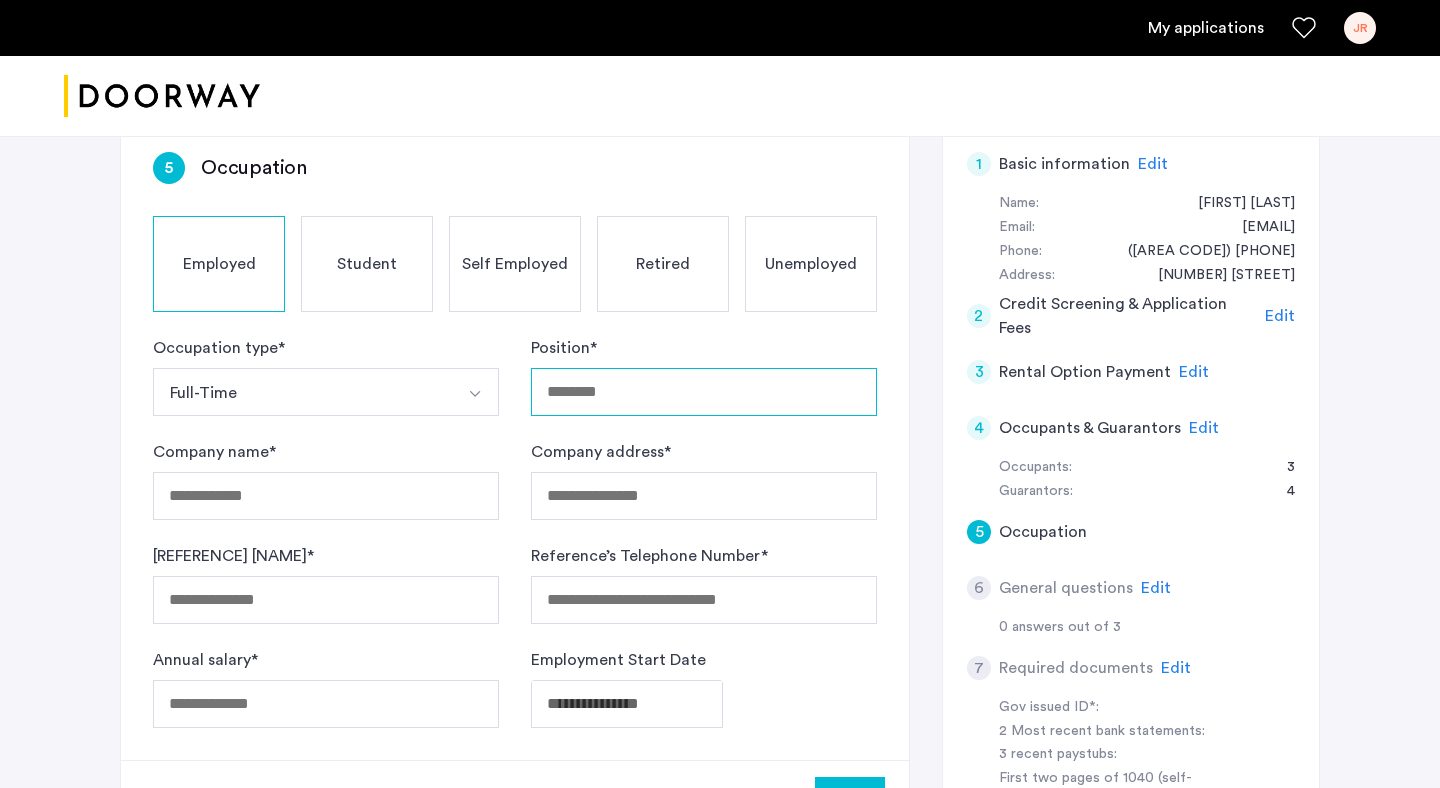 click on "Position  *" at bounding box center [704, 392] 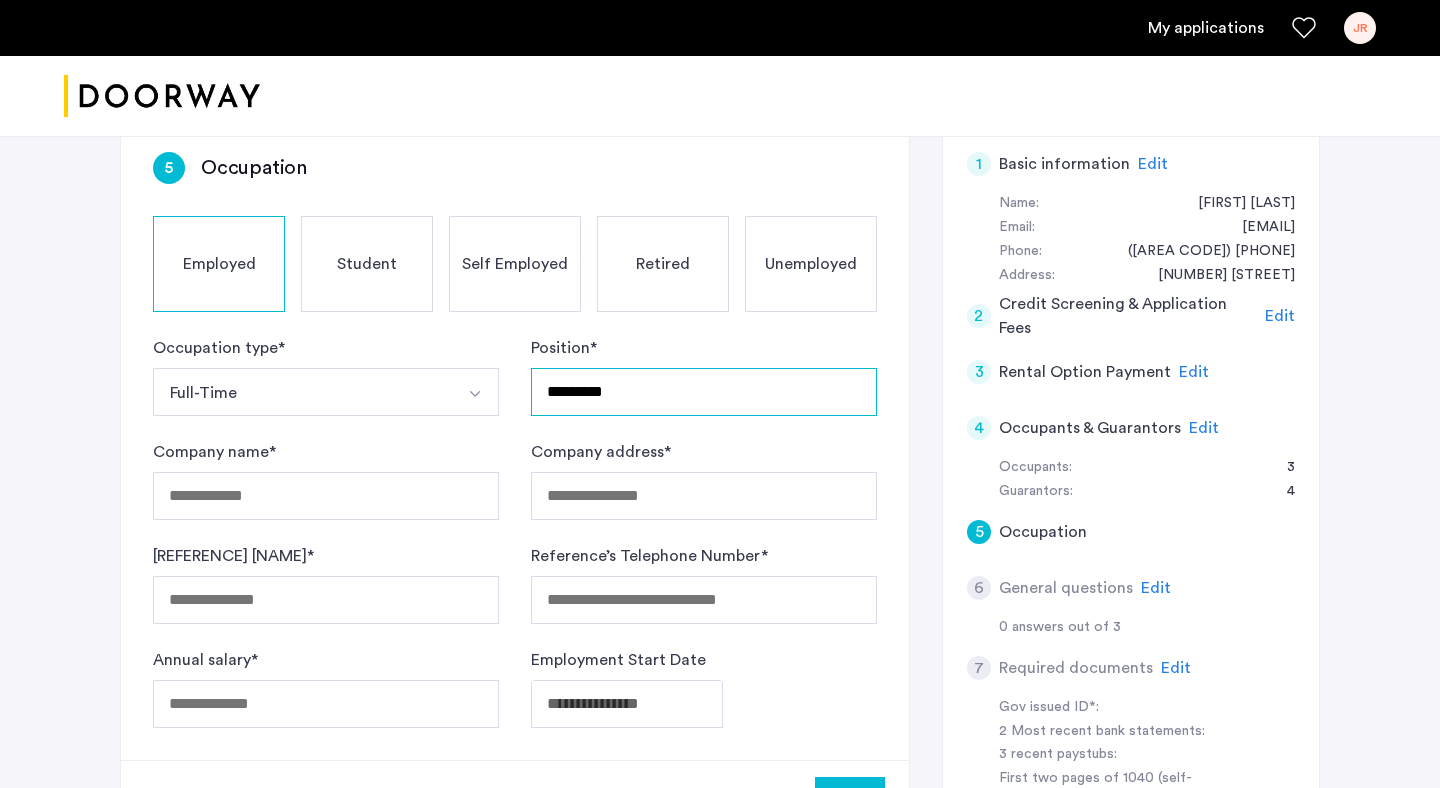 type on "*********" 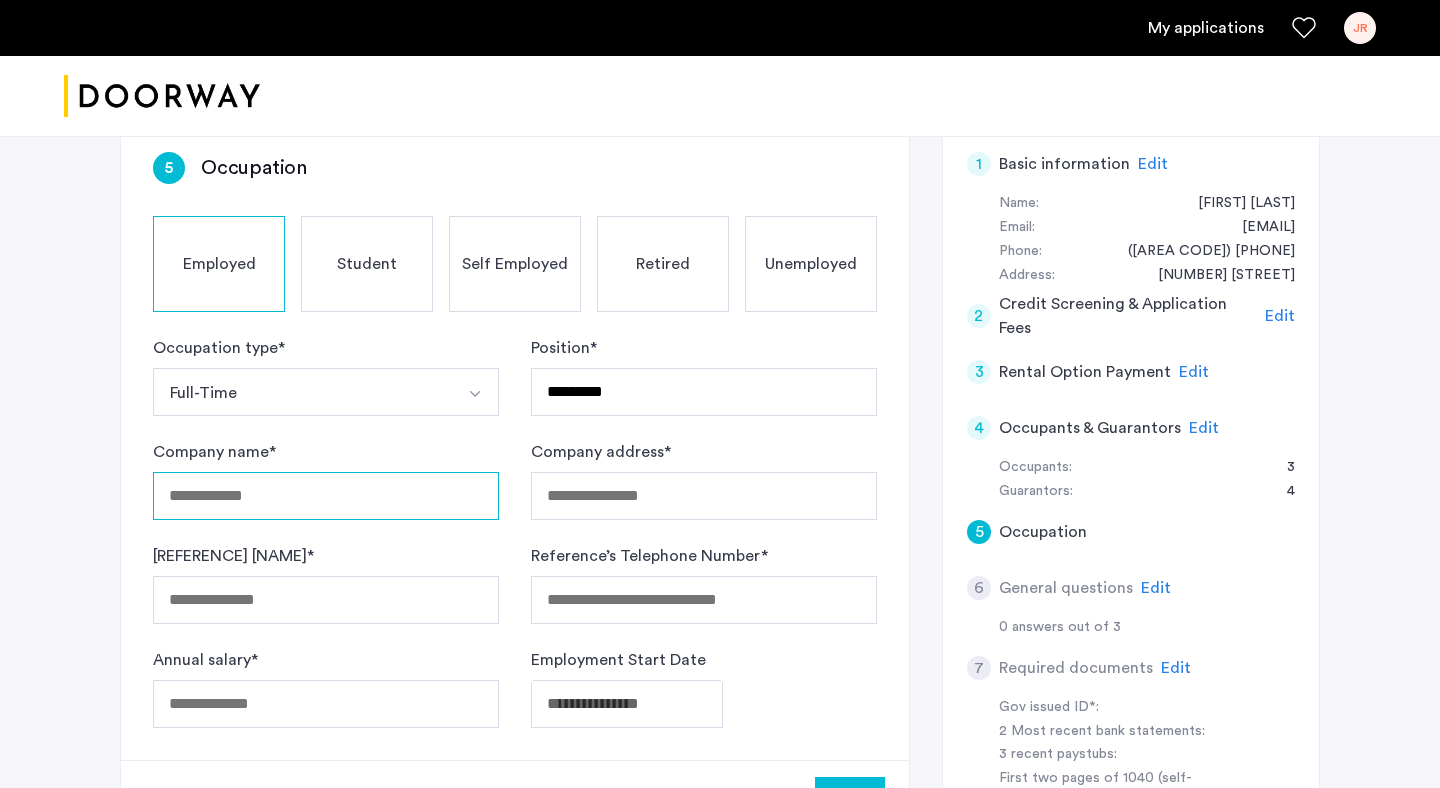 click on "Company name  *" at bounding box center [326, 496] 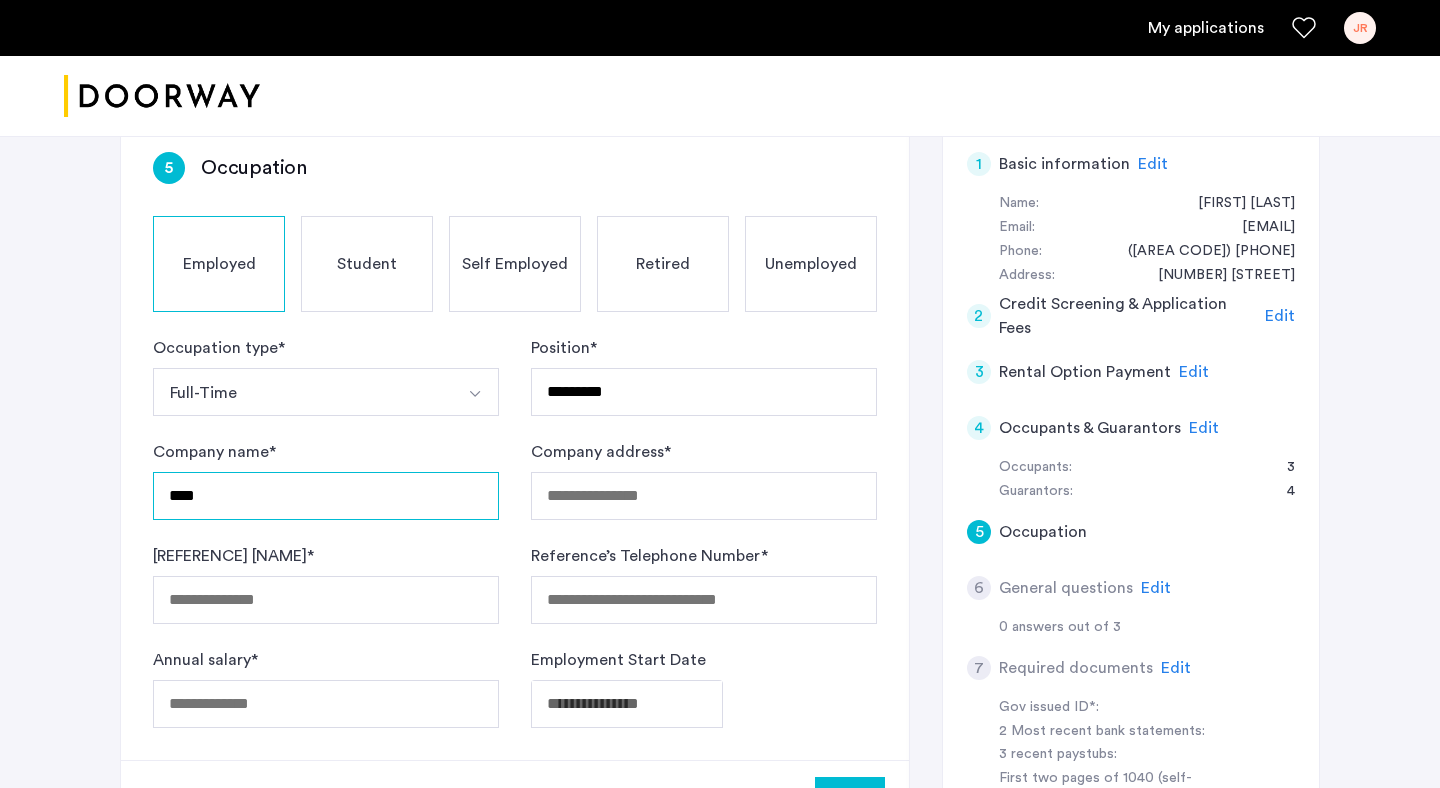 type on "****" 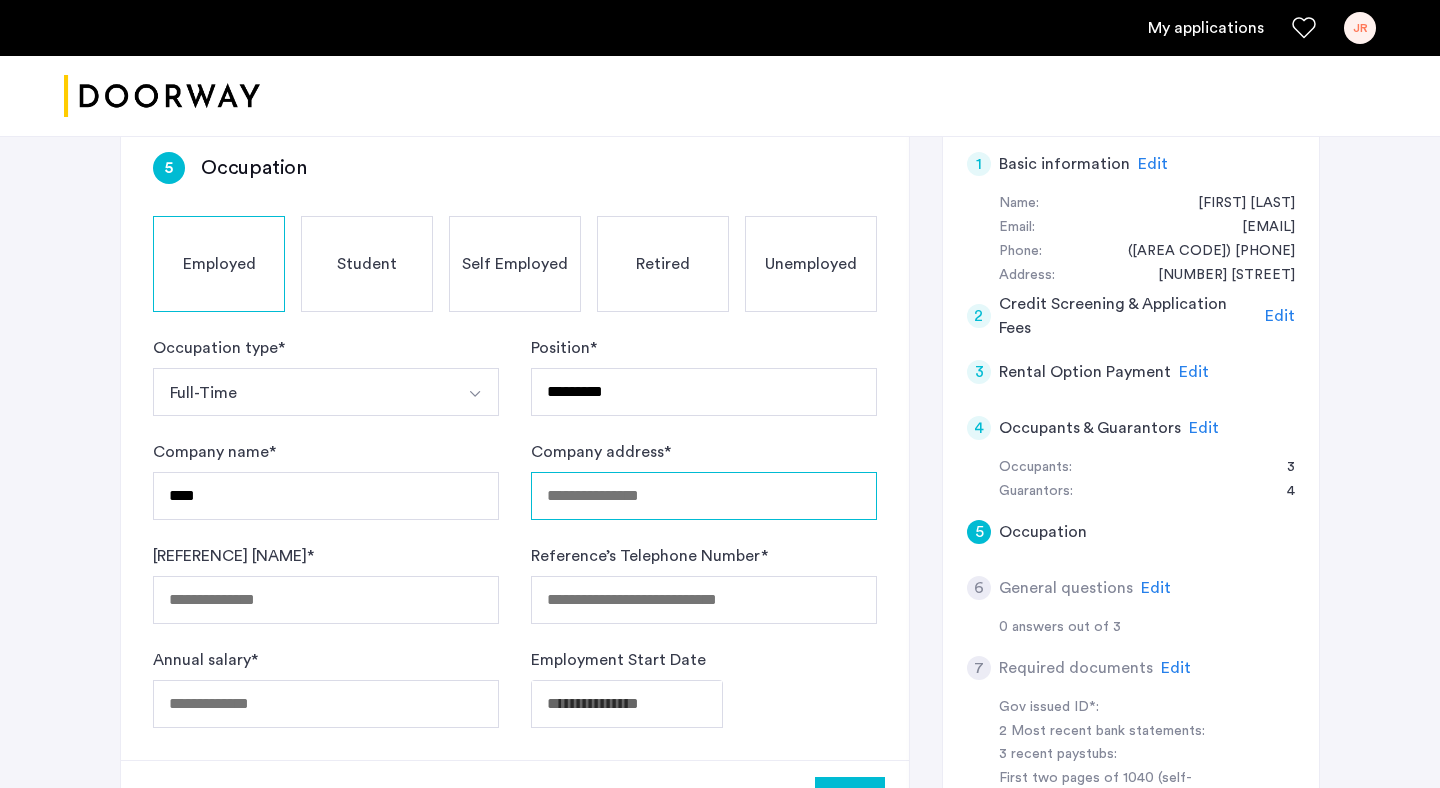 click on "Company address  *" at bounding box center (704, 496) 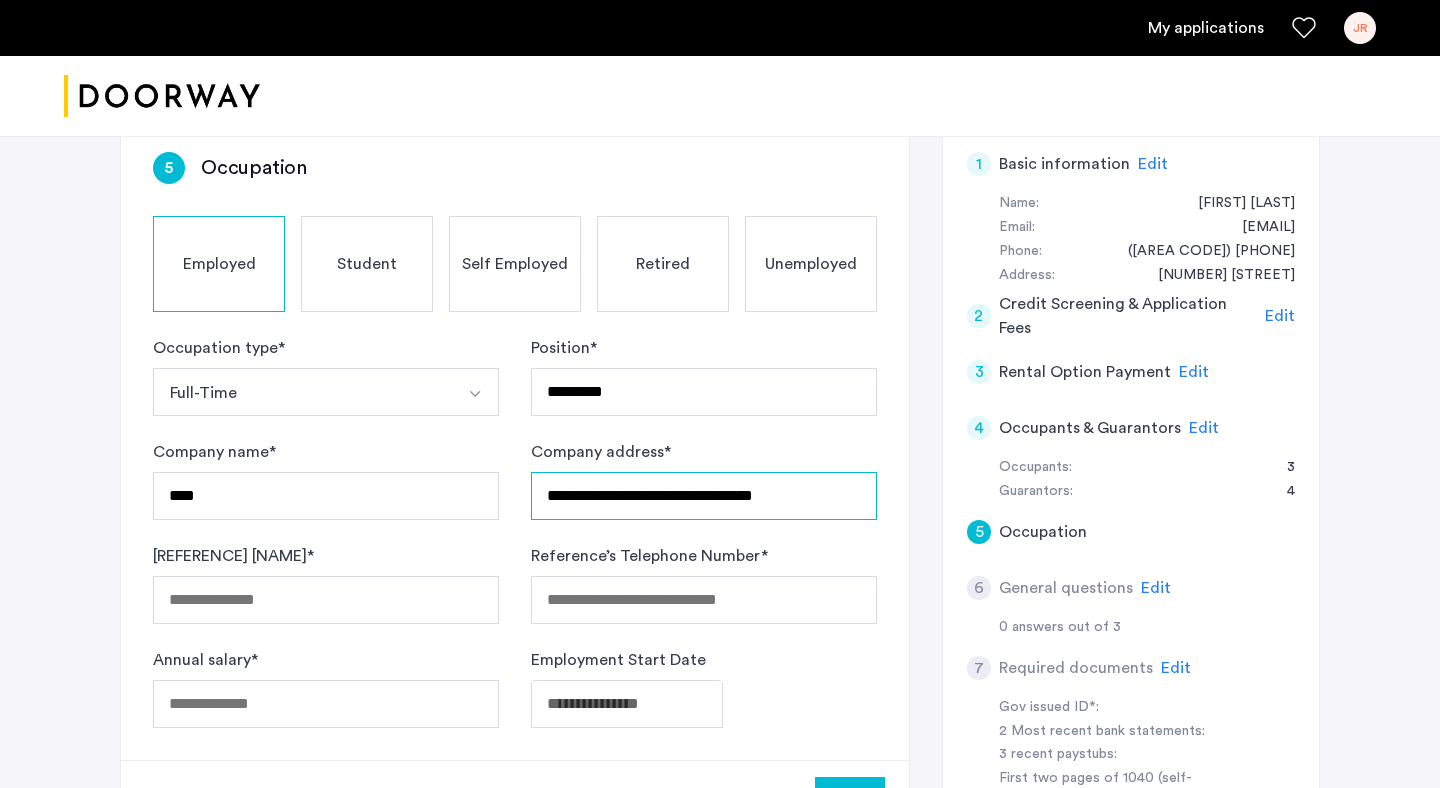 type on "**********" 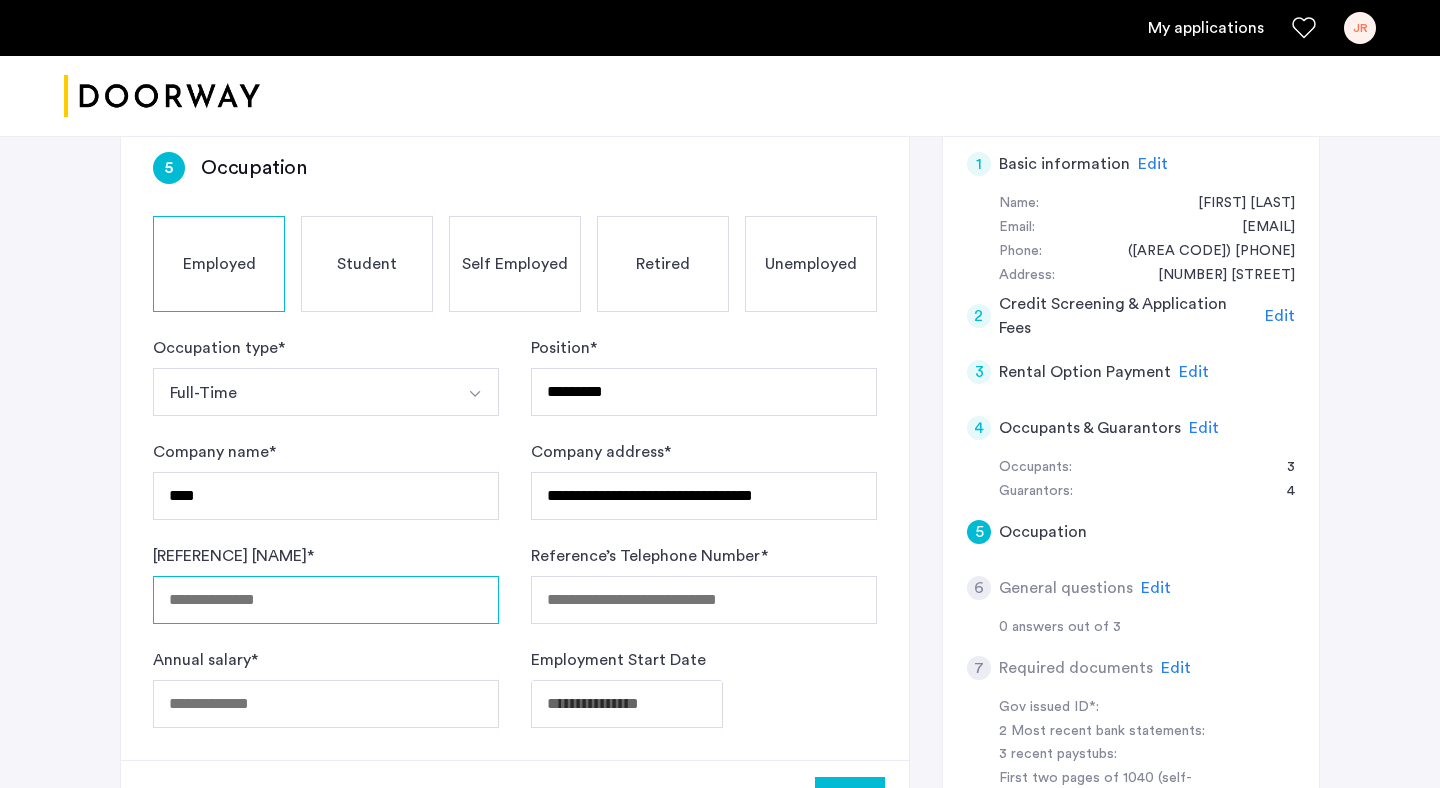 click on "Reference name  *" at bounding box center [326, 600] 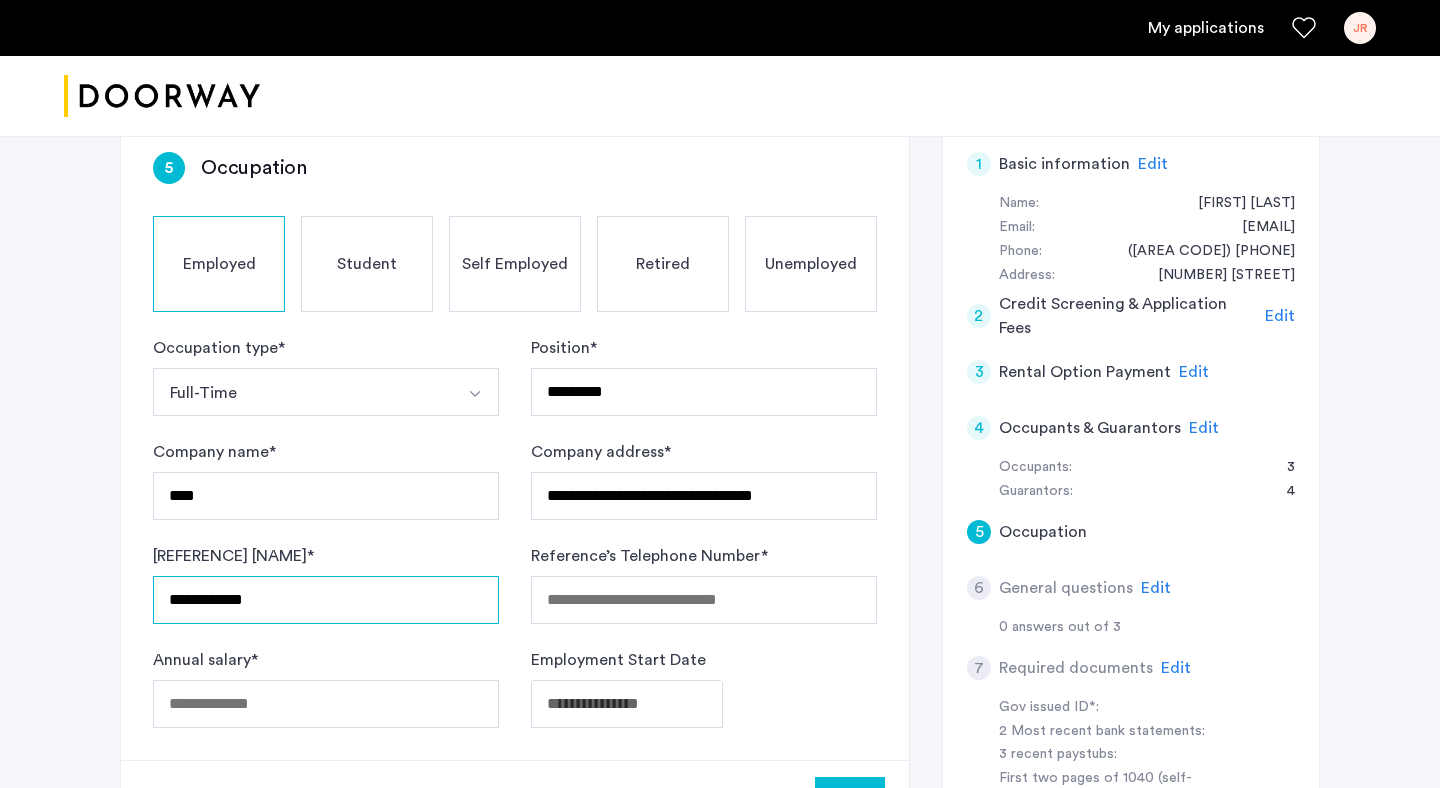 type on "**********" 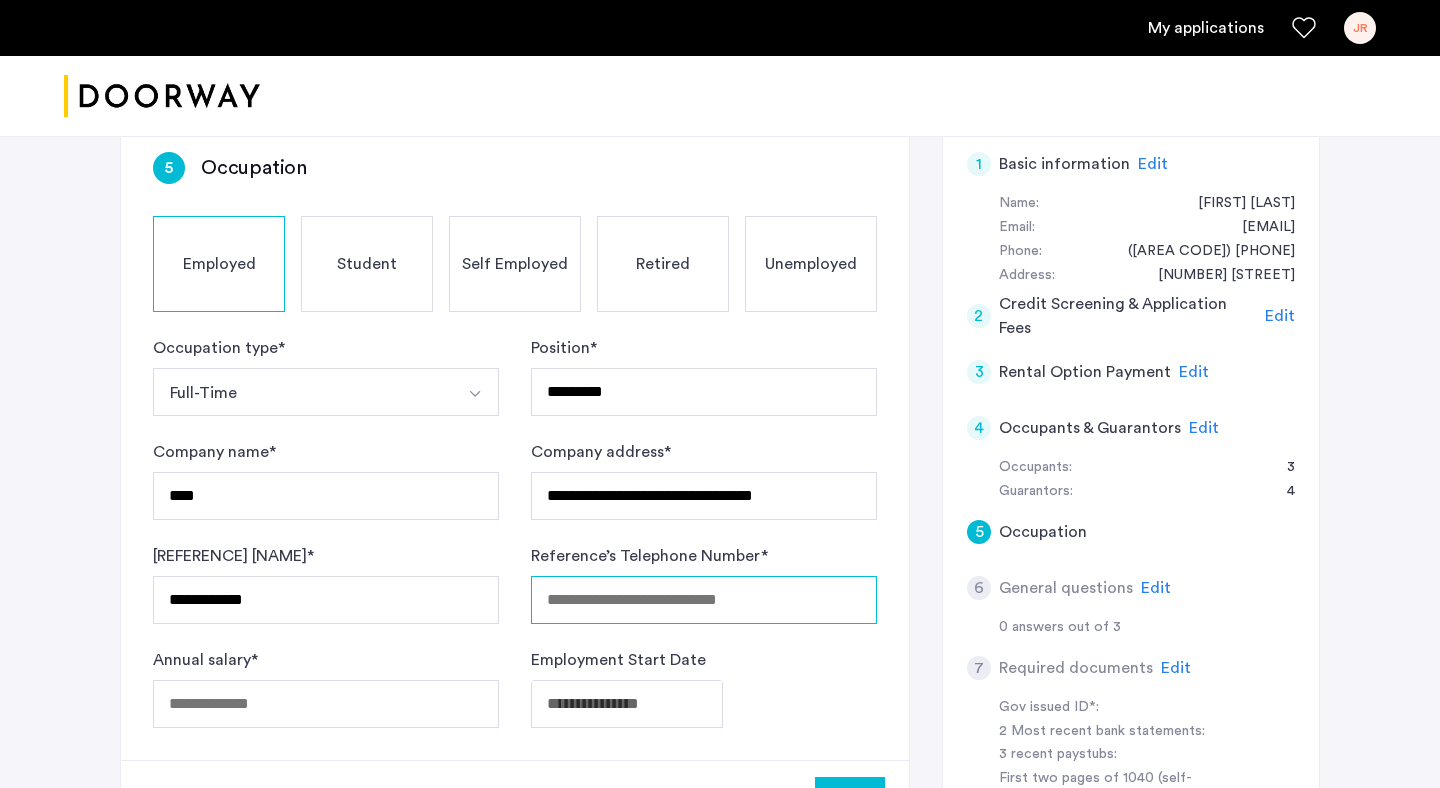 click on "Reference’s Telephone Number  *" at bounding box center [704, 600] 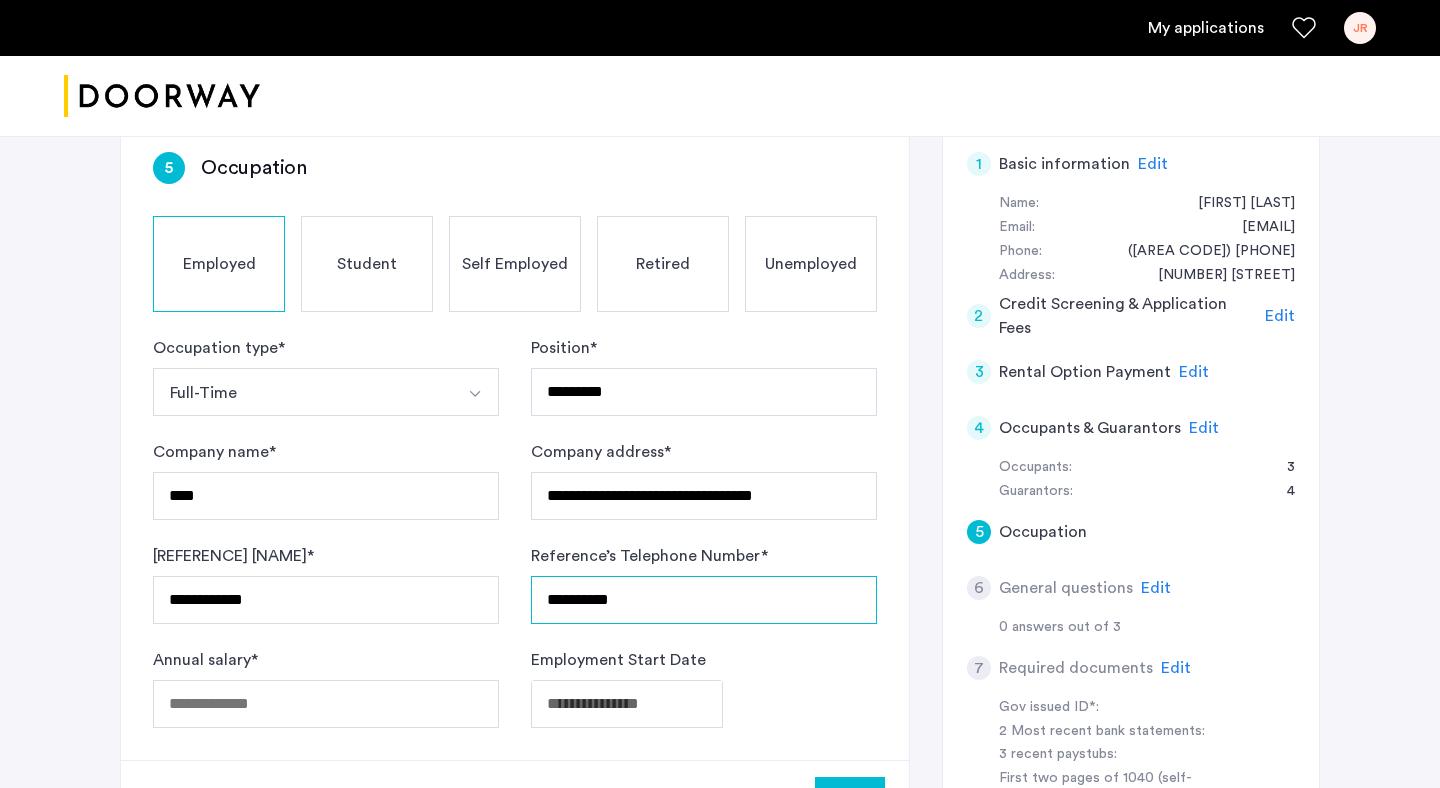 type on "**********" 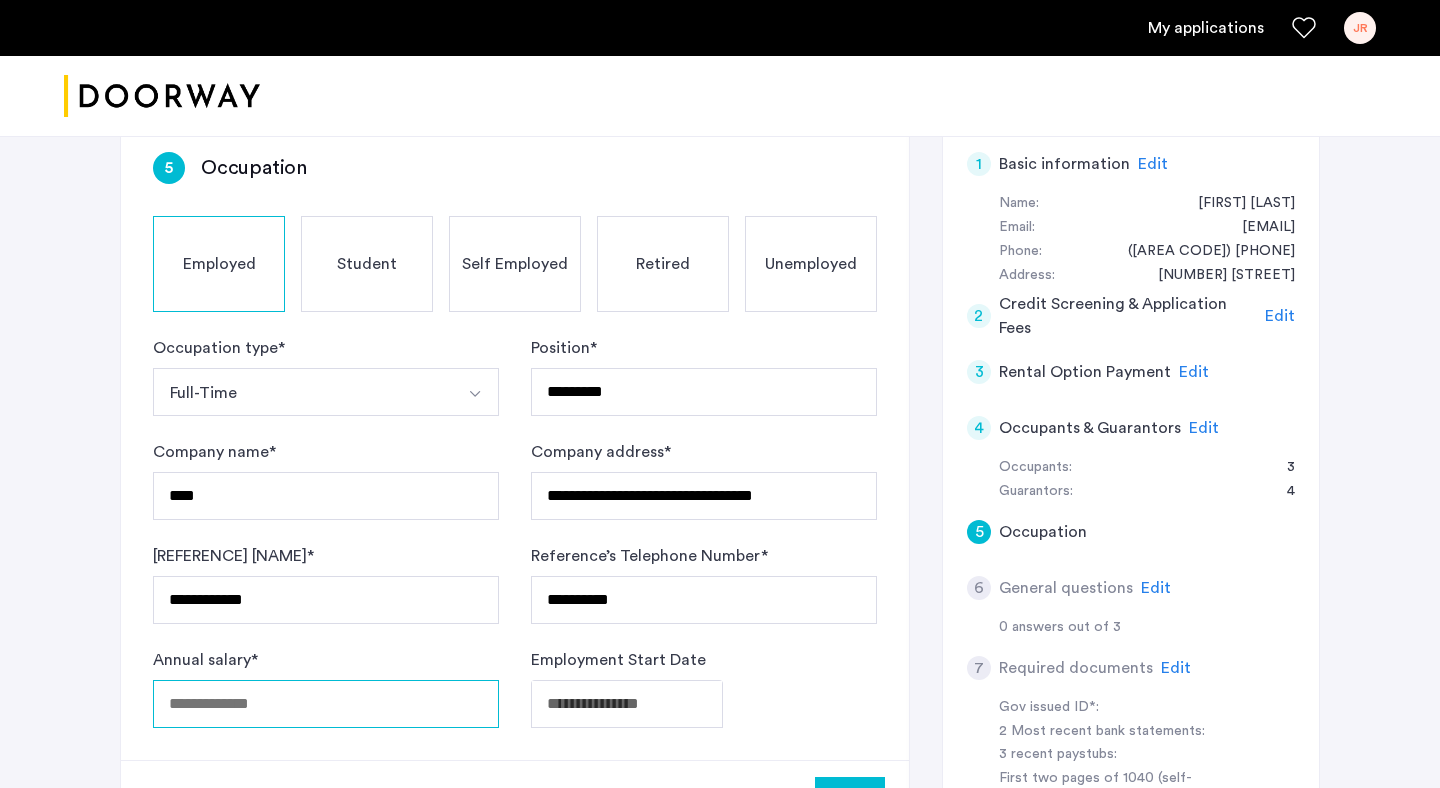 click on "Annual salary  *" at bounding box center [326, 704] 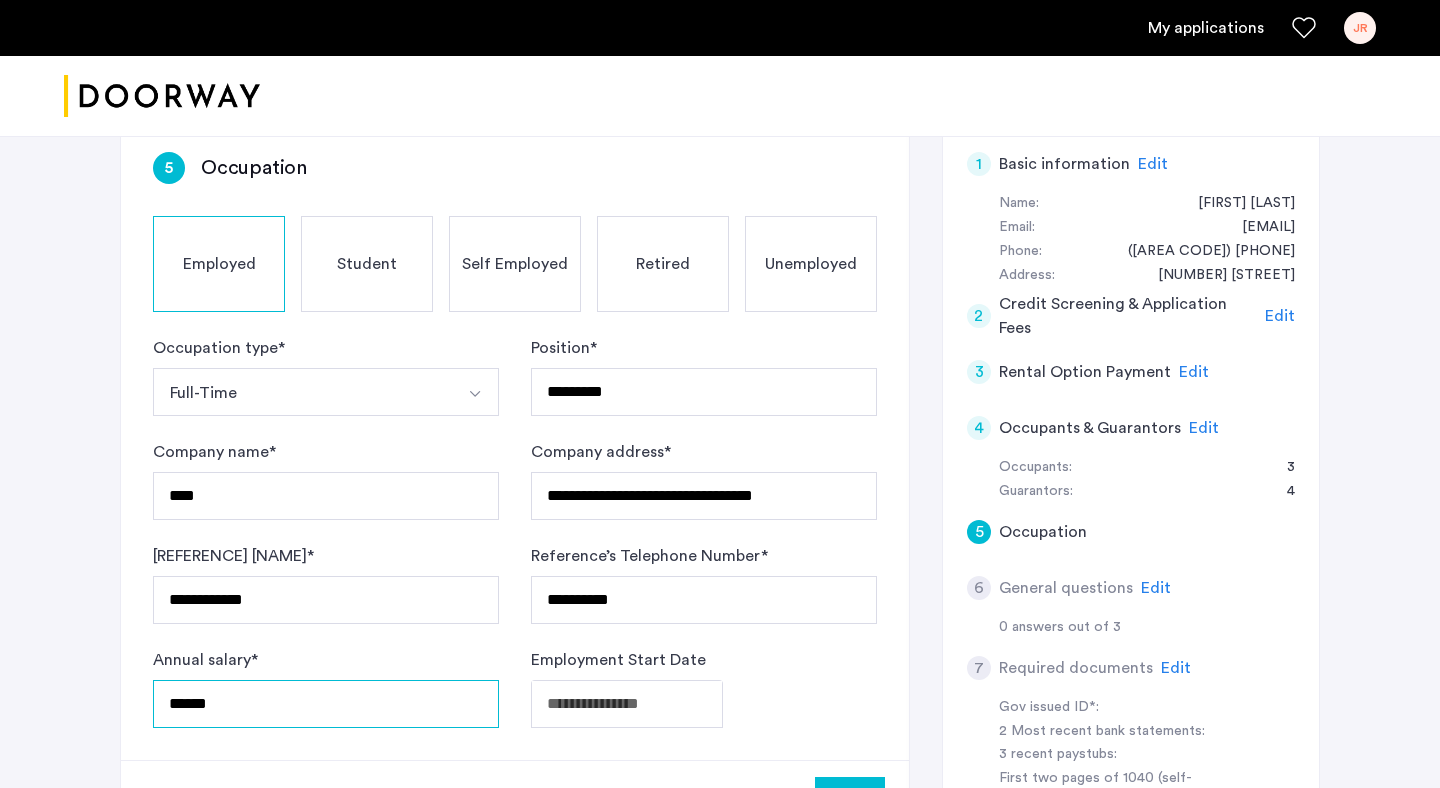 type on "******" 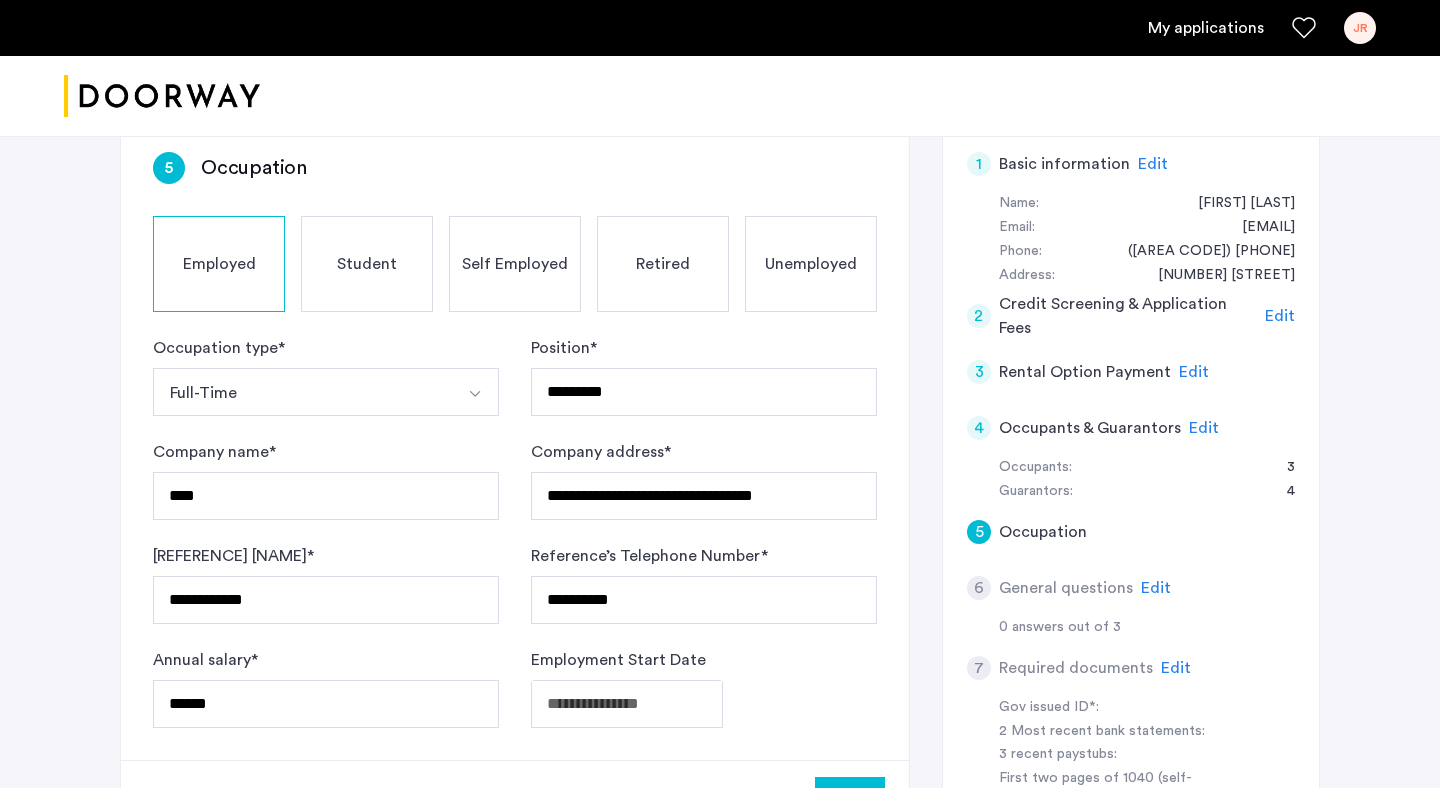 click on "**********" at bounding box center (720, 69) 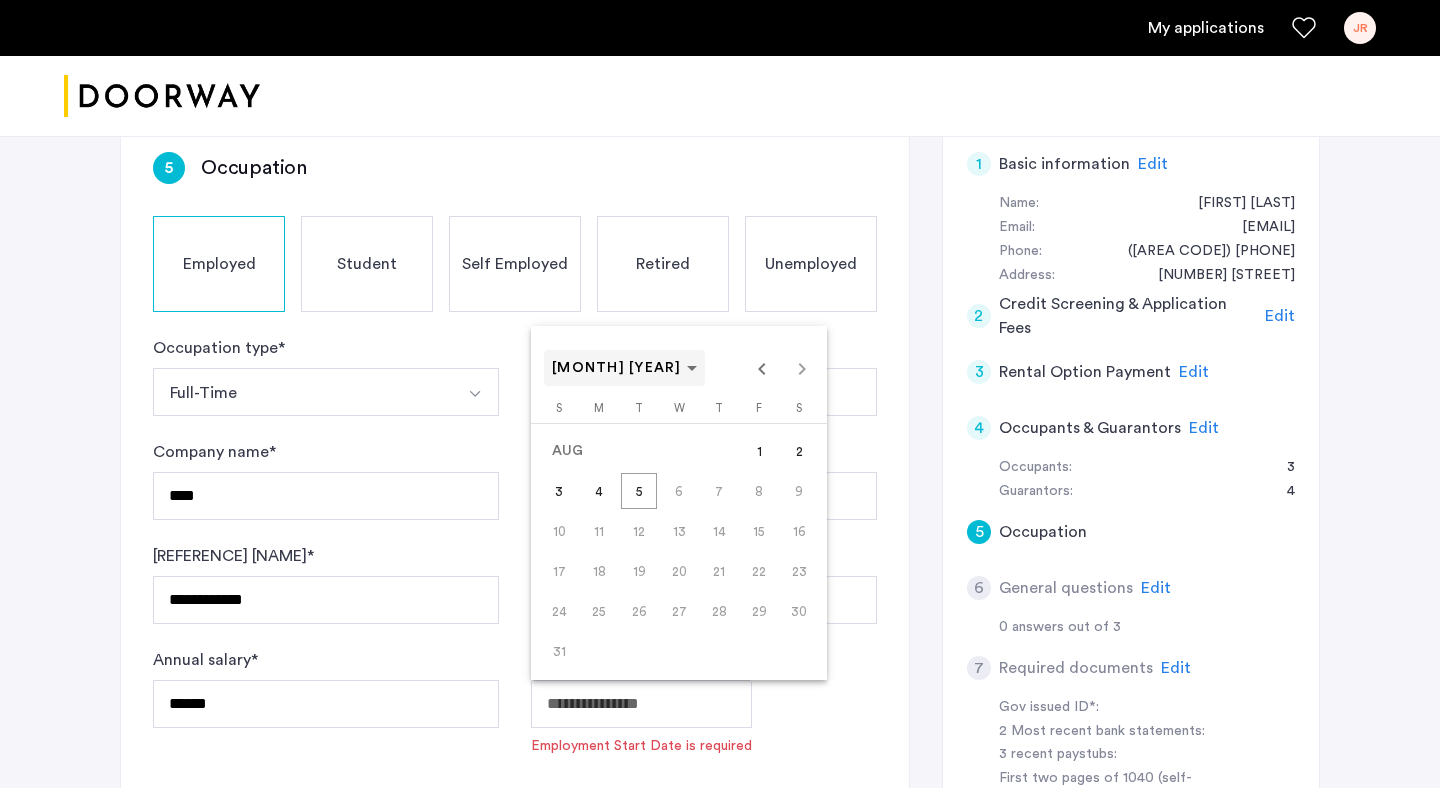click 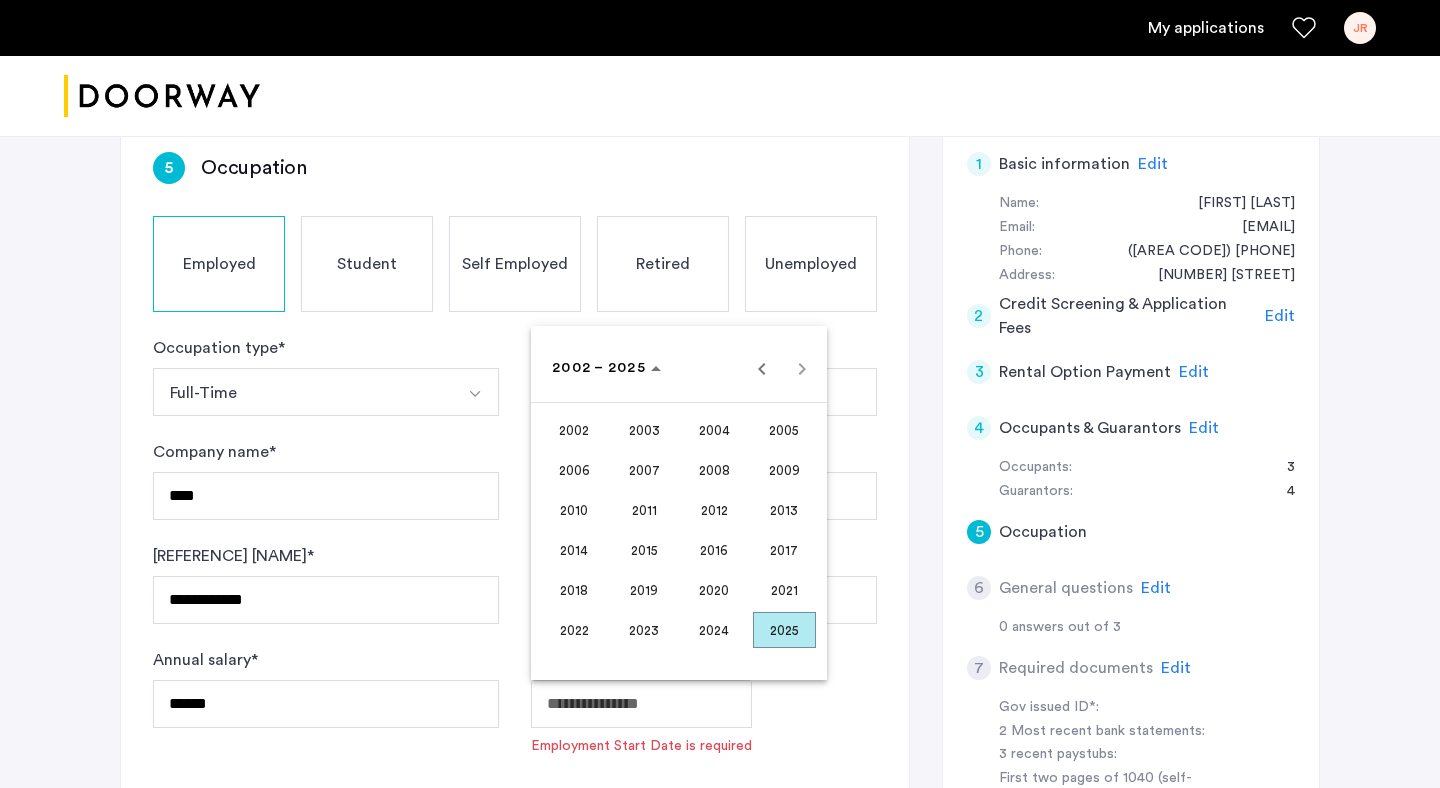 click on "2009" at bounding box center [784, 470] 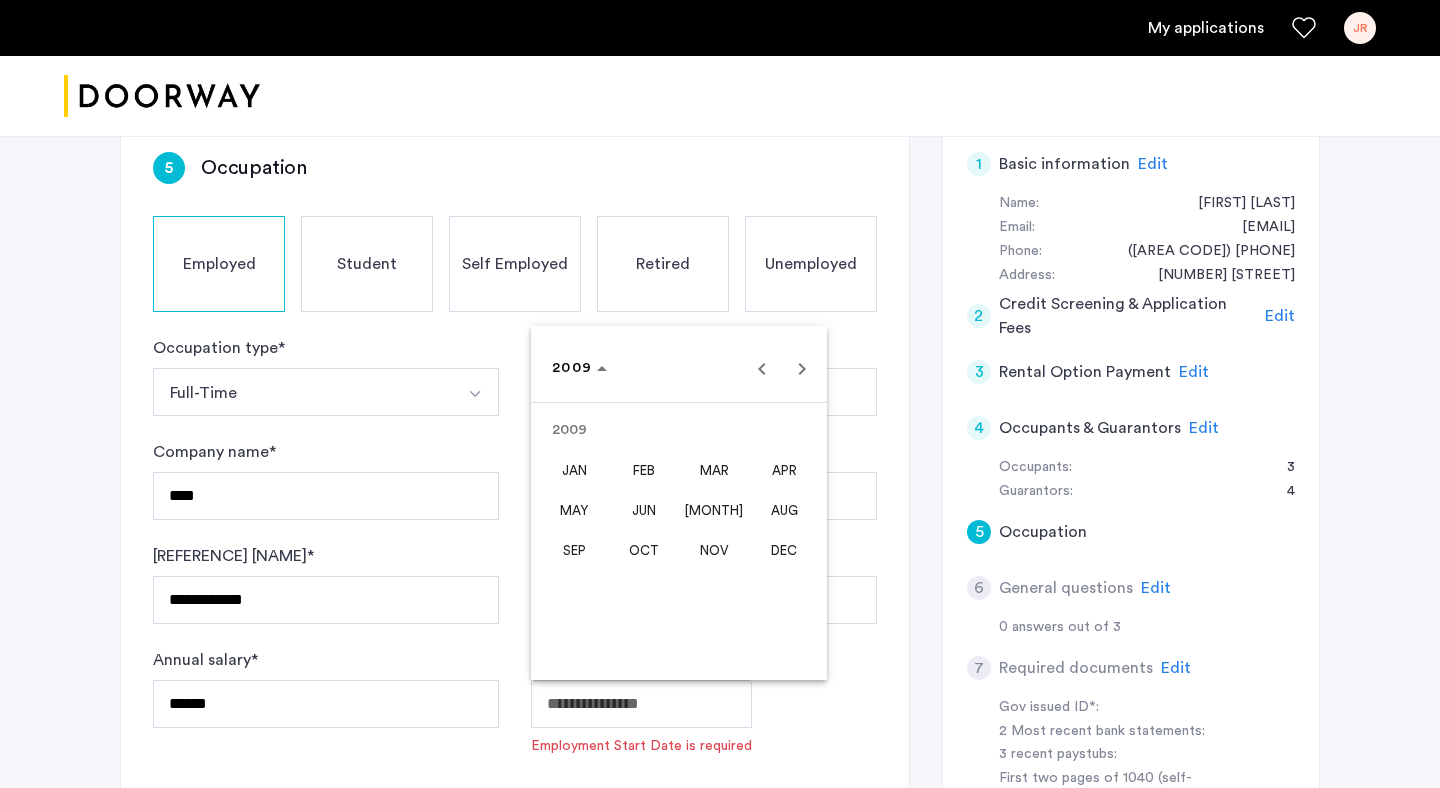 click on "SEP" at bounding box center [574, 550] 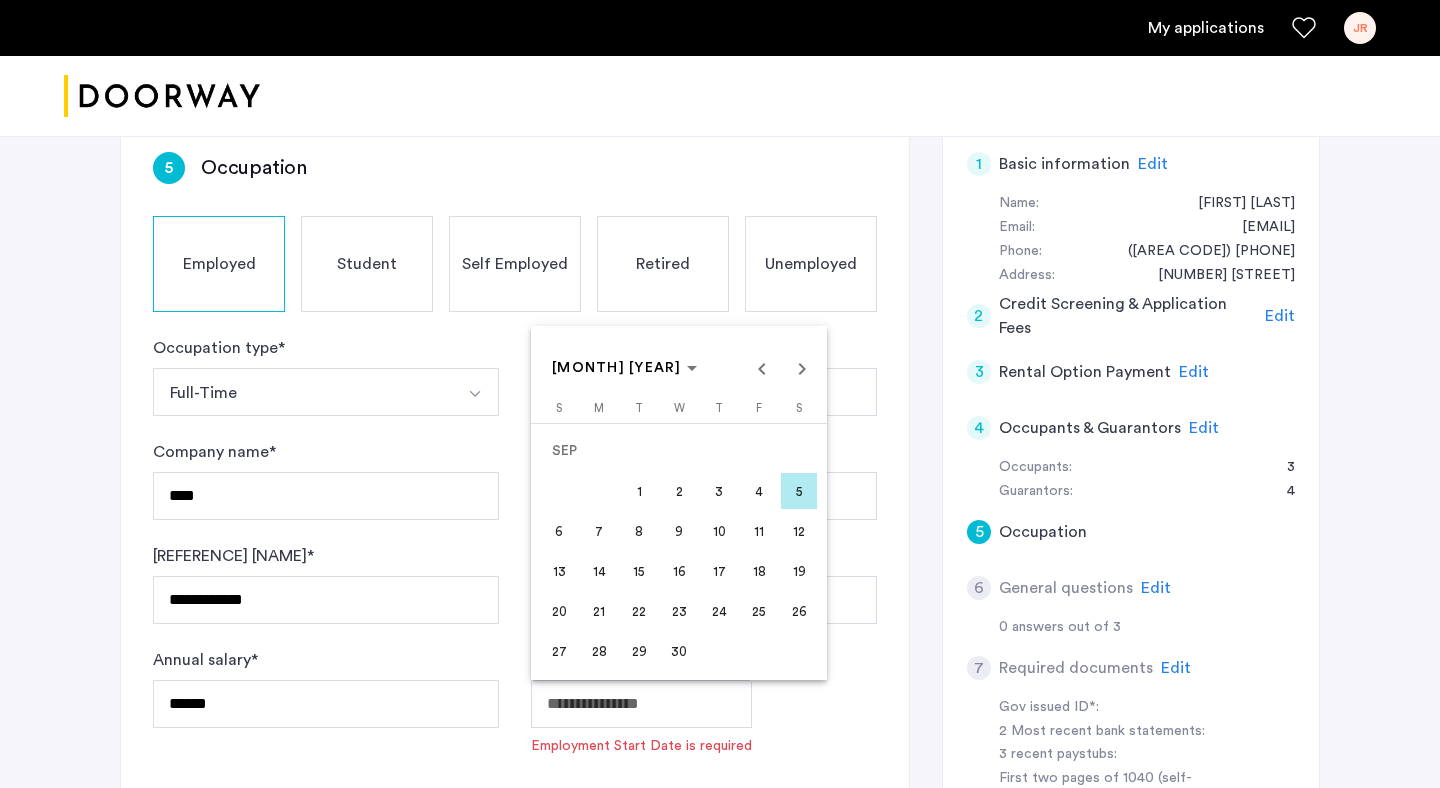 click on "7" at bounding box center (599, 531) 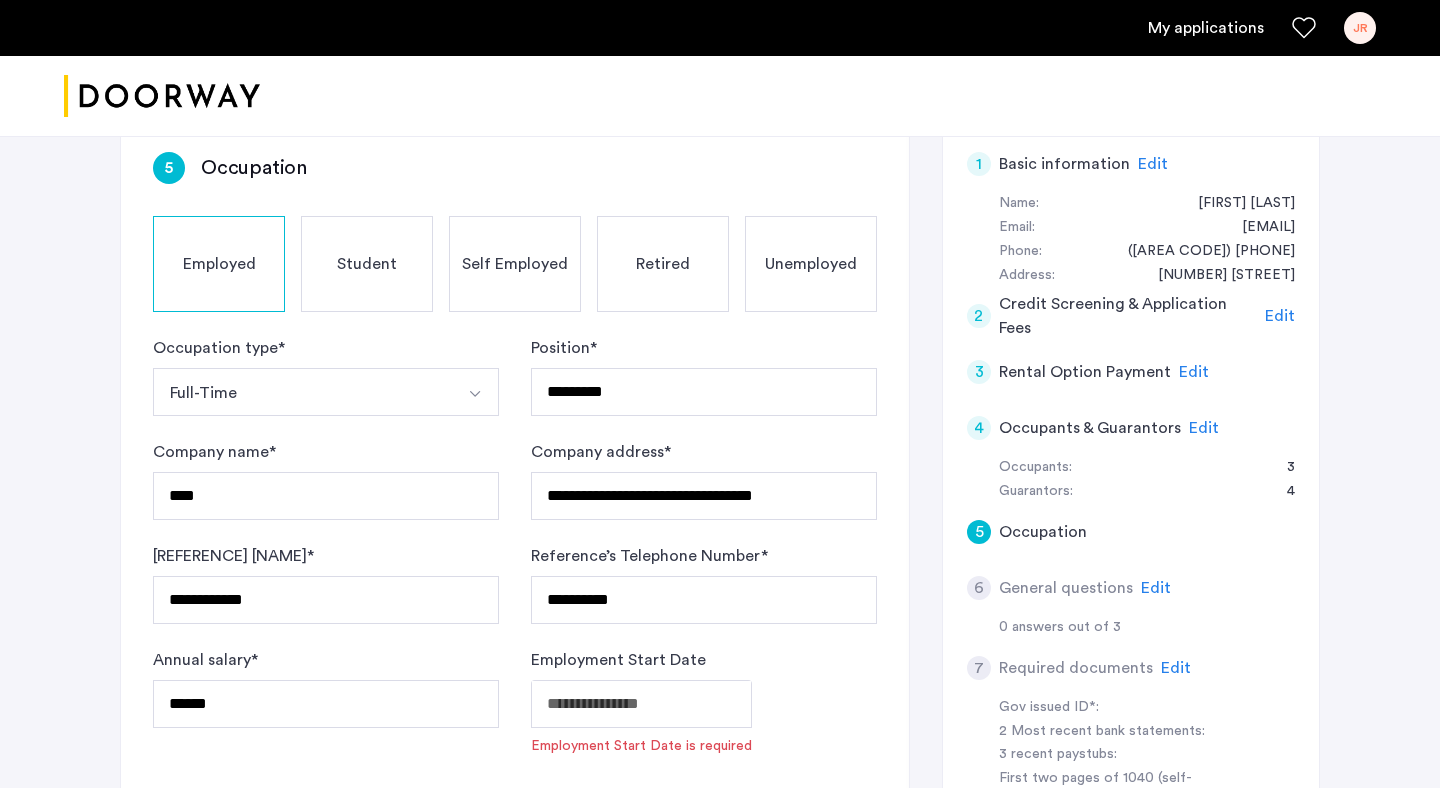 type on "**********" 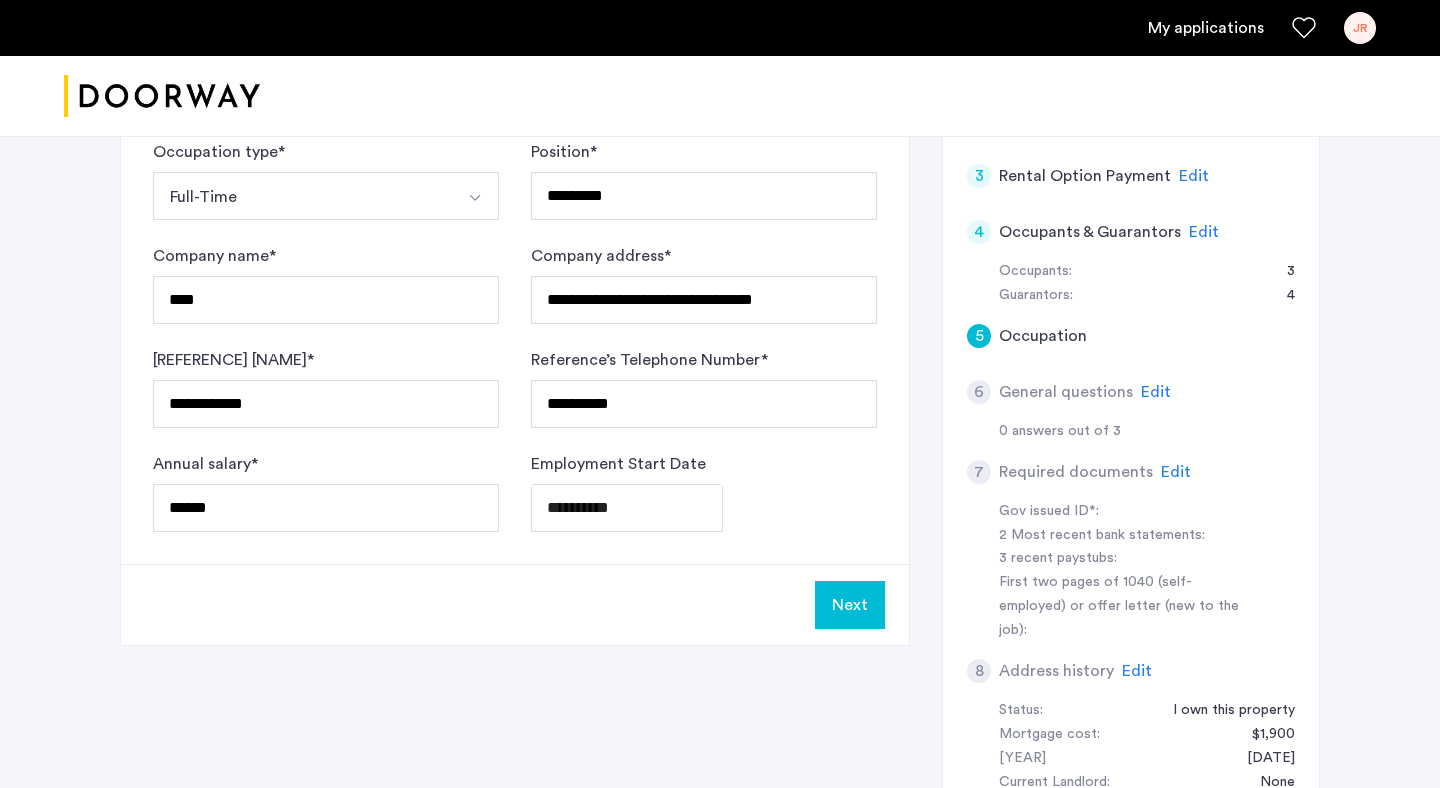 scroll, scrollTop: 529, scrollLeft: 0, axis: vertical 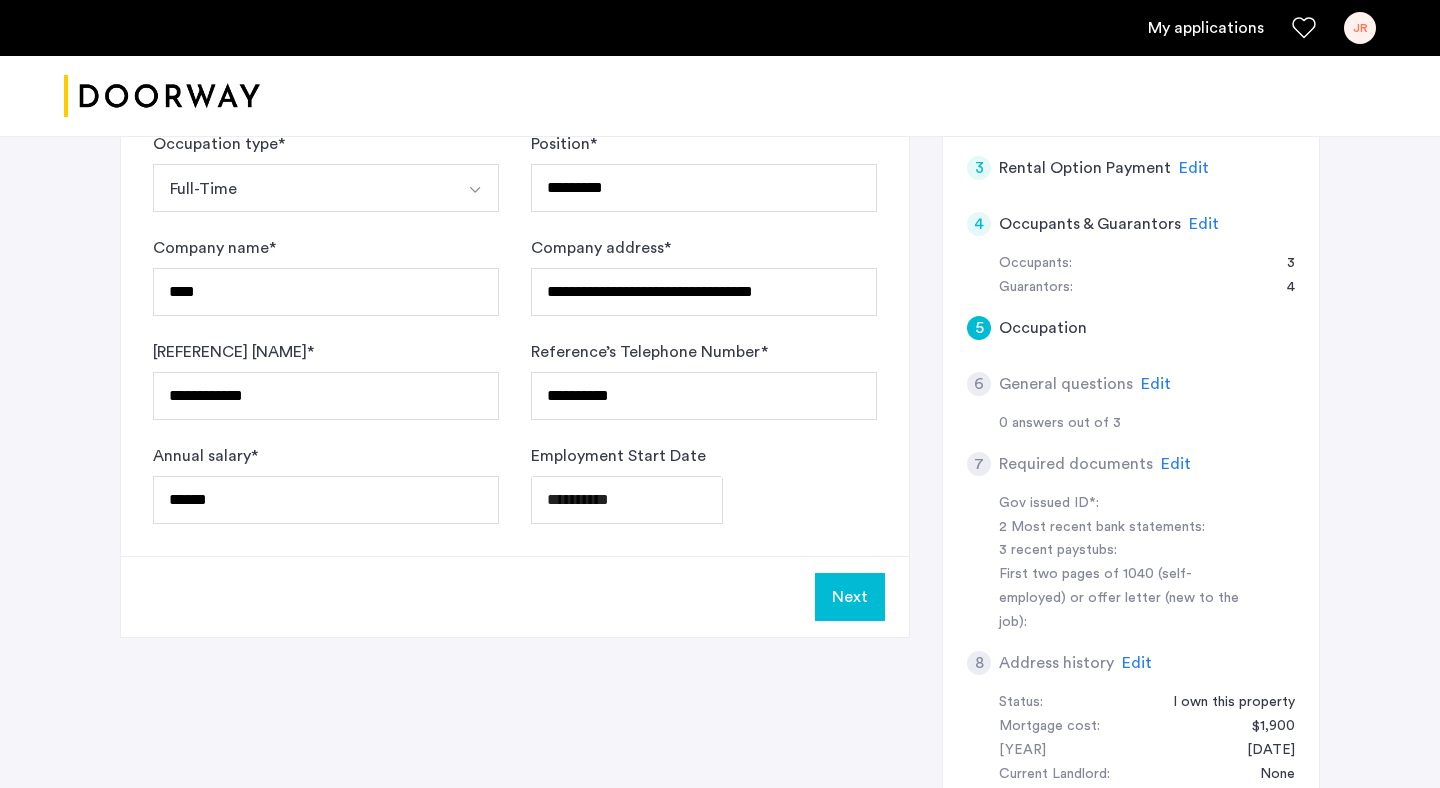click on "Next" 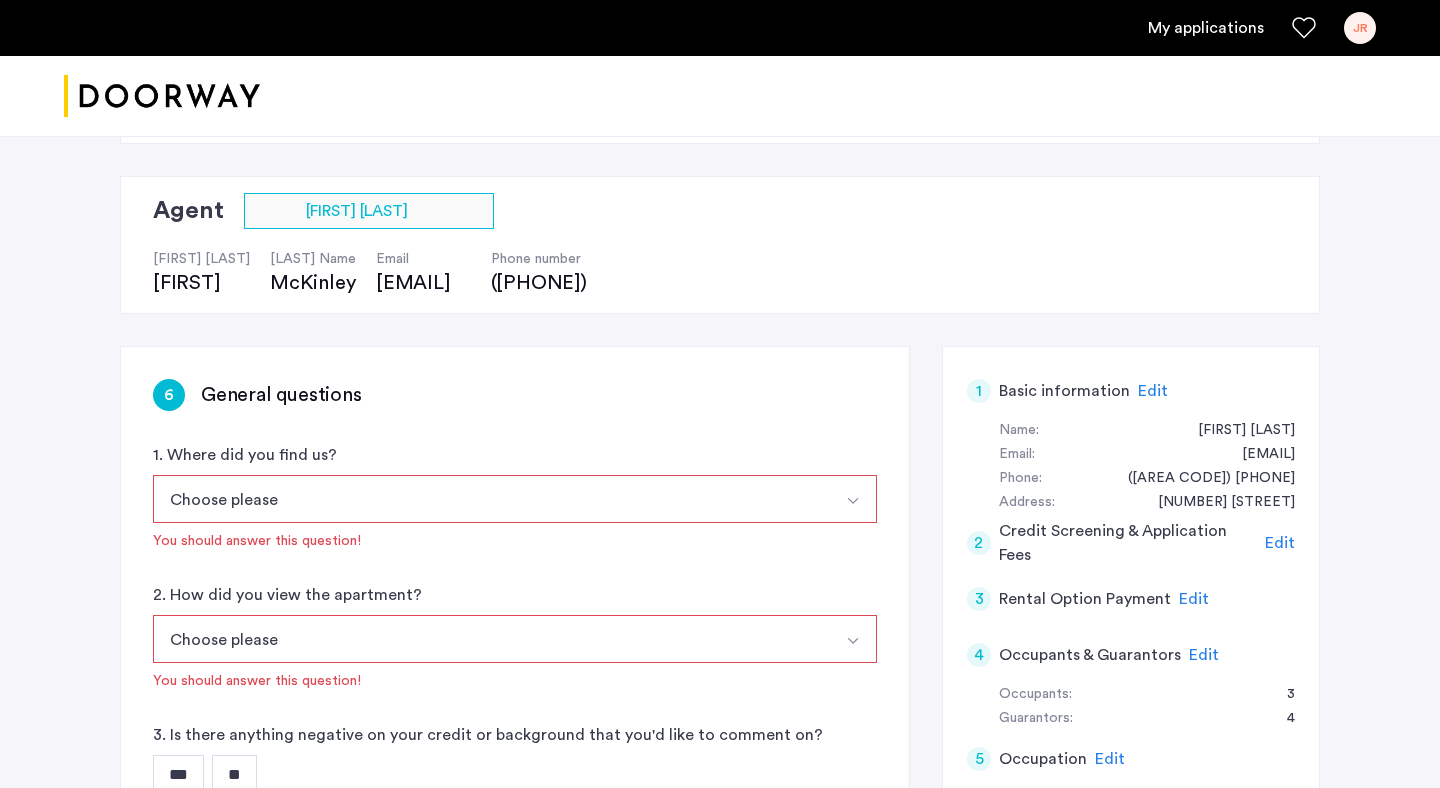 scroll, scrollTop: 135, scrollLeft: 0, axis: vertical 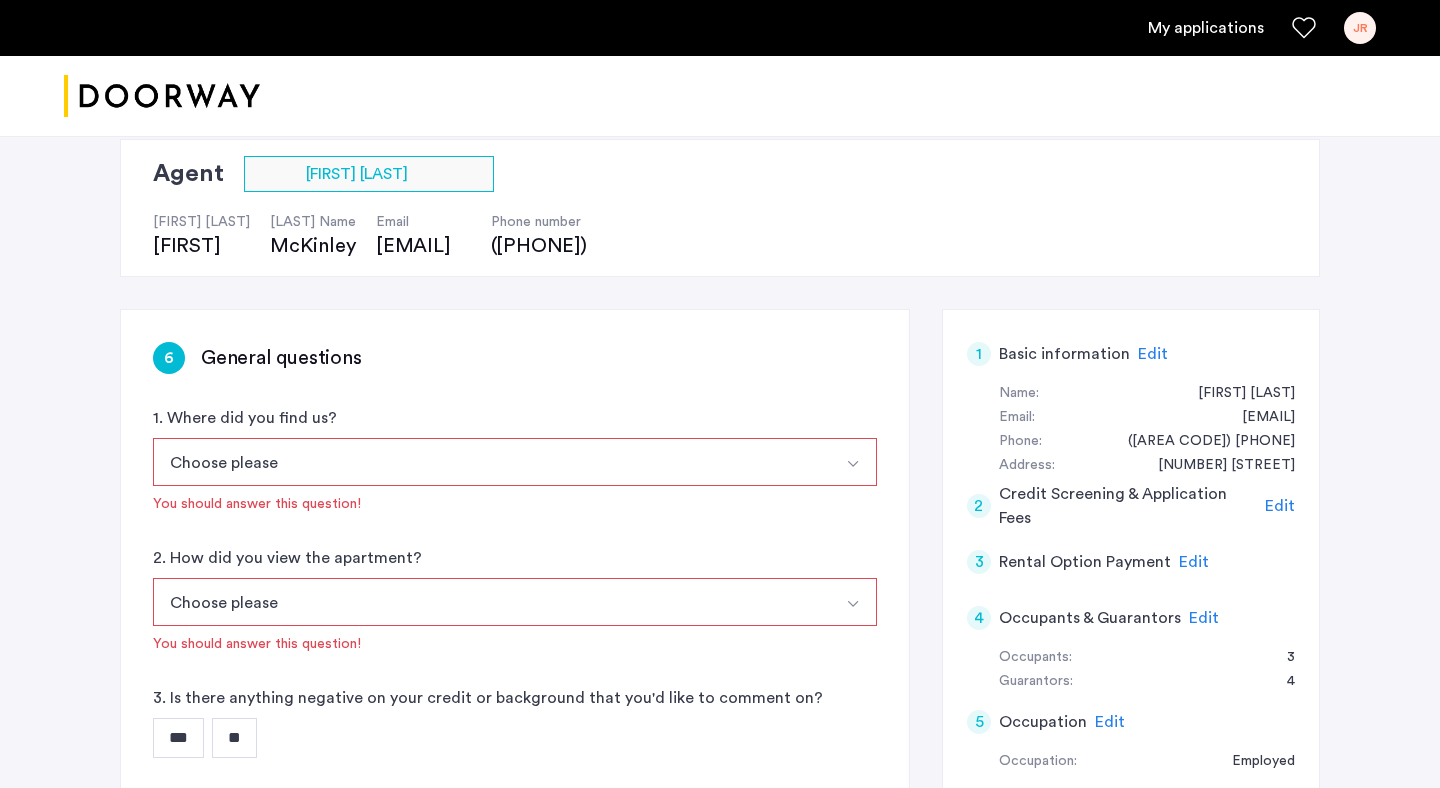 click at bounding box center (853, 464) 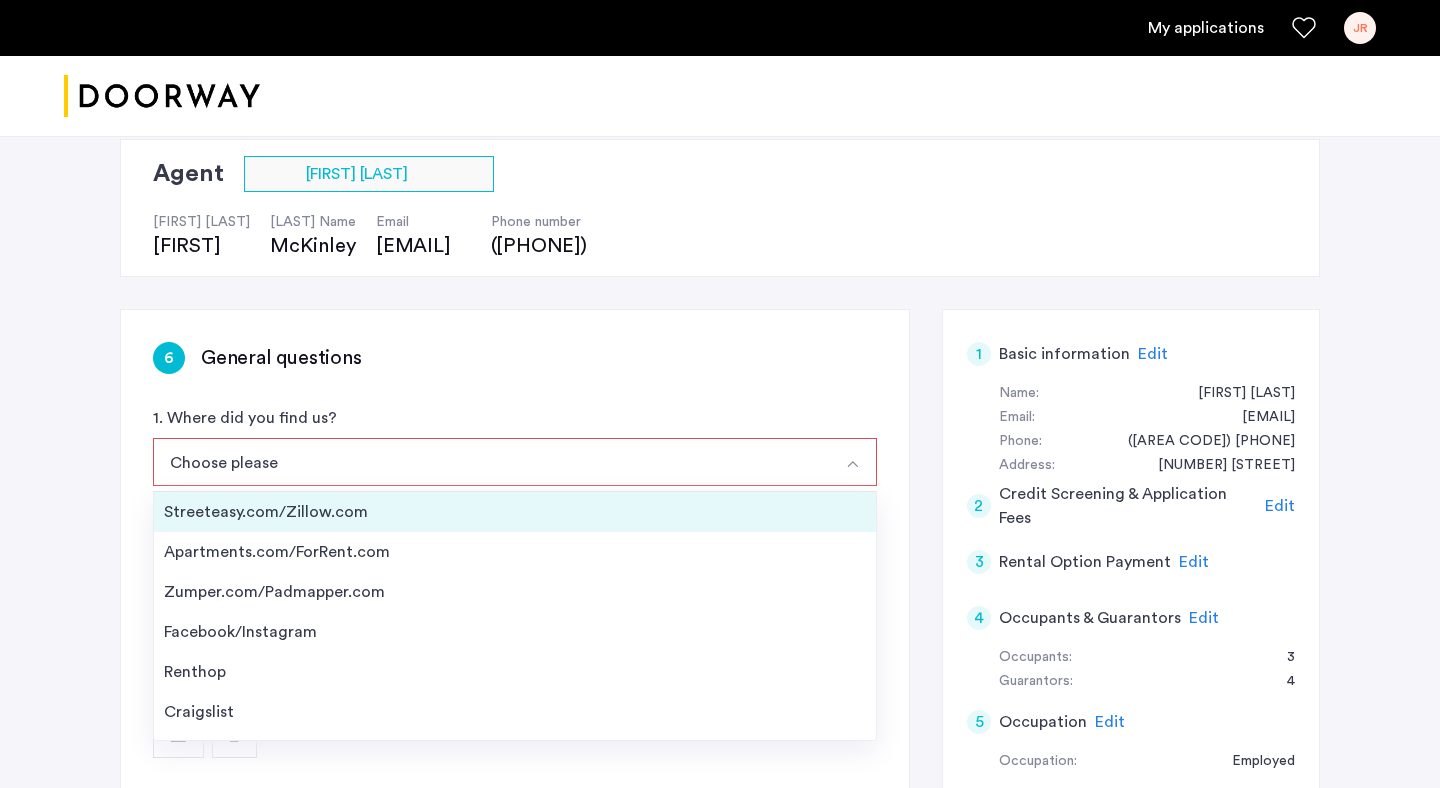 click on "Streeteasy.com/Zillow.com" at bounding box center [515, 512] 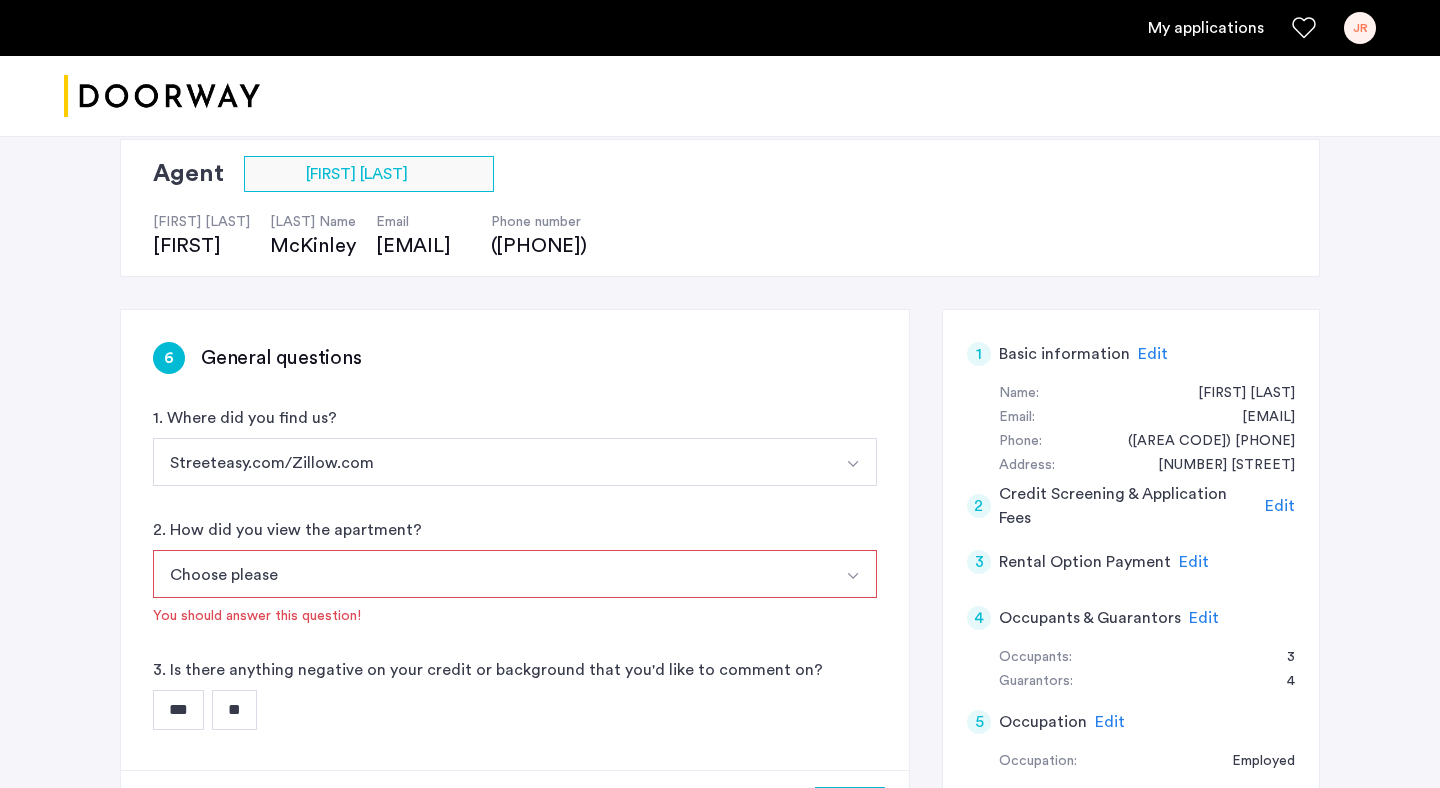 scroll, scrollTop: 178, scrollLeft: 0, axis: vertical 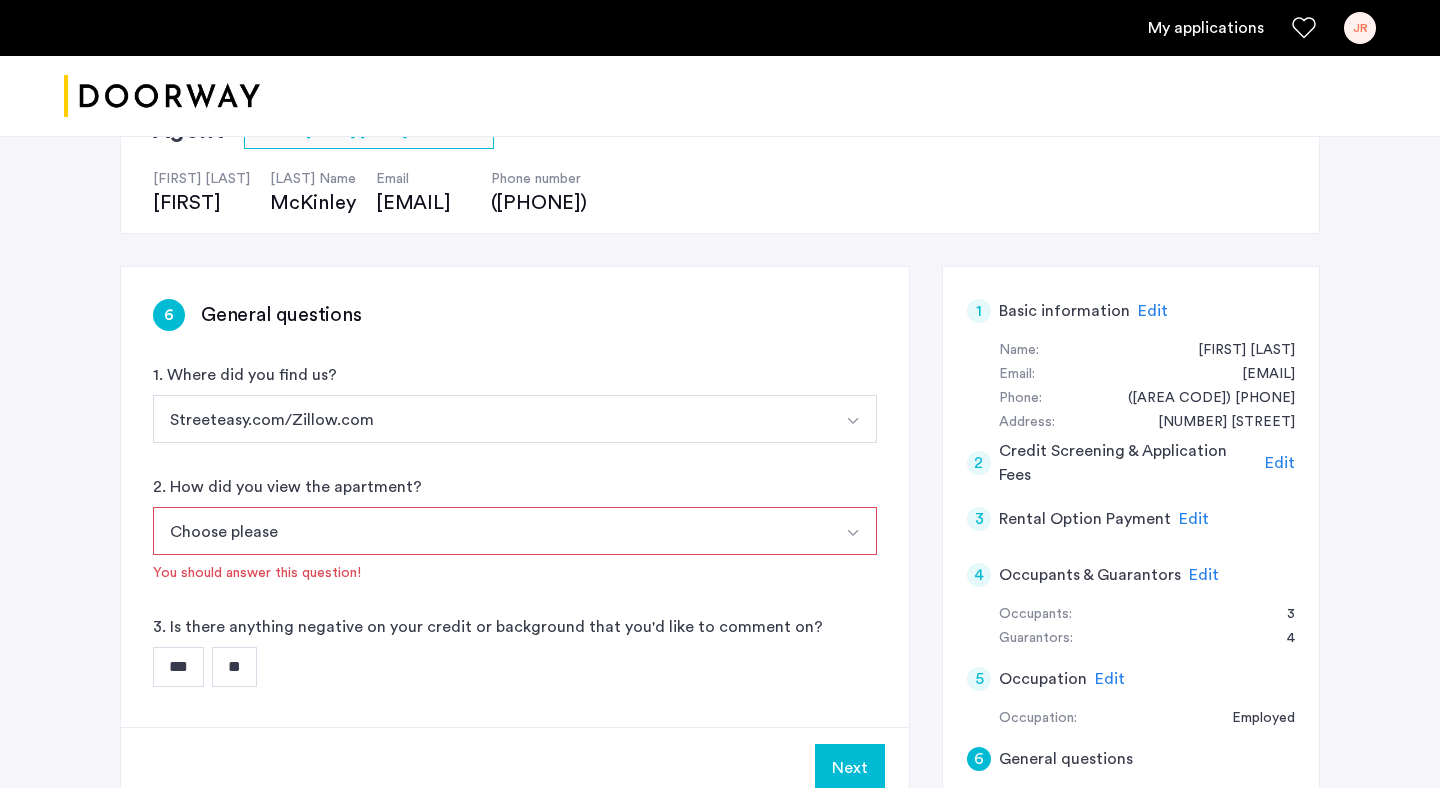 click at bounding box center [853, 533] 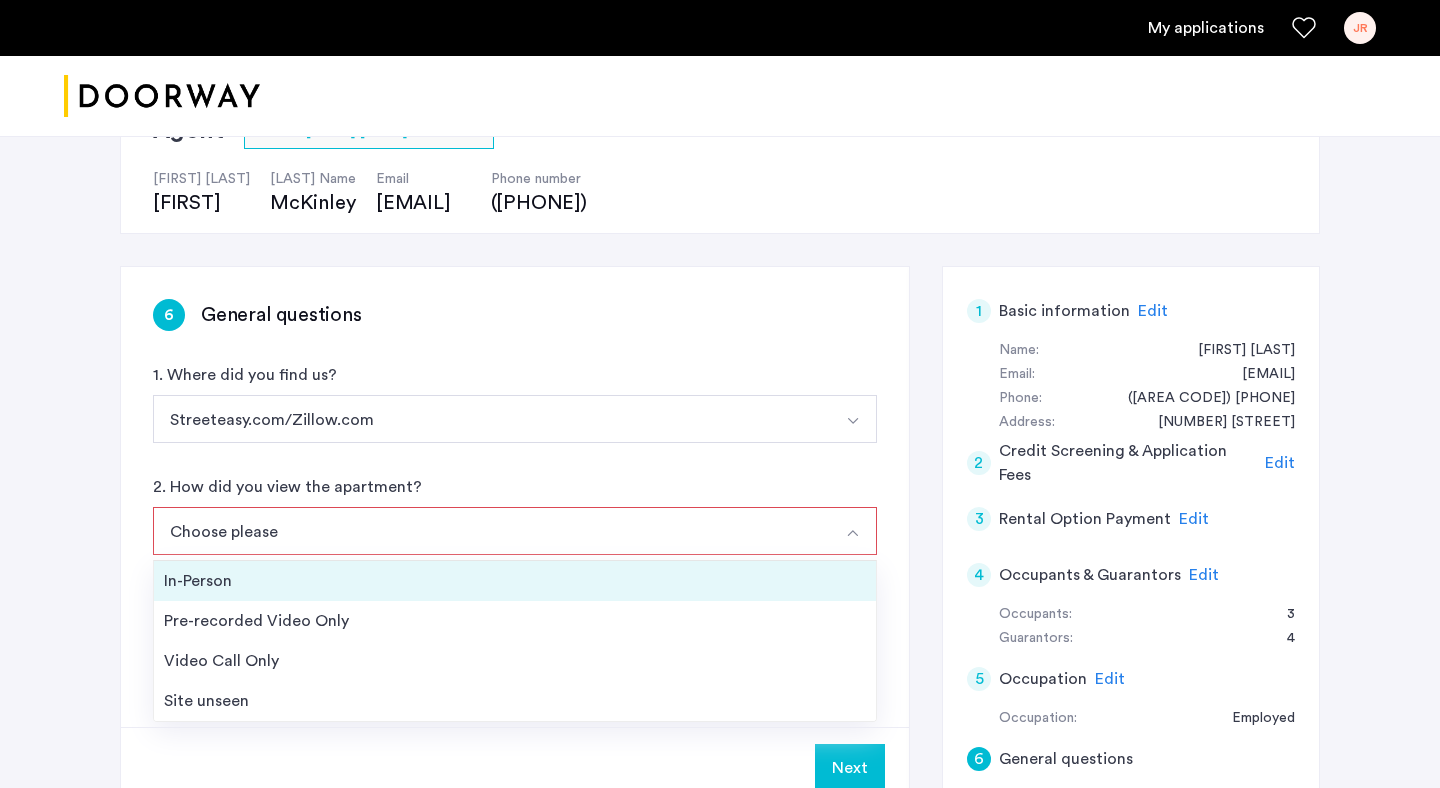 click on "In-Person" at bounding box center (515, 581) 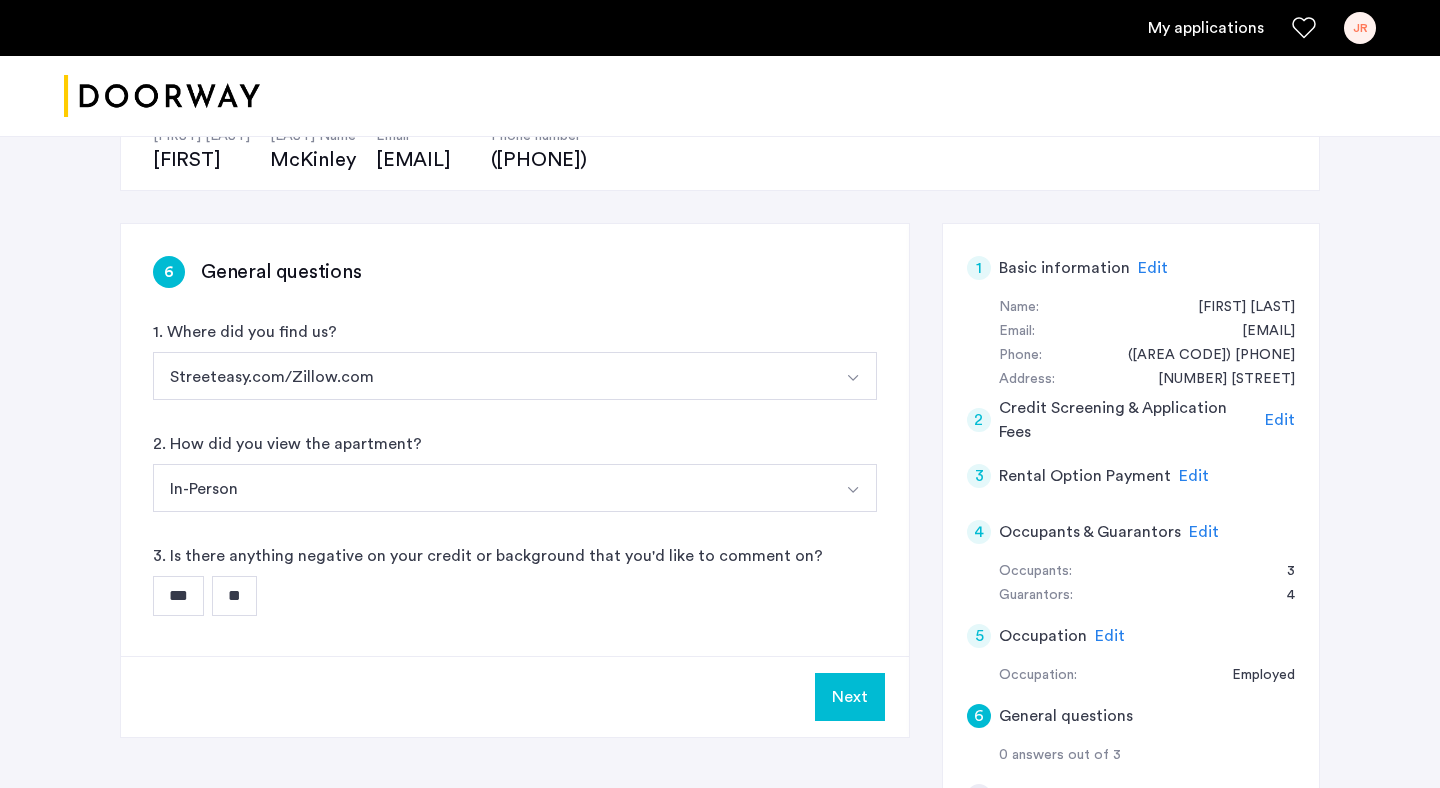 scroll, scrollTop: 222, scrollLeft: 0, axis: vertical 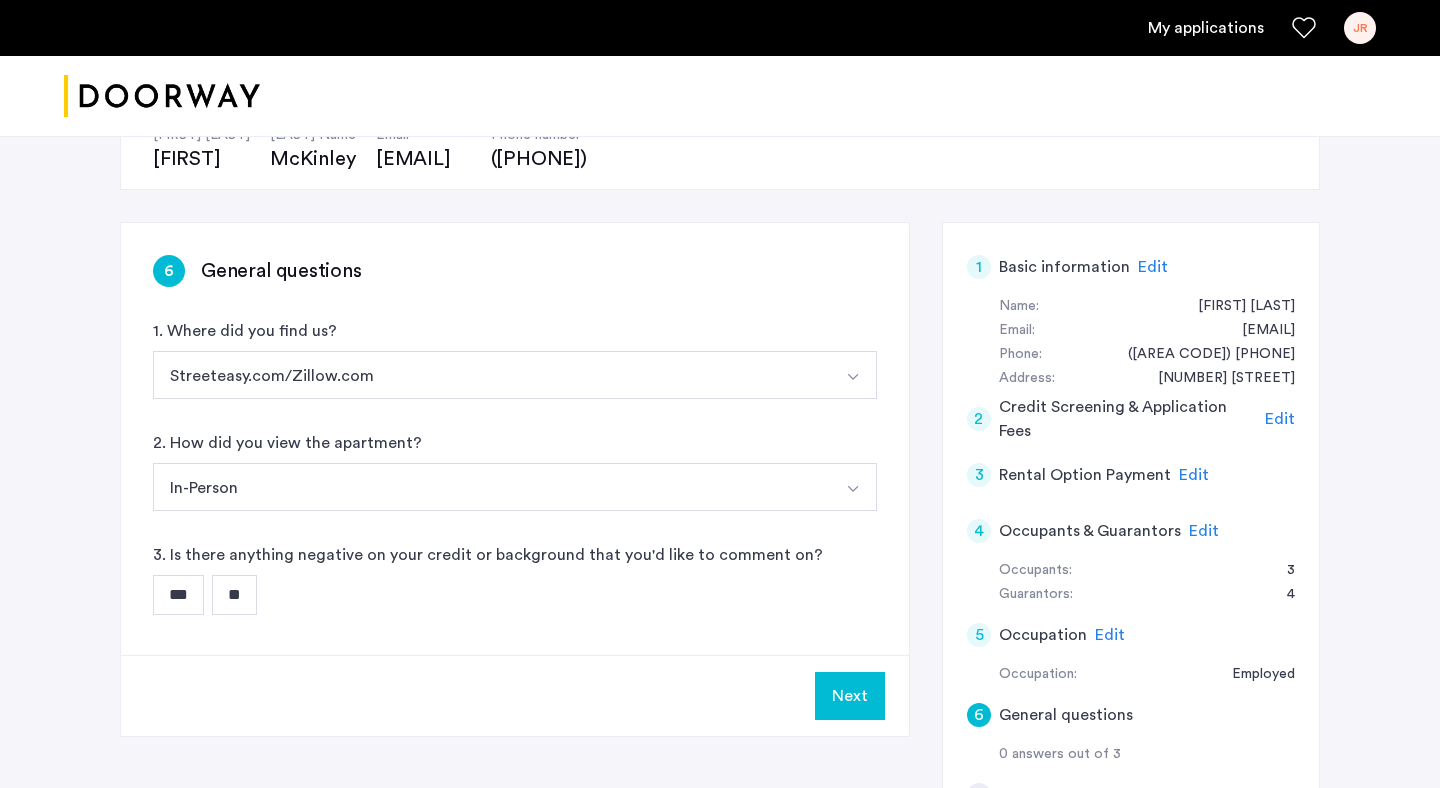 click on "**" at bounding box center [234, 595] 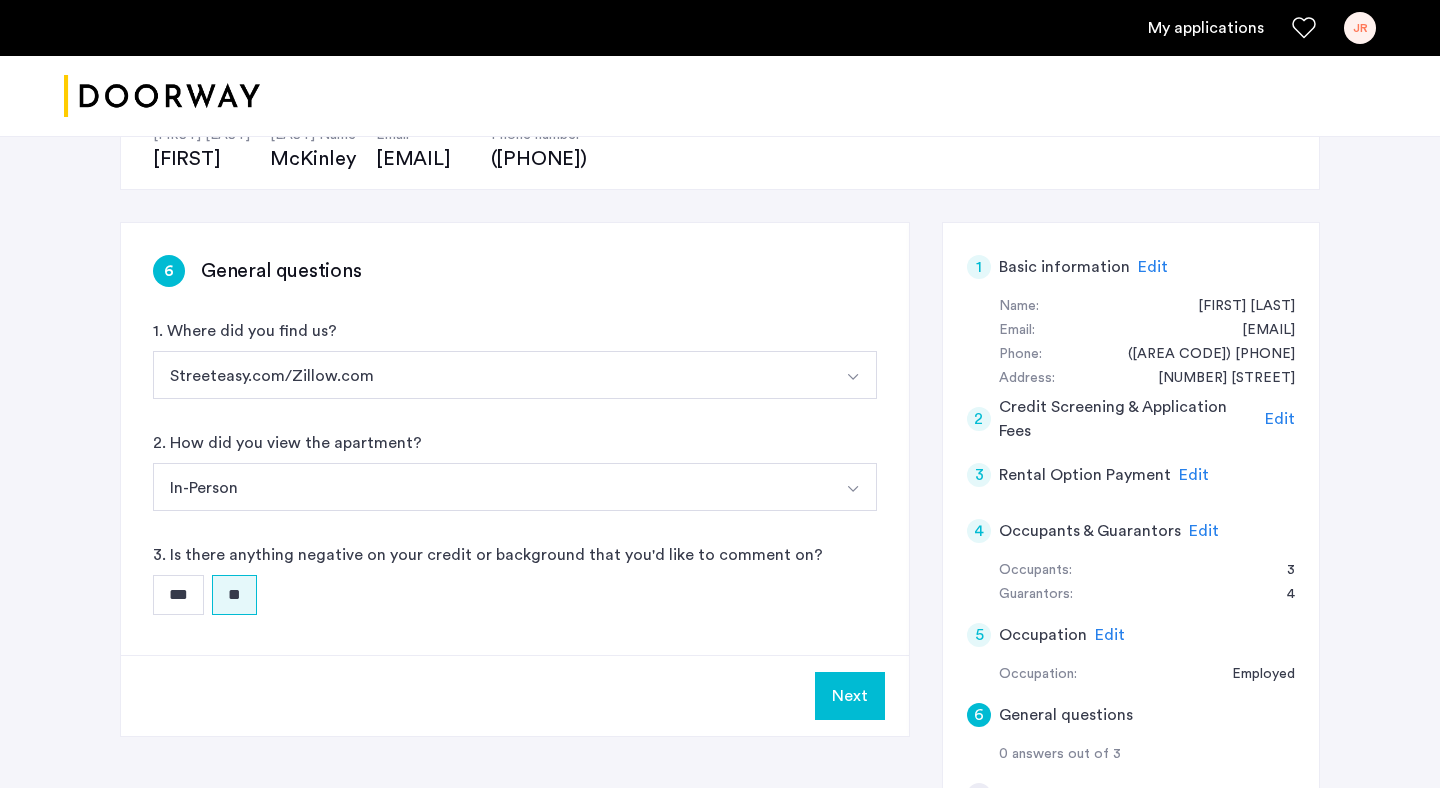 click on "Next" at bounding box center (850, 696) 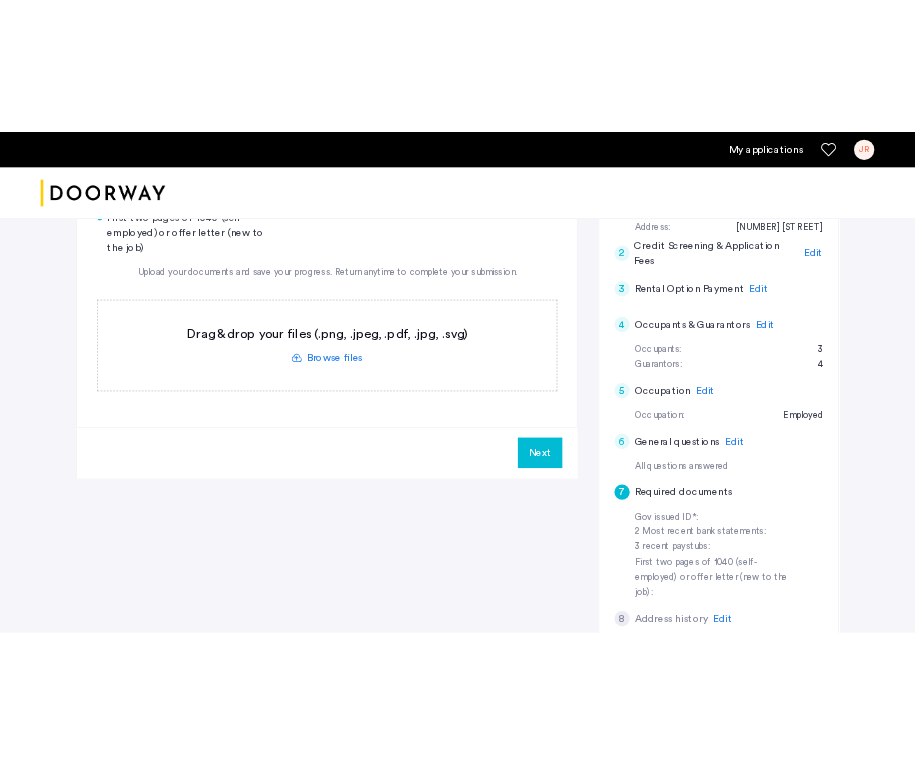 scroll, scrollTop: 462, scrollLeft: 0, axis: vertical 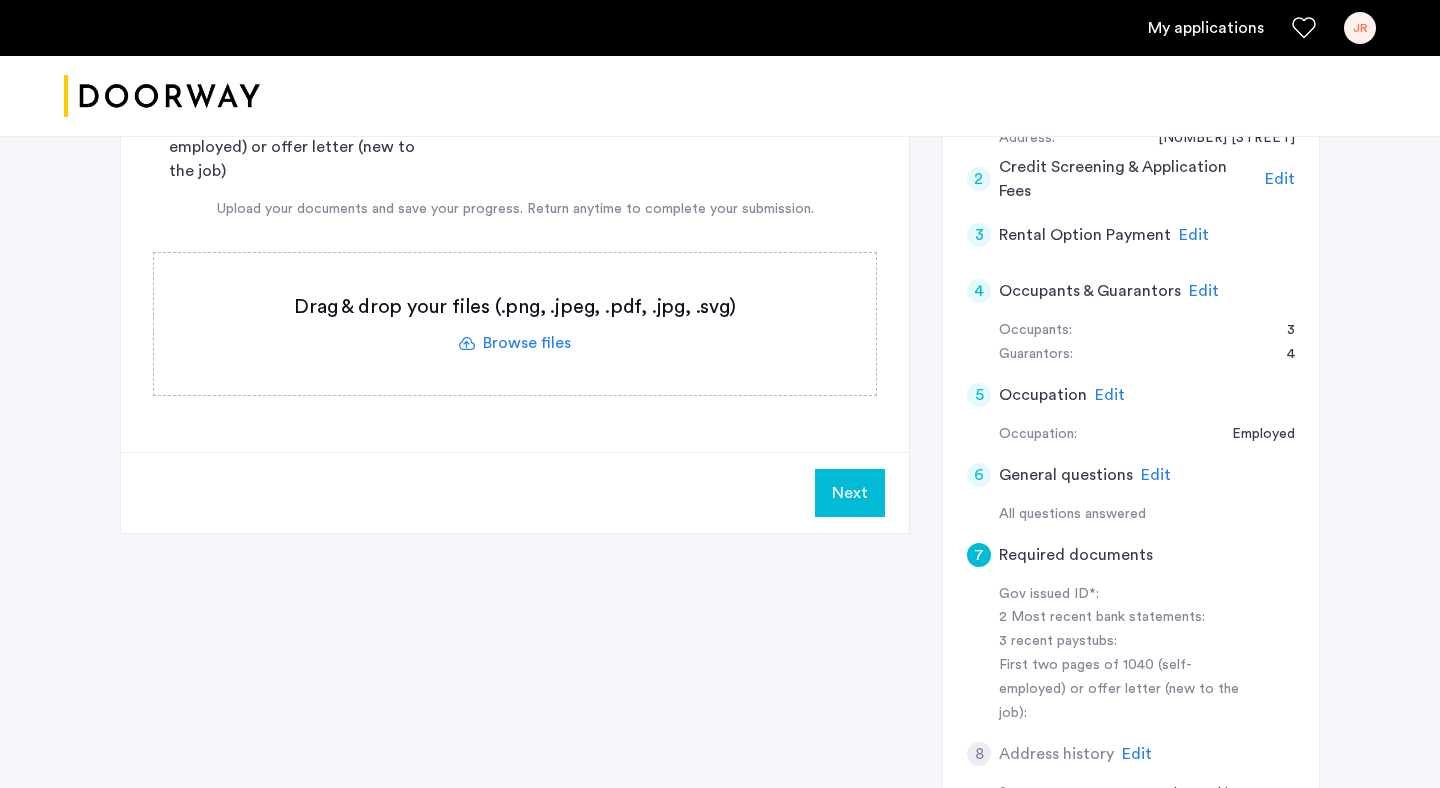 click on "[NUMBER] [STREET], Unit [NUMBER], [CITY], [STATE] [POSTAL_CODE]  | Application Id: #[NUMBER] $[NUMBER]  /month Agent Select agent × [FIRST] [LAST] First Name [FIRST] Last Name [LAST] Email [EMAIL] Phone number [PHONE]  Required documents  Gov issued ID*  2 Most recent bank statements  3 recent paystubs  First two pages of 1040 (self-employed) or offer letter (new to the job)  Upload your documents and save your progress. Return anytime to complete your submission.  Drag & drop your files (.png, .jpeg, .pdf, .jpg, .svg) Browse files Upload documents (.png, .jpeg, .pdf, .jpg, .svg) Uploaded files Next 1 Basic information Edit First name [FIRST] Last name [LAST] Email address [EMAIL] Phone number [PHONE] Date of birth [DATE] Your current address Street [NUMBER] [STREET] City [CITY] Unit # - Zip Code [POSTAL_CODE] State [STATE] 2 Credit Screening & Application Fees Edit 3 Rental Option Payment Edit Paid No further actions are necessary. Please continue your applying process. 4 Edit Occupants Name 5" 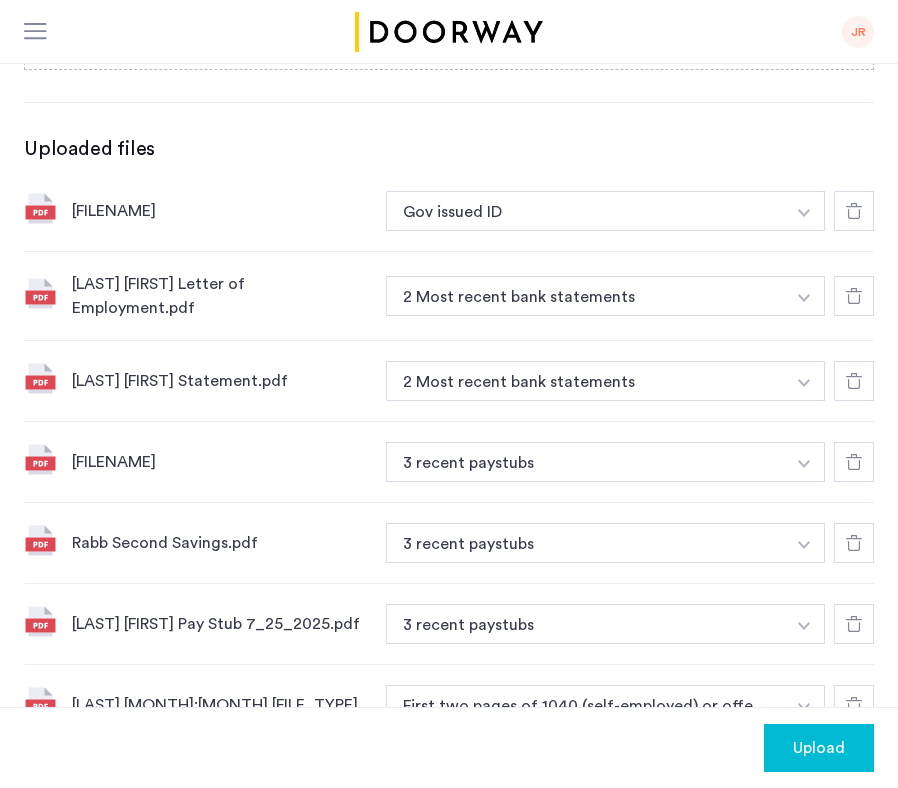 scroll, scrollTop: 663, scrollLeft: 0, axis: vertical 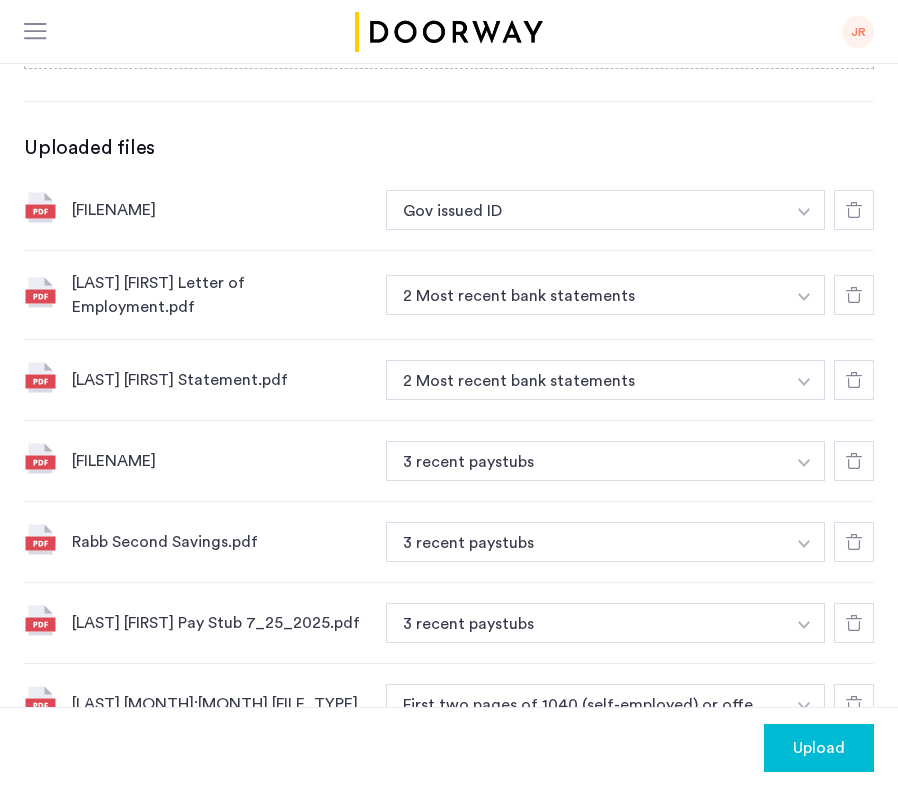 click at bounding box center [804, 212] 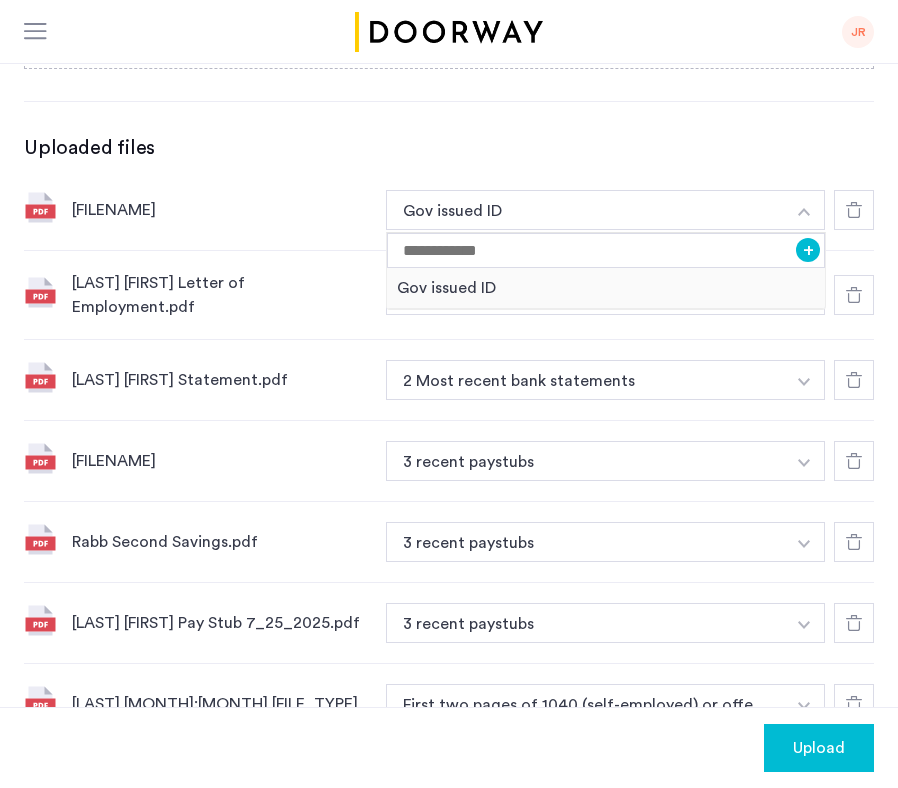 click at bounding box center [804, 212] 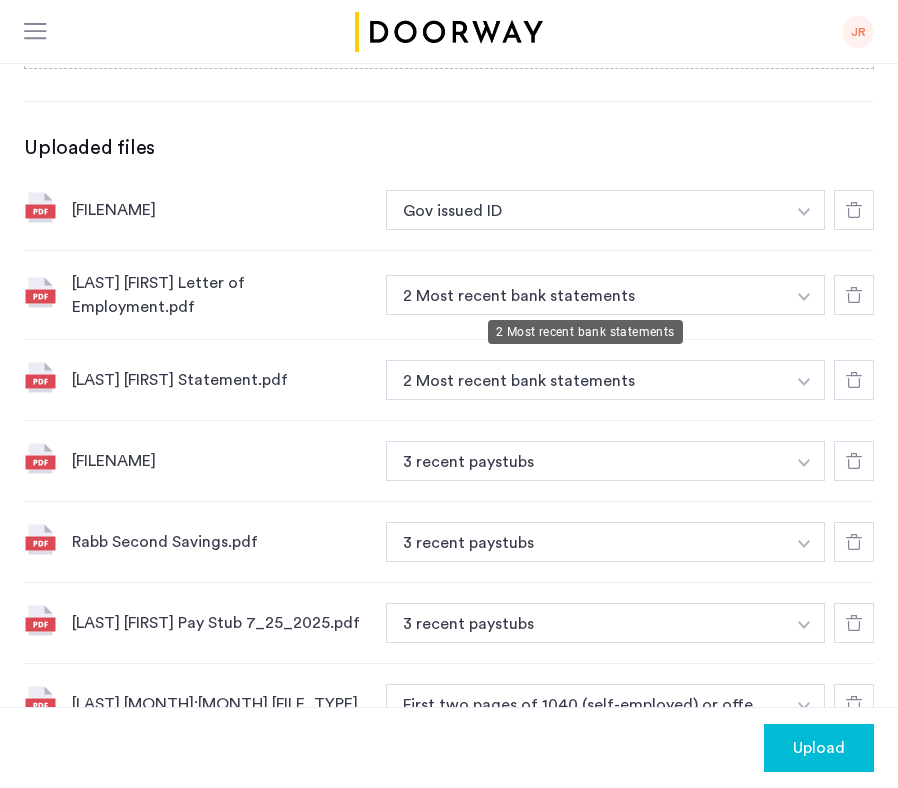 scroll, scrollTop: 678, scrollLeft: 0, axis: vertical 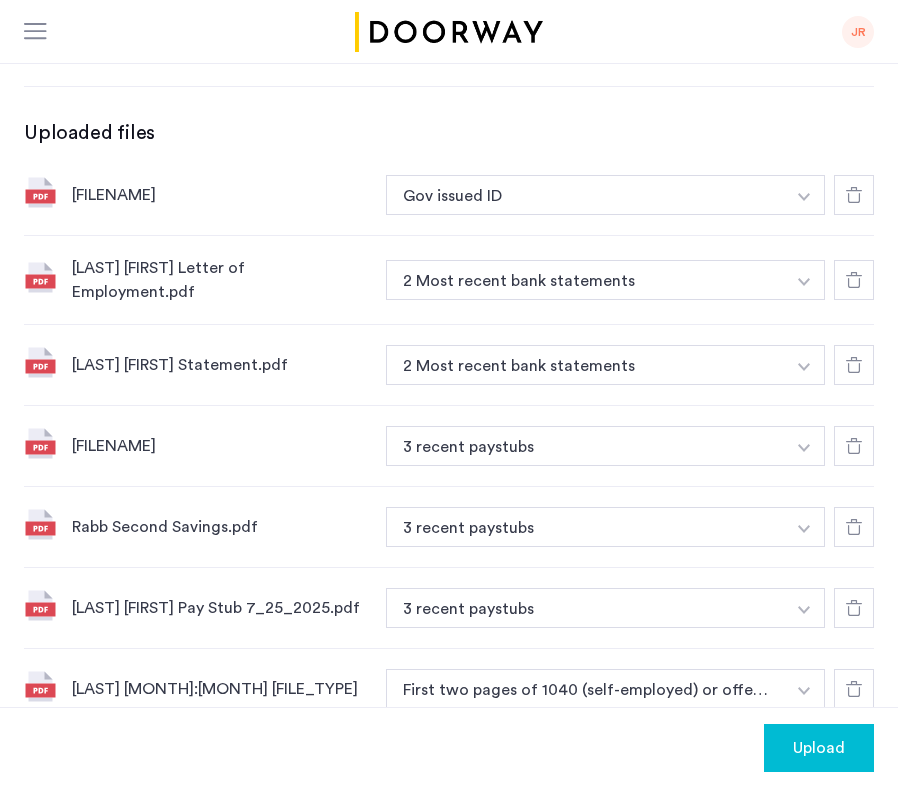 click at bounding box center (804, 197) 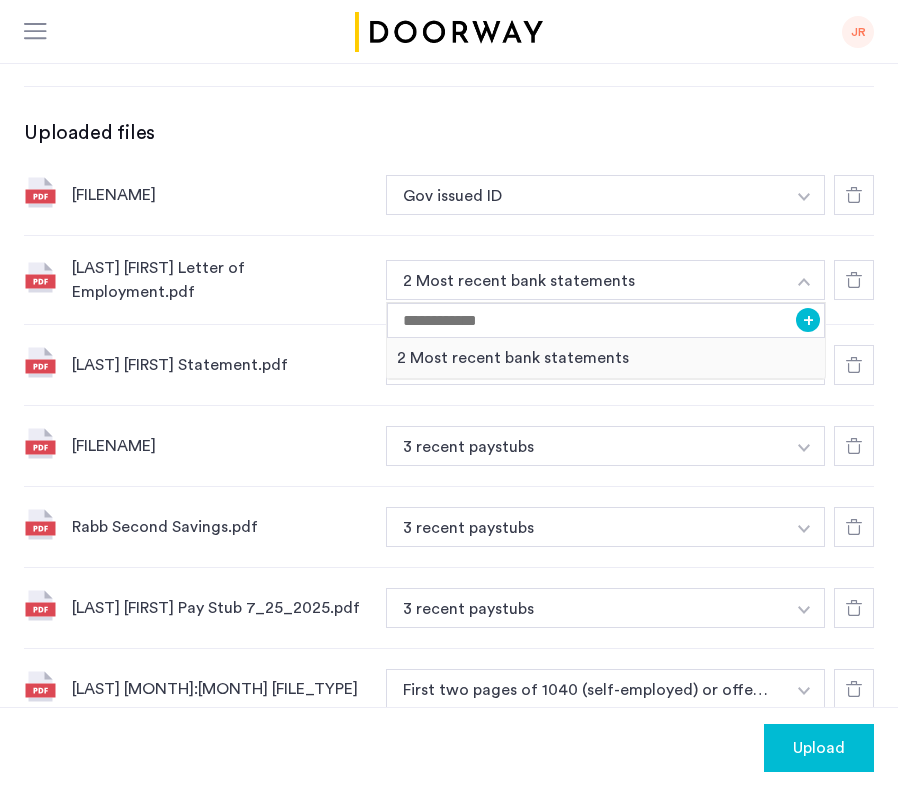click on "[LAST] [FIRST] Letter of Employment.pdf 2 Most recent bank statements + 2 Most recent bank statements" 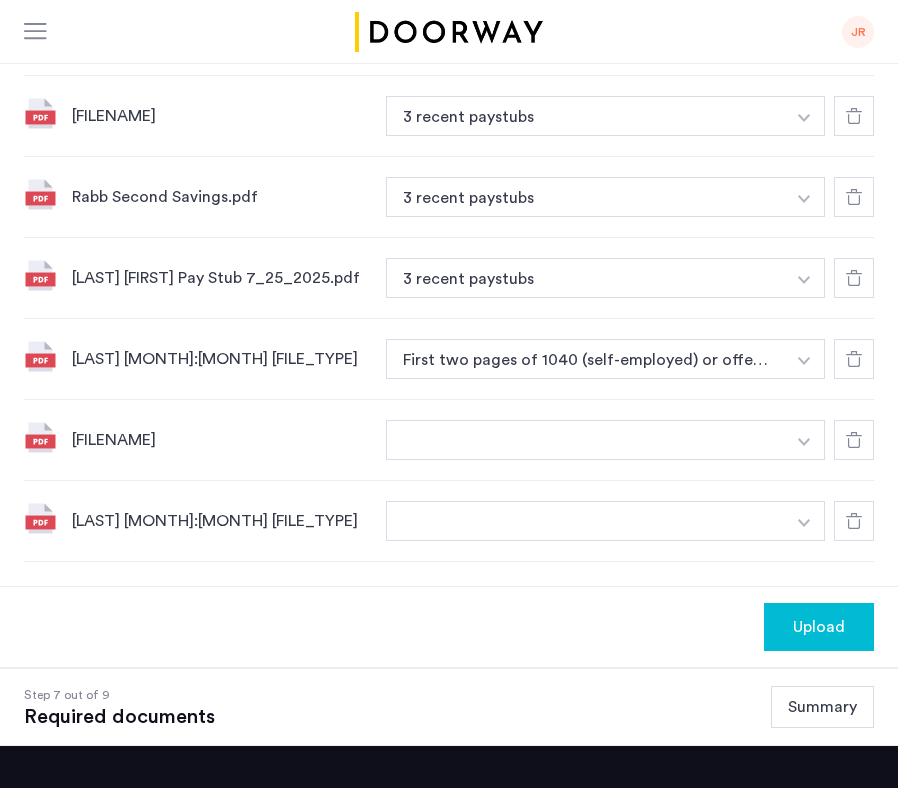 scroll, scrollTop: 1011, scrollLeft: 0, axis: vertical 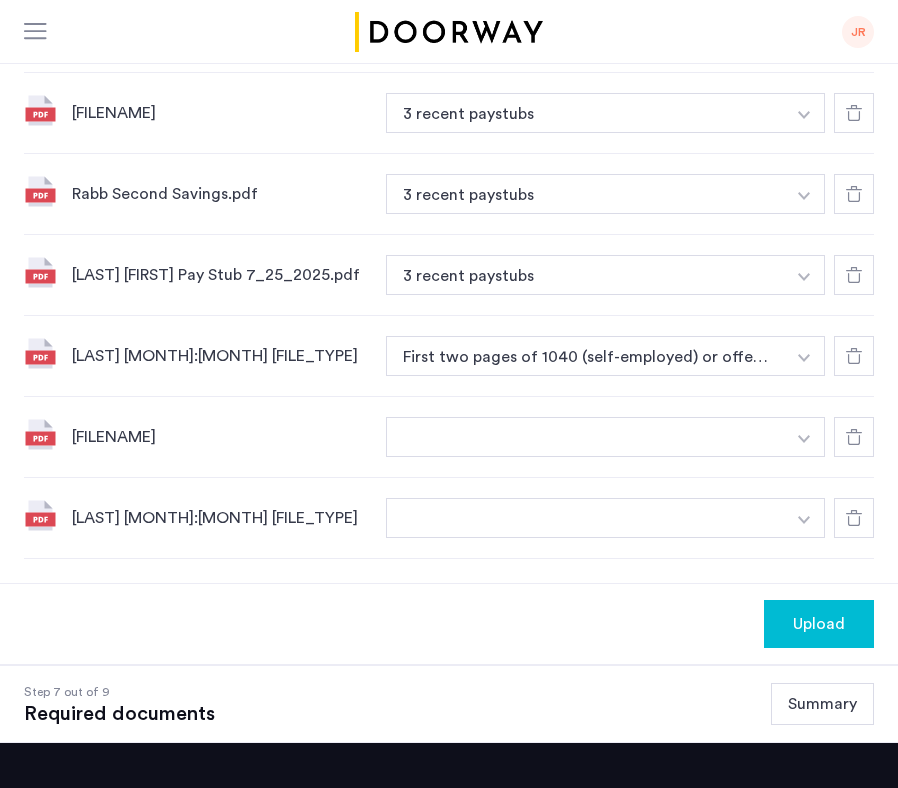 click at bounding box center (804, -138) 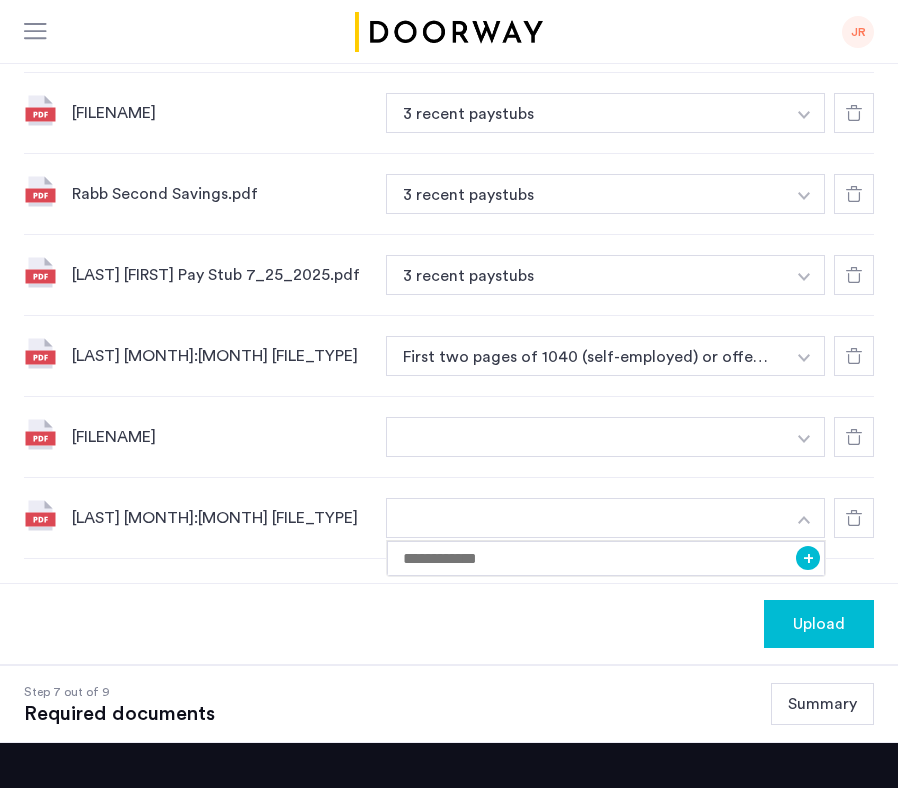 click at bounding box center (586, -138) 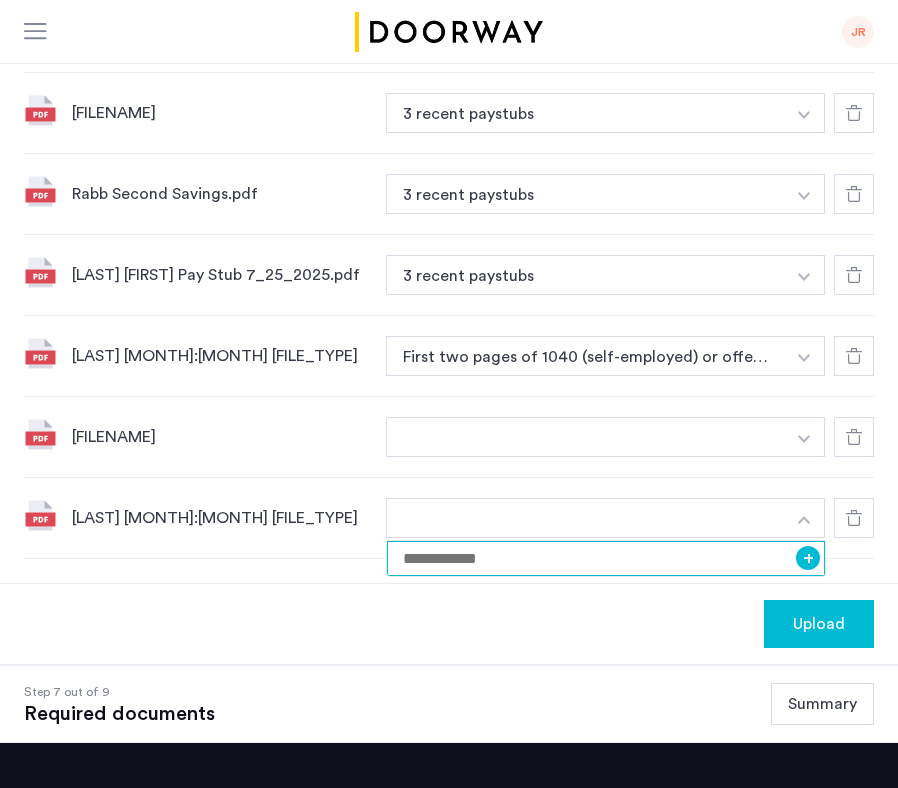 click at bounding box center (606, 558) 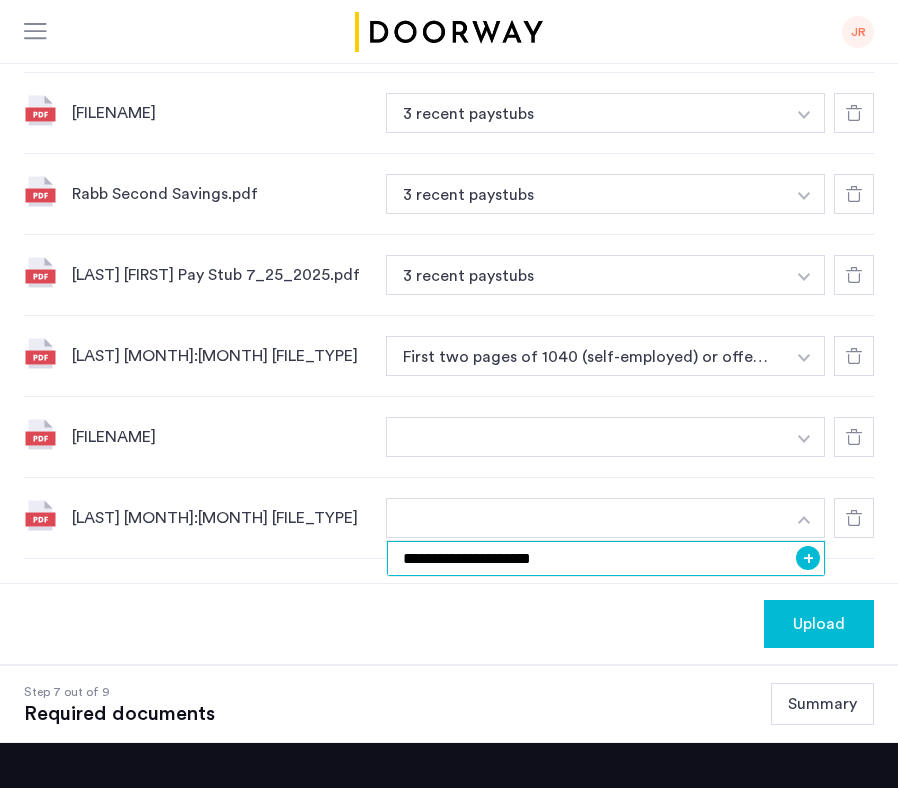 type on "**********" 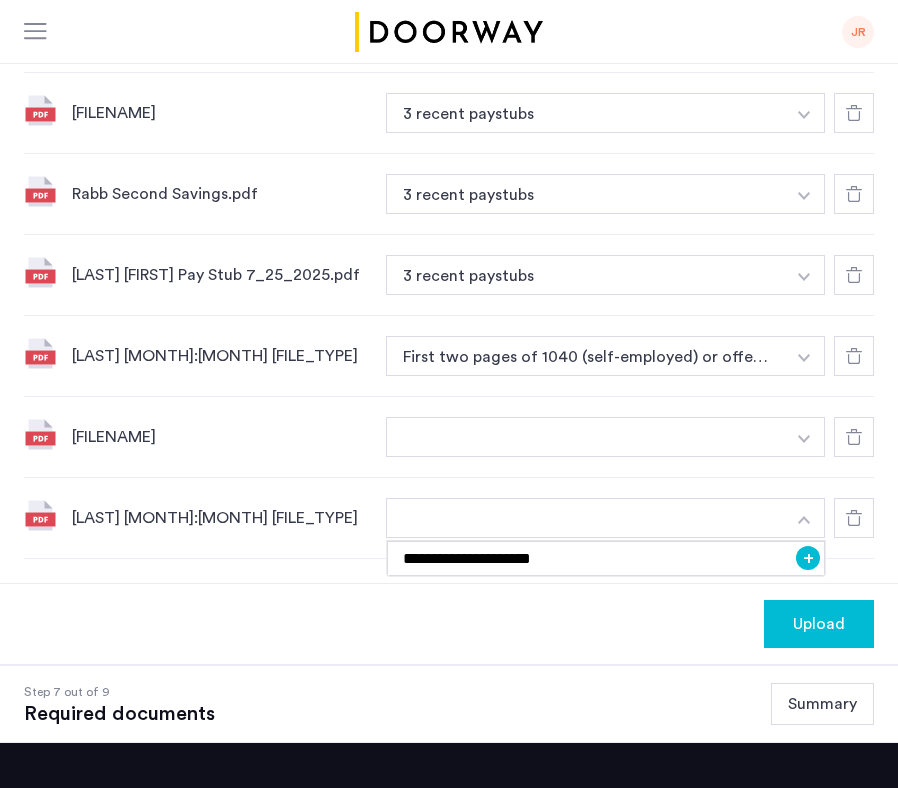 click on "Upload" 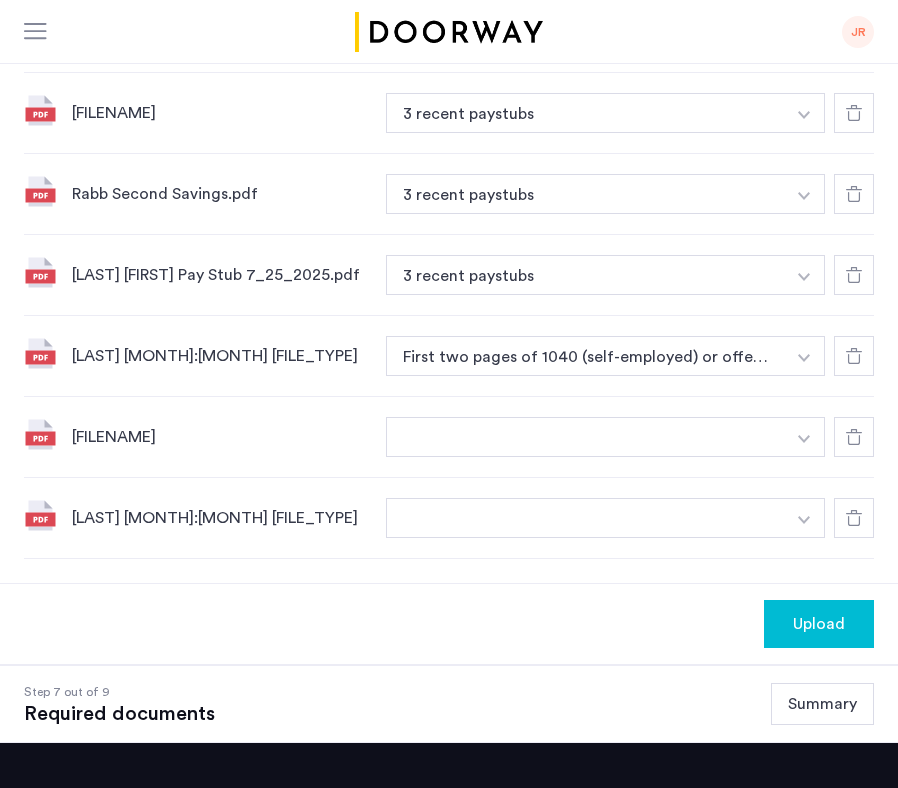 click at bounding box center [804, -138] 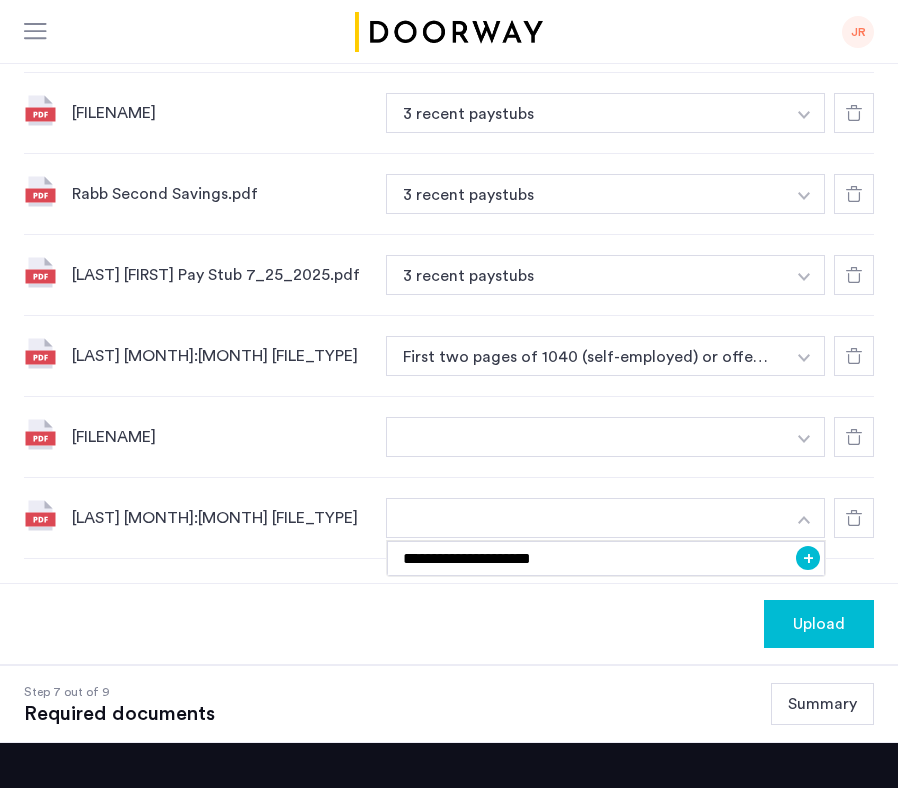 click on "Upload" 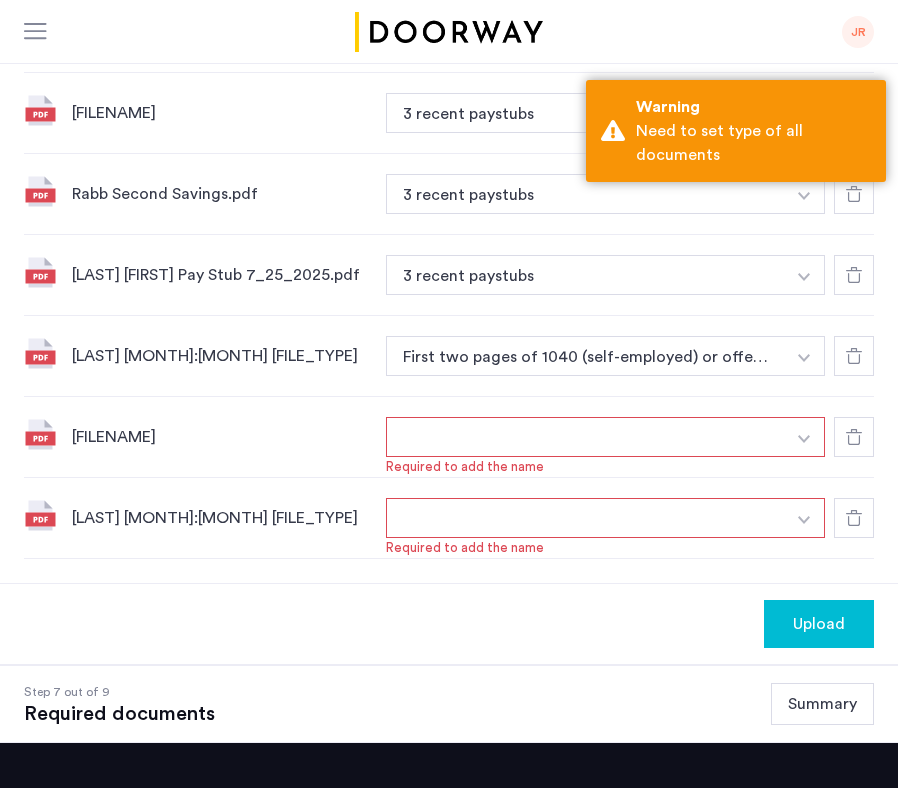 click at bounding box center (804, 439) 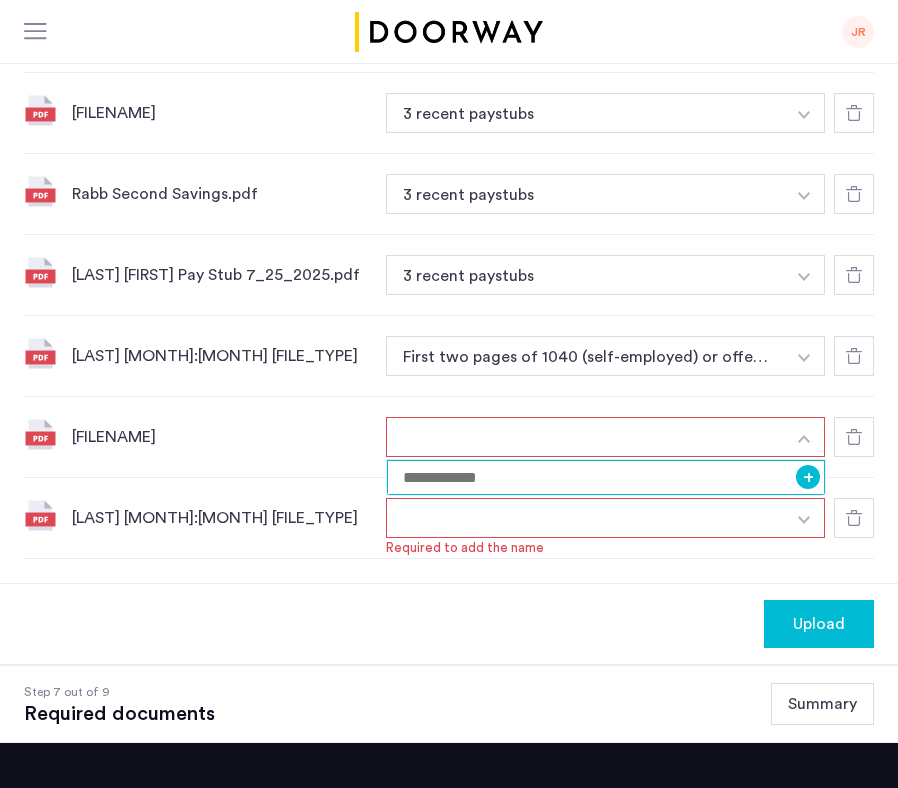 click at bounding box center (606, 477) 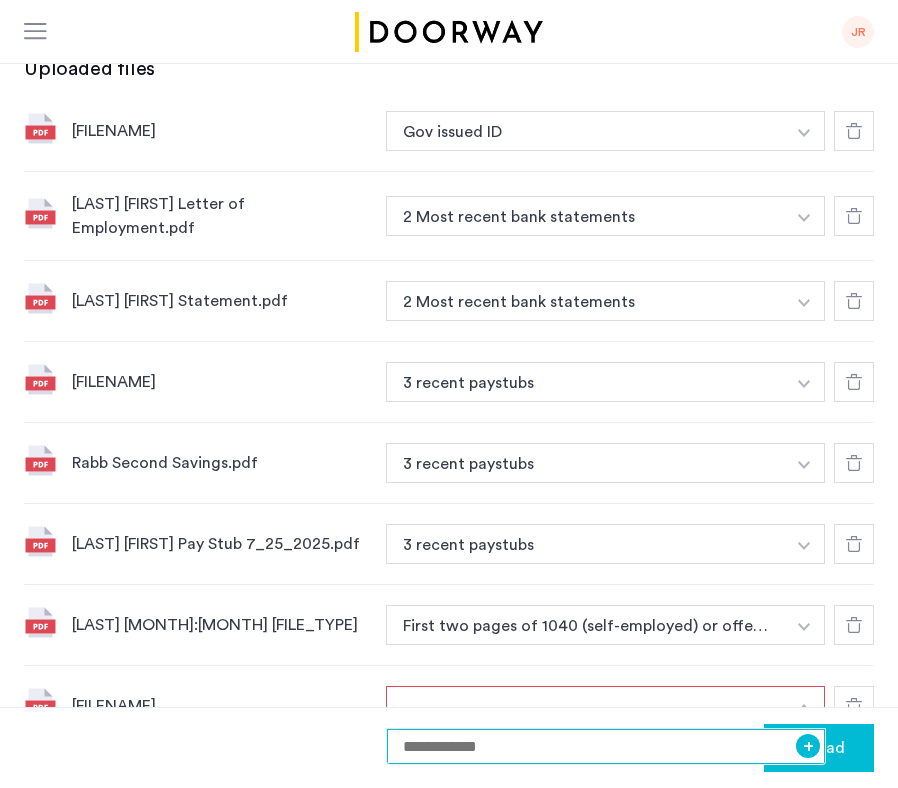 scroll, scrollTop: 738, scrollLeft: 0, axis: vertical 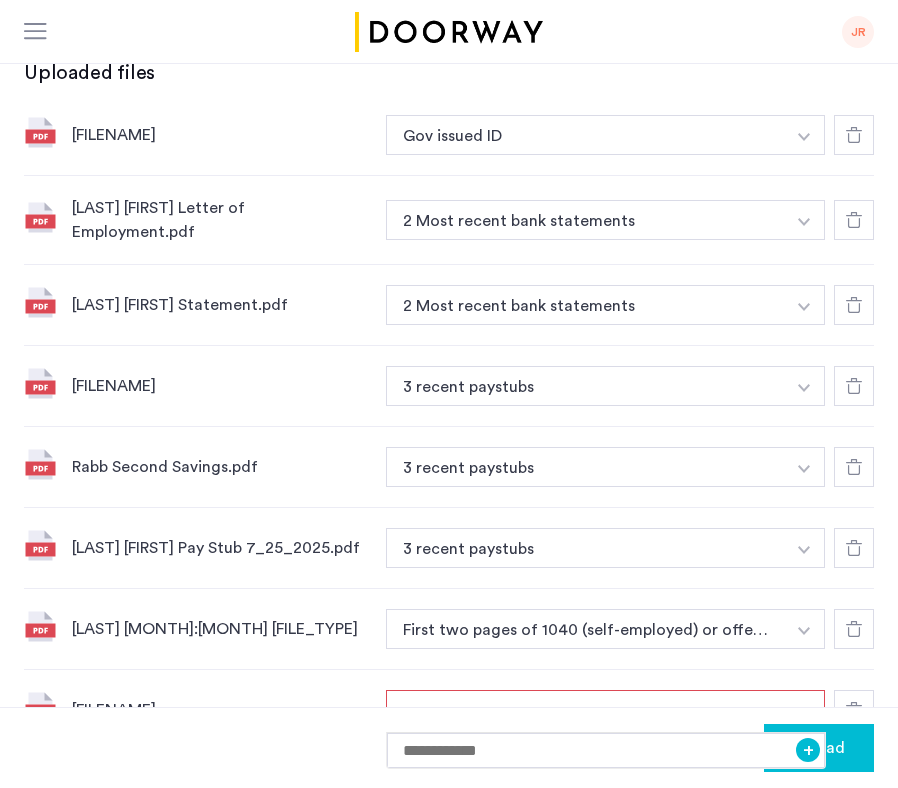 click 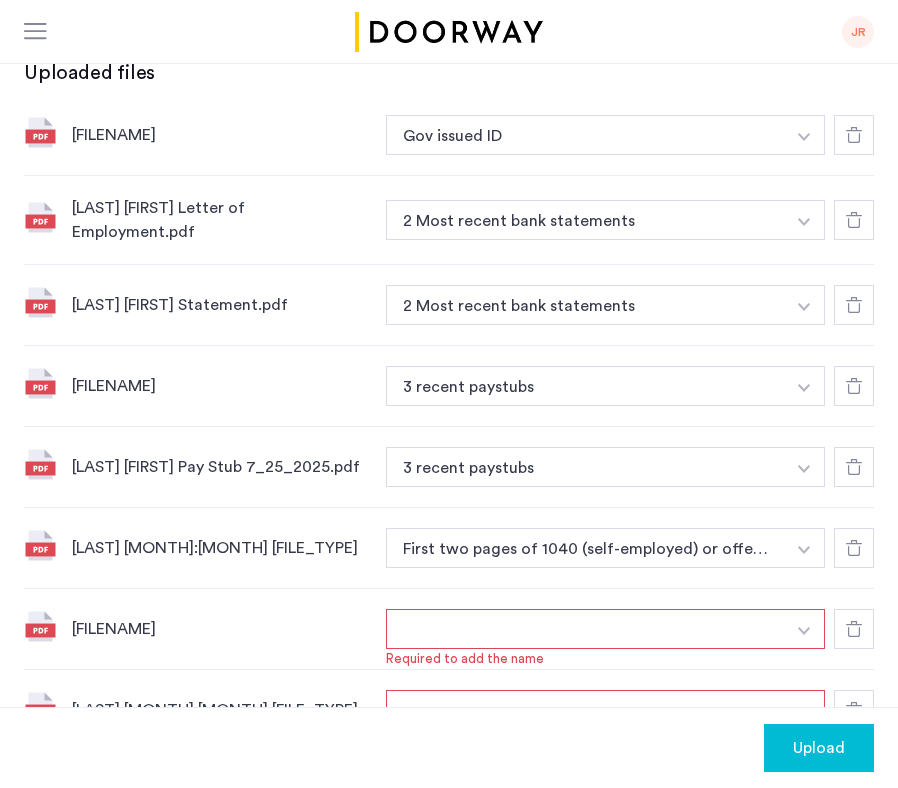 click 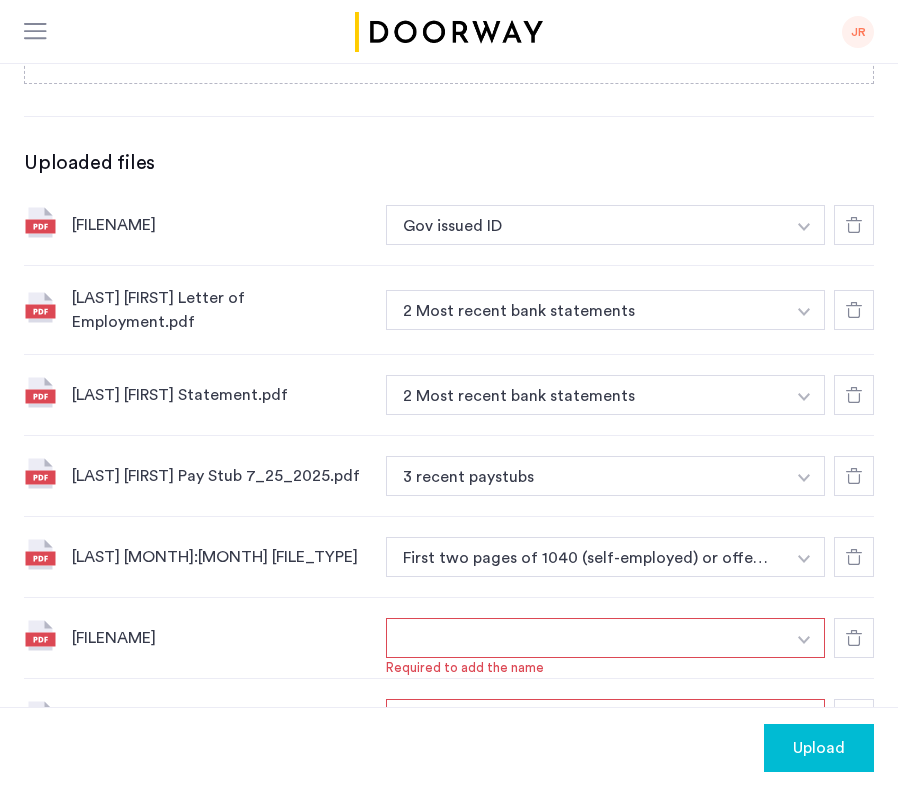 scroll, scrollTop: 631, scrollLeft: 0, axis: vertical 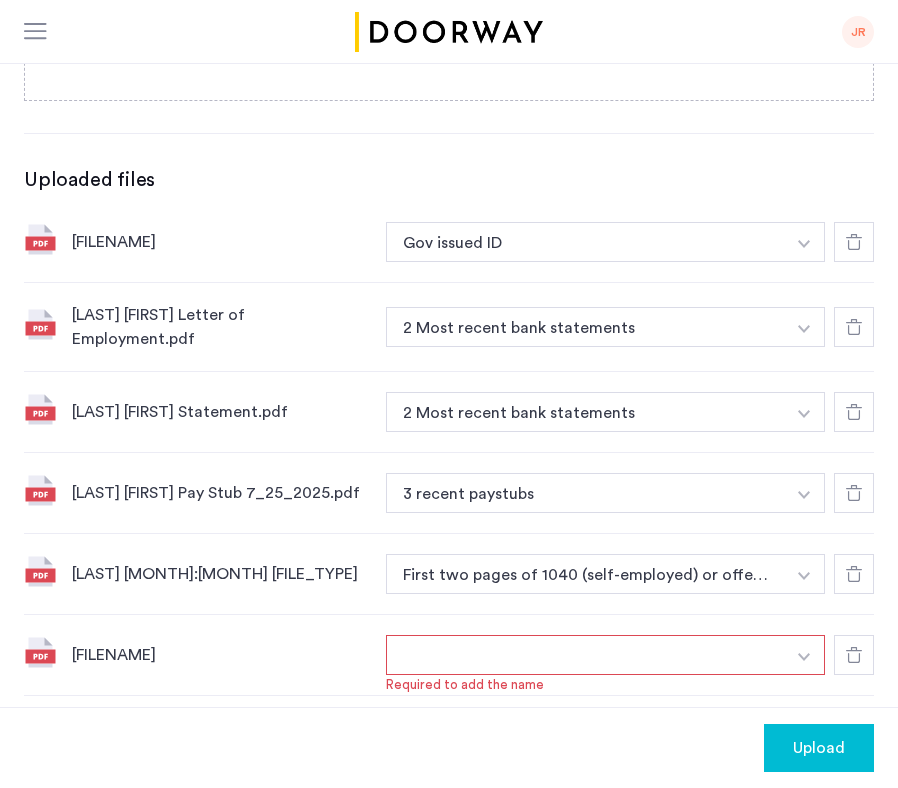 click at bounding box center (804, 244) 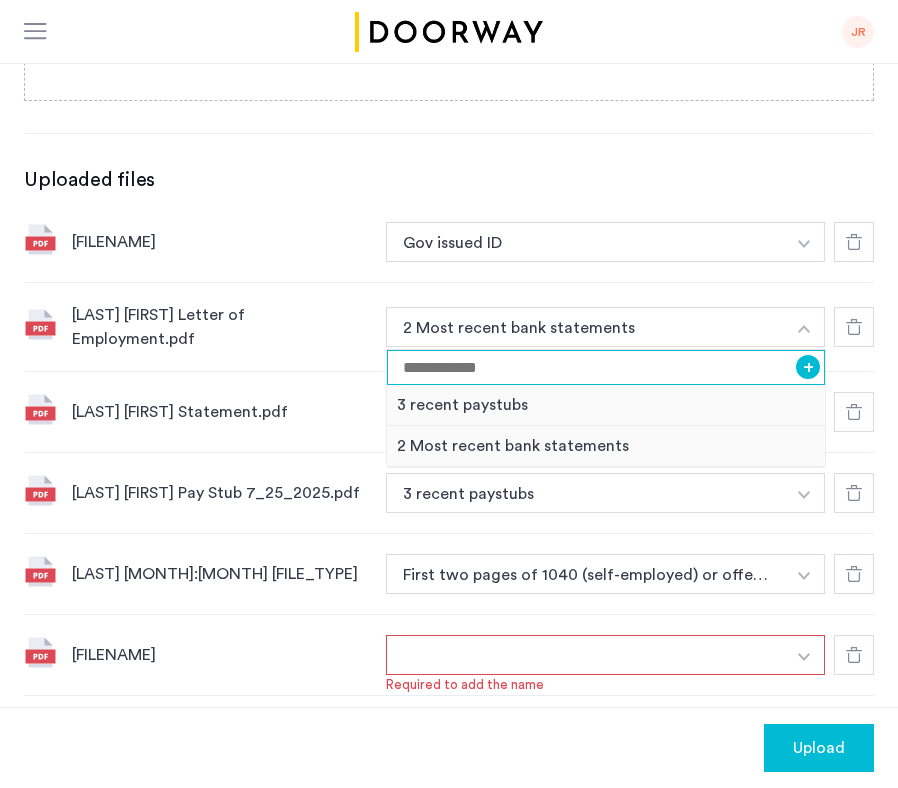 click at bounding box center [606, 367] 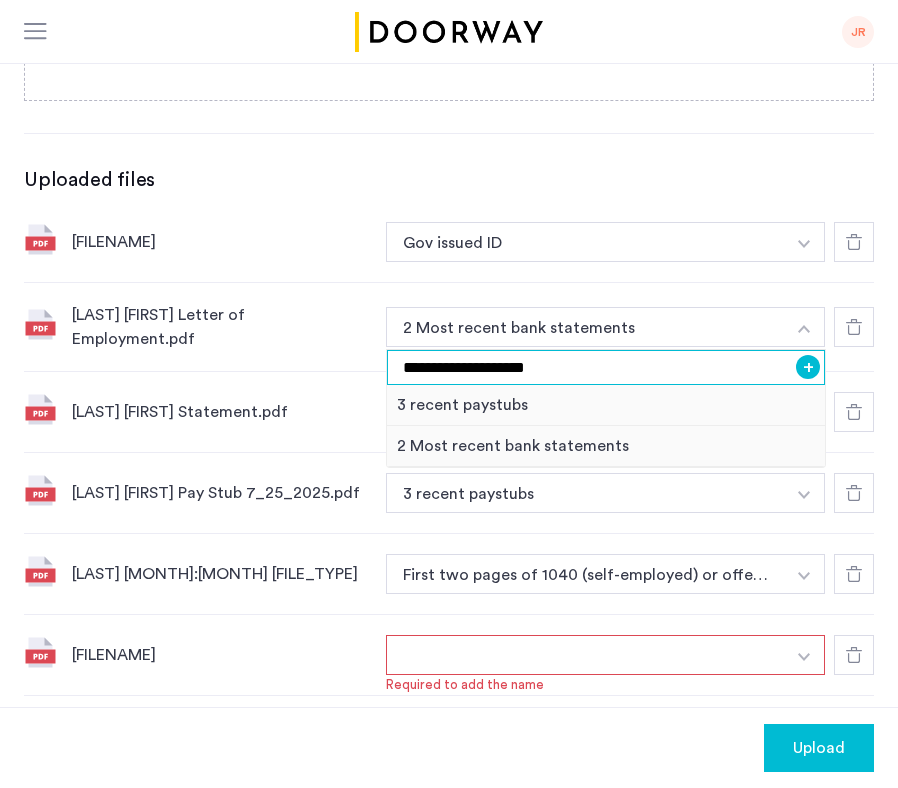 type on "**********" 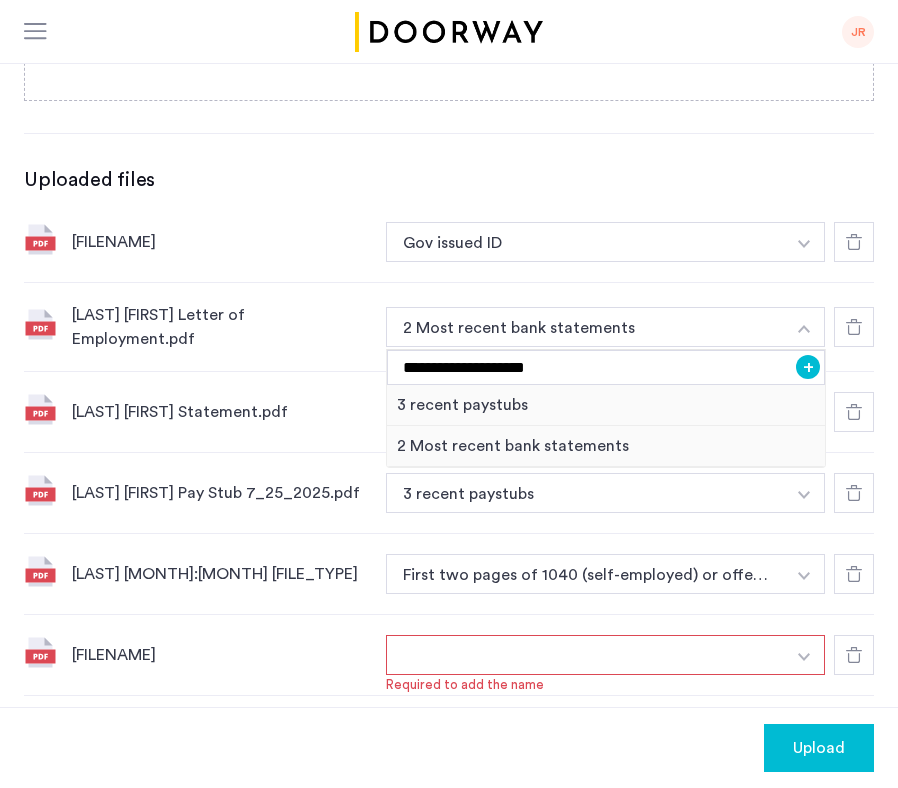 click on "+" at bounding box center [808, 367] 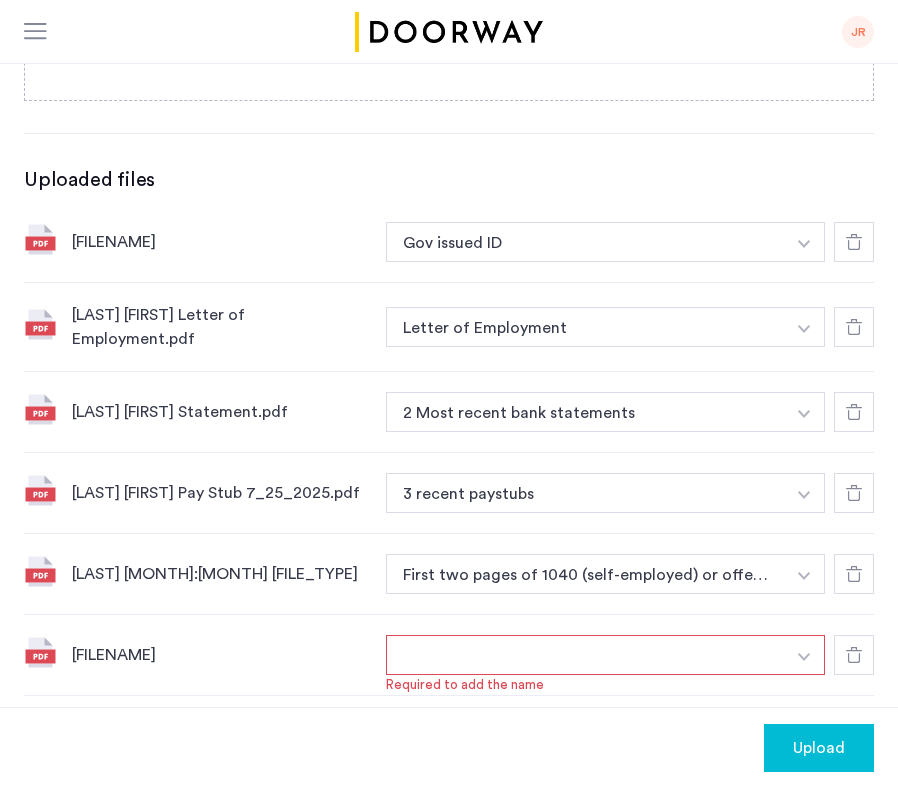 click at bounding box center [804, 244] 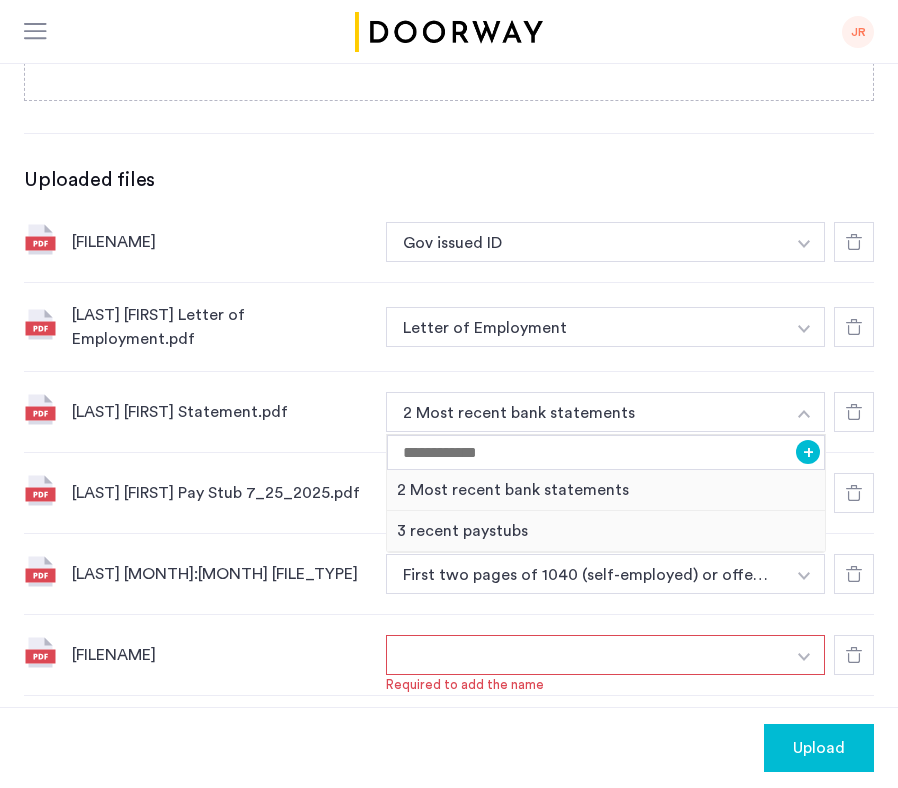 click on "[FILENAME] 2 Most recent bank statements + 2 Most recent bank statements 3 recent paystubs" 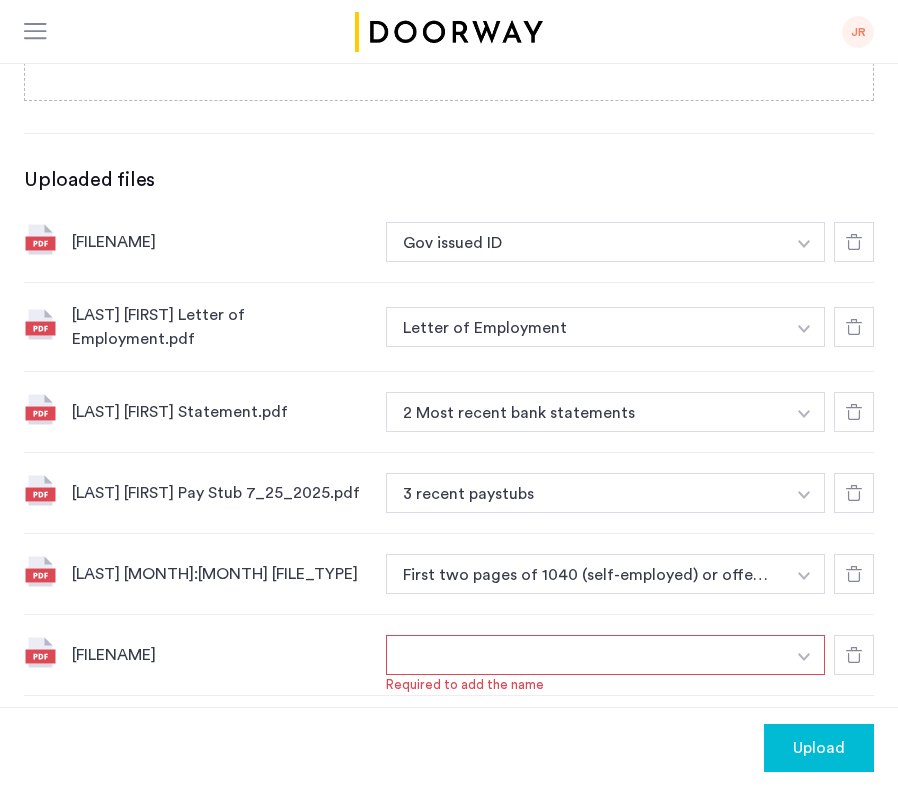 click at bounding box center (804, 244) 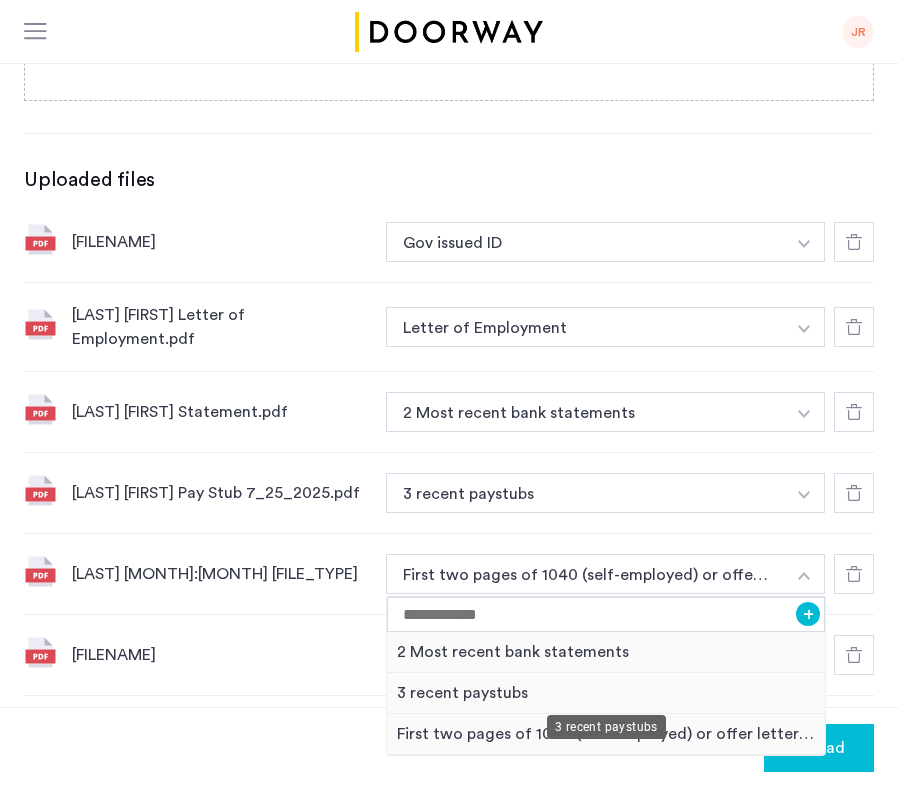 click on "3 recent paystubs" at bounding box center (606, 693) 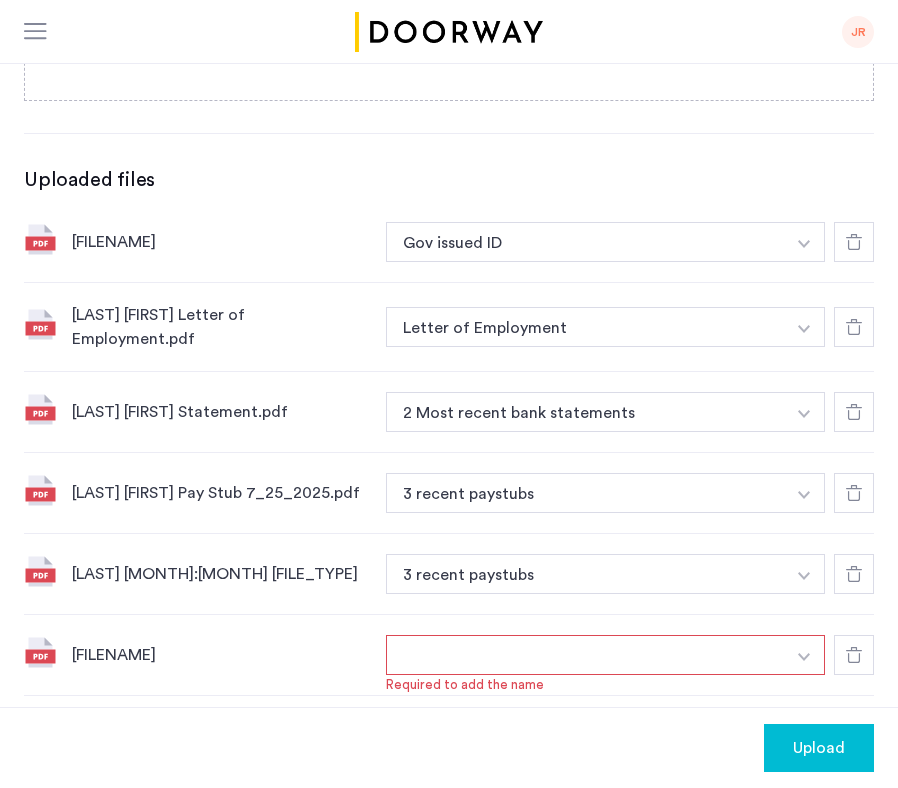click at bounding box center [804, 657] 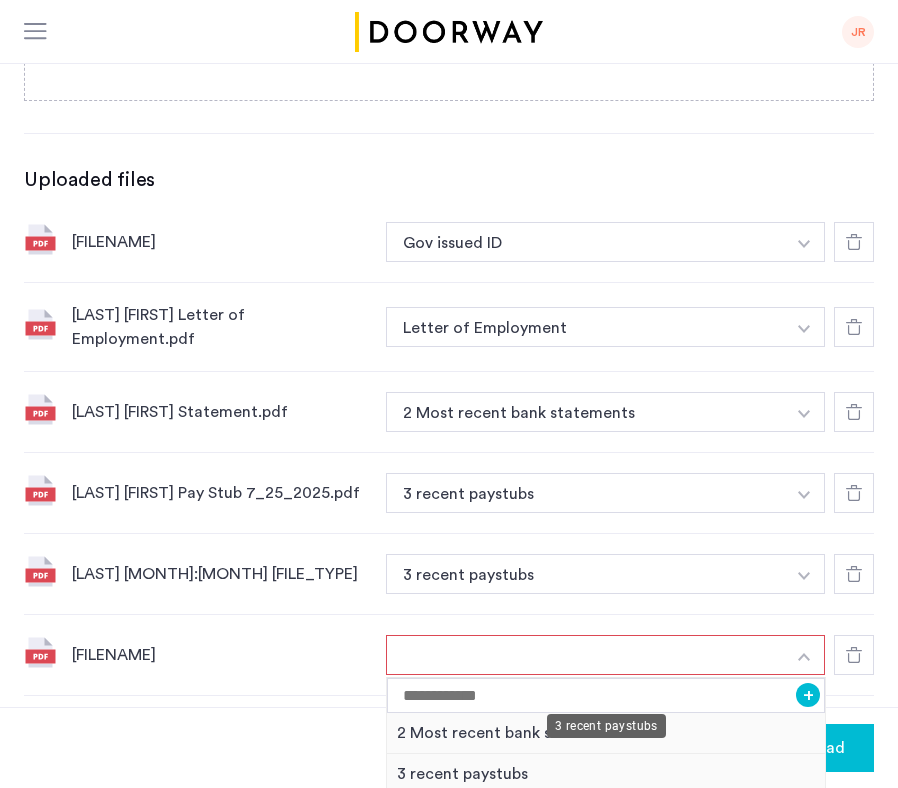 click on "3 recent paystubs" at bounding box center [606, 774] 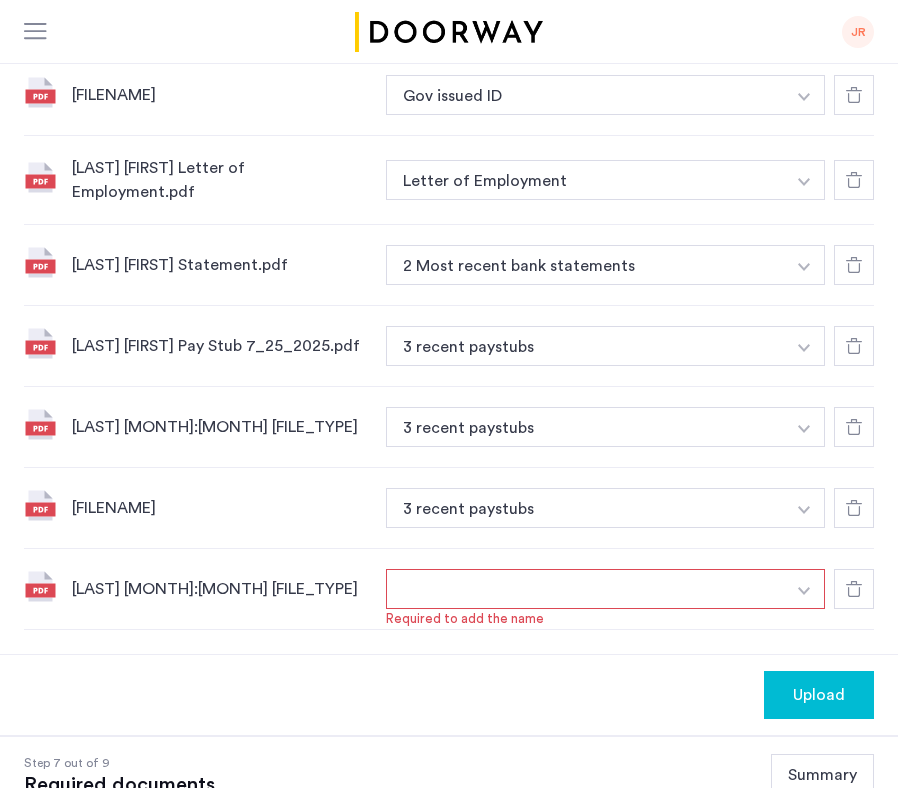 scroll, scrollTop: 781, scrollLeft: 0, axis: vertical 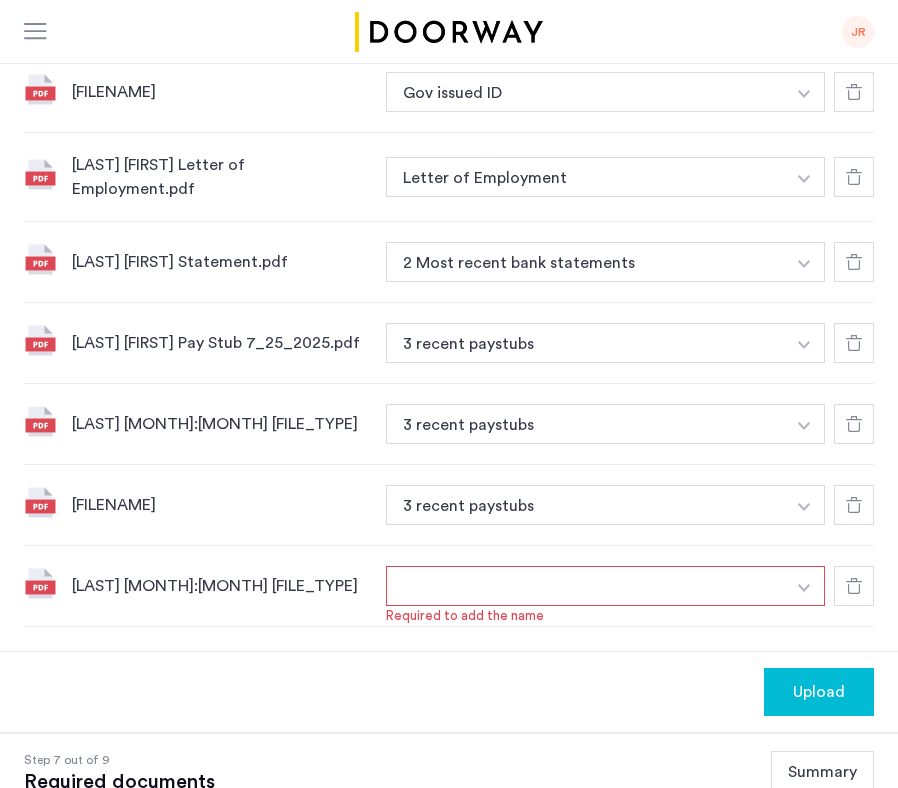 click at bounding box center (804, 588) 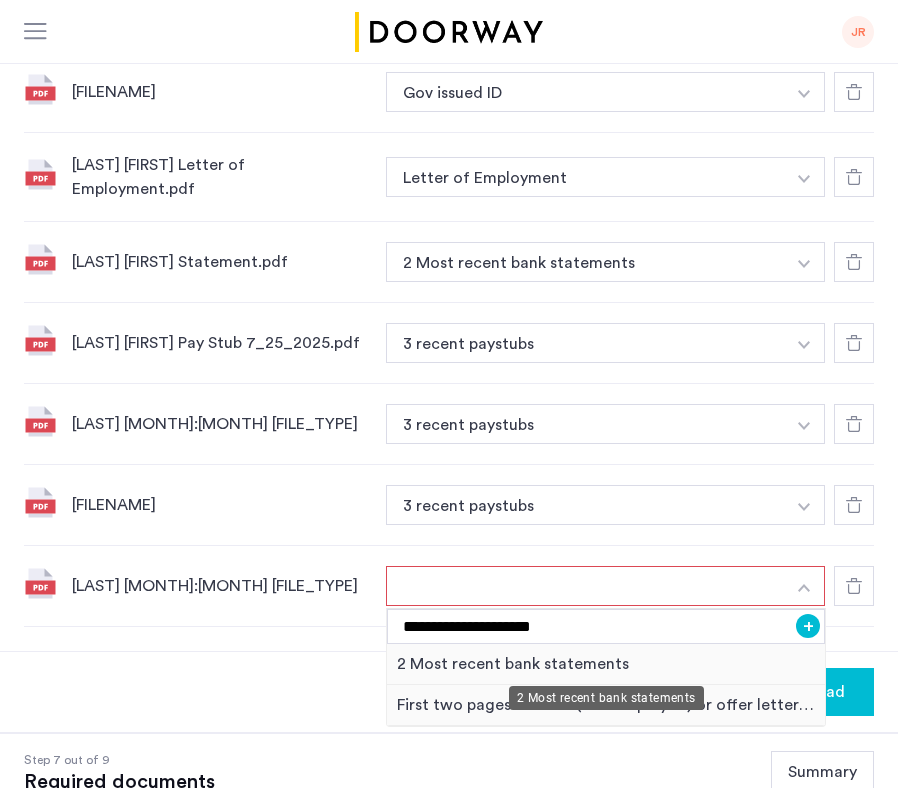 click on "2 Most recent bank statements" at bounding box center [606, 664] 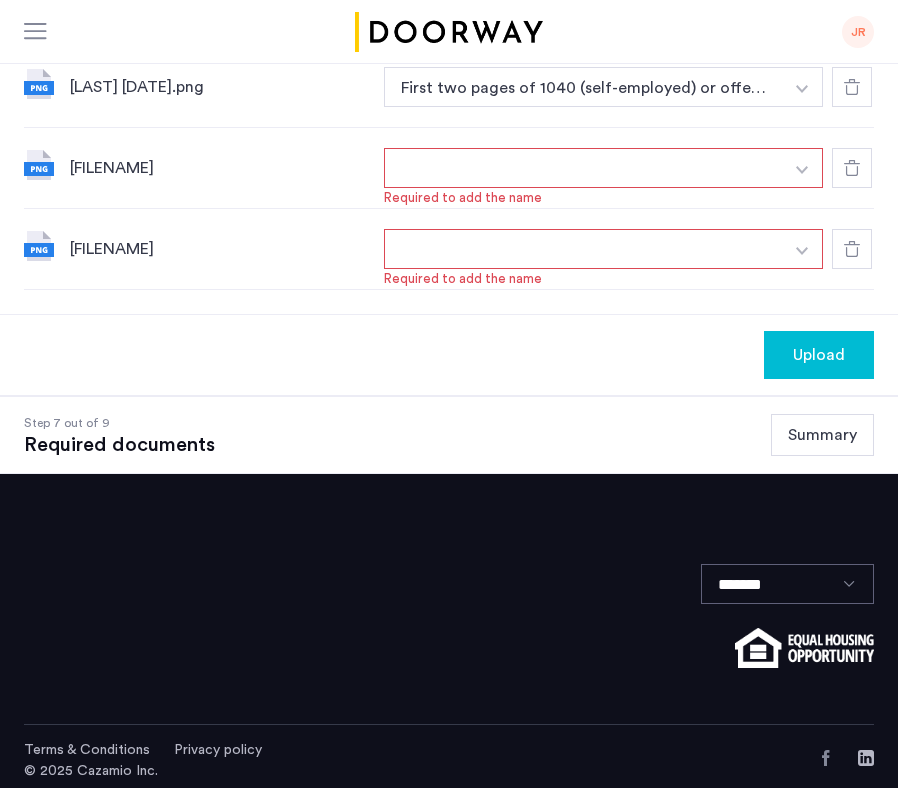 scroll, scrollTop: 1284, scrollLeft: 0, axis: vertical 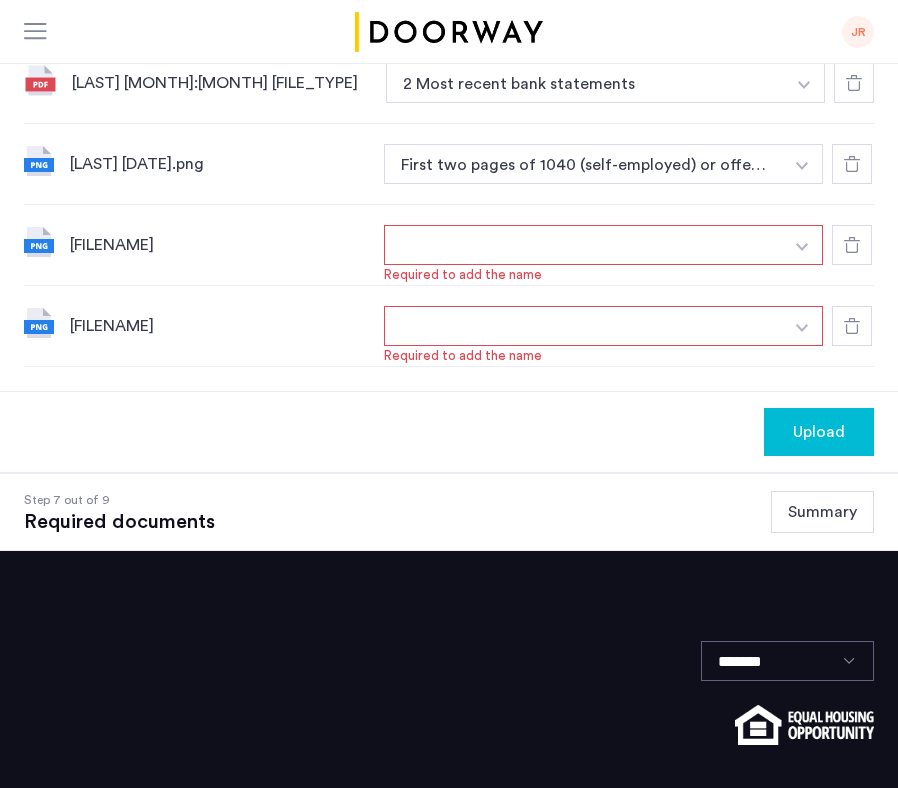 click at bounding box center (802, 247) 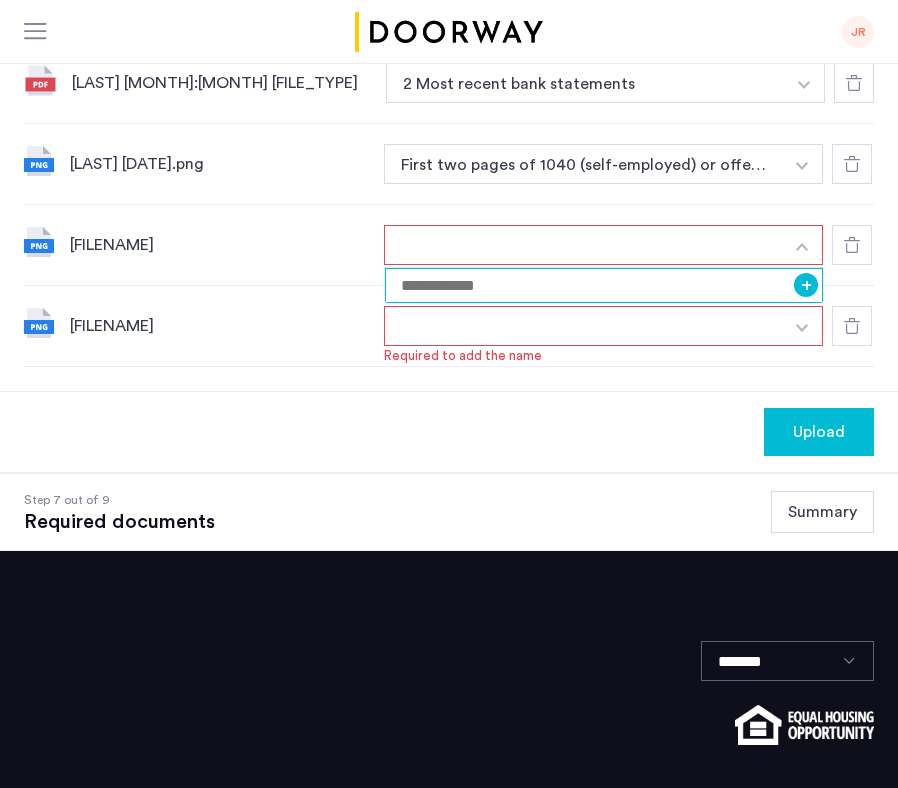 click at bounding box center [604, 285] 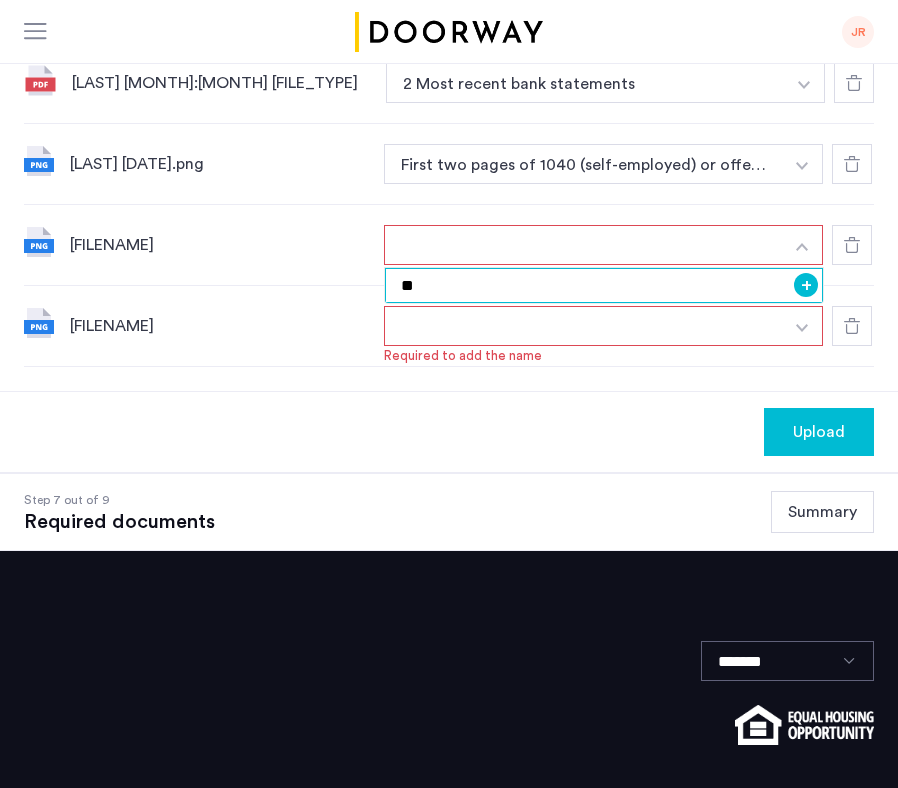 type on "*" 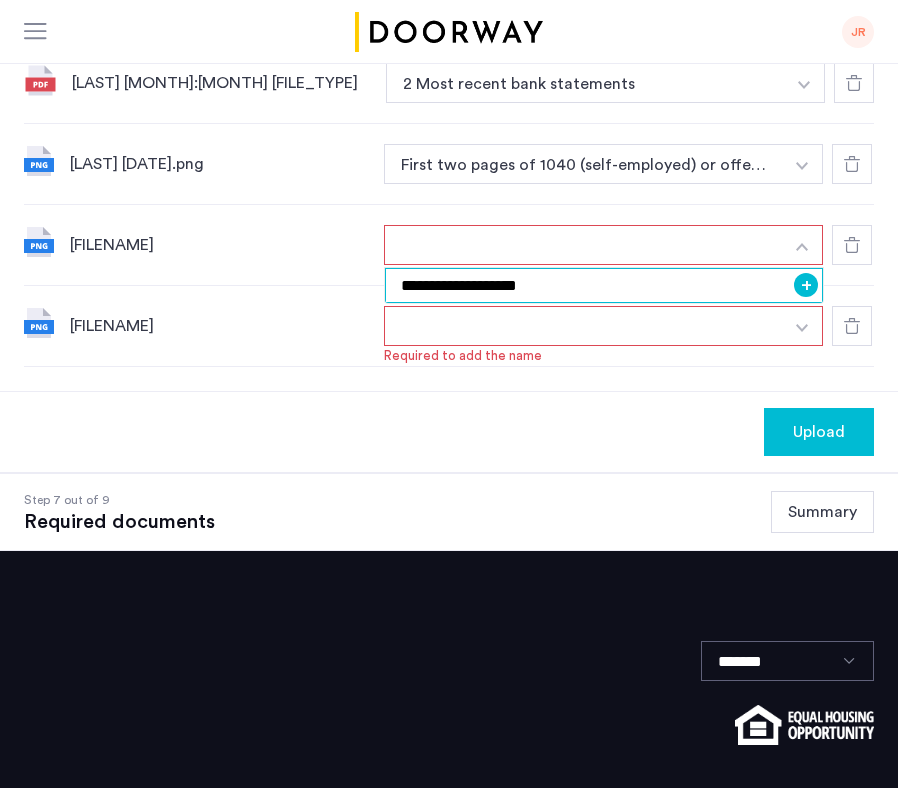 type on "**********" 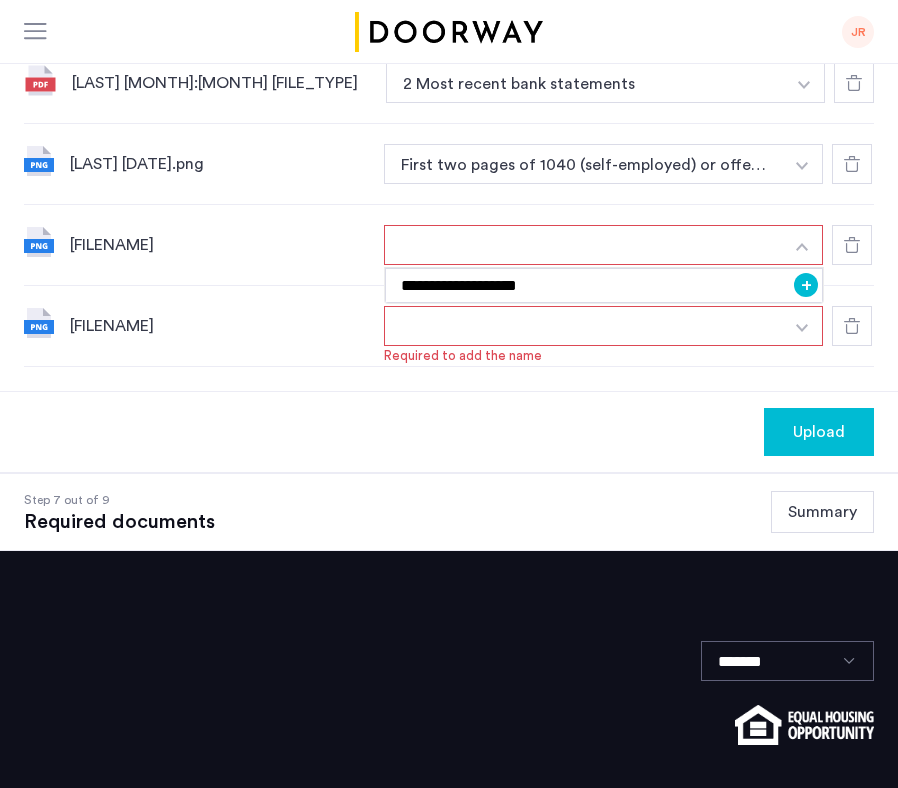 click on "+" at bounding box center (806, 285) 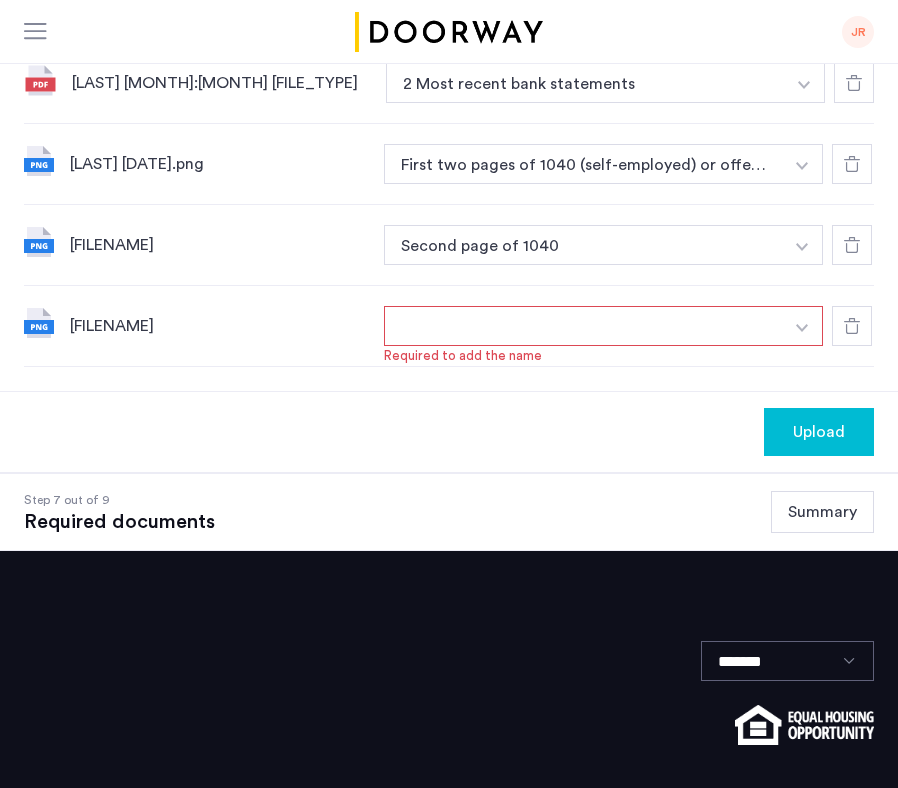 click at bounding box center [802, 328] 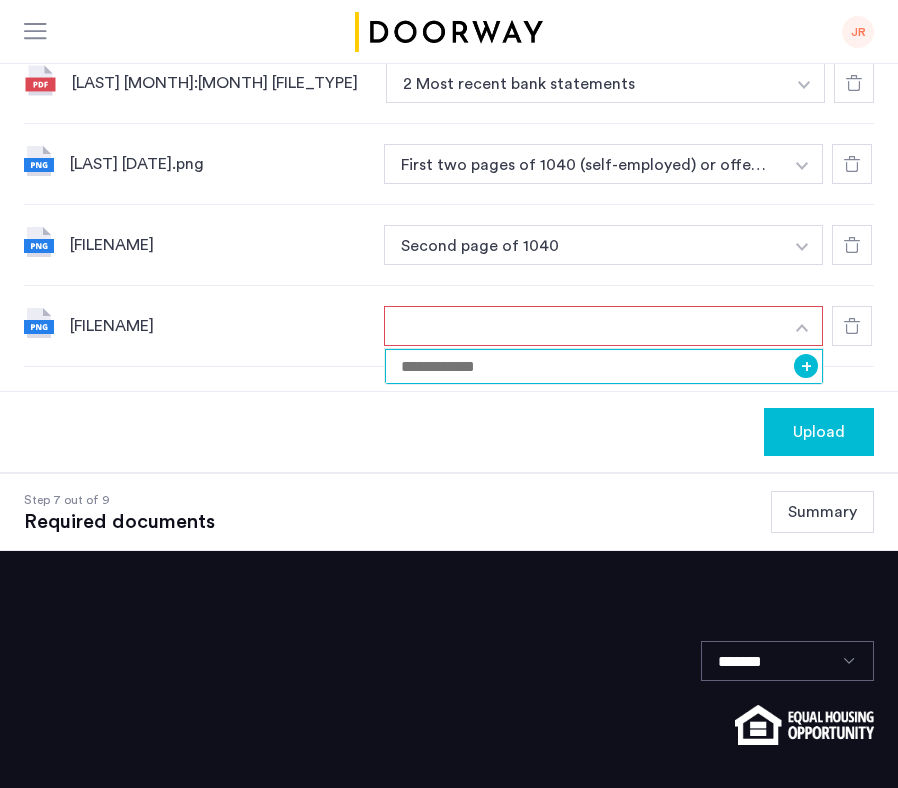 click at bounding box center (604, 366) 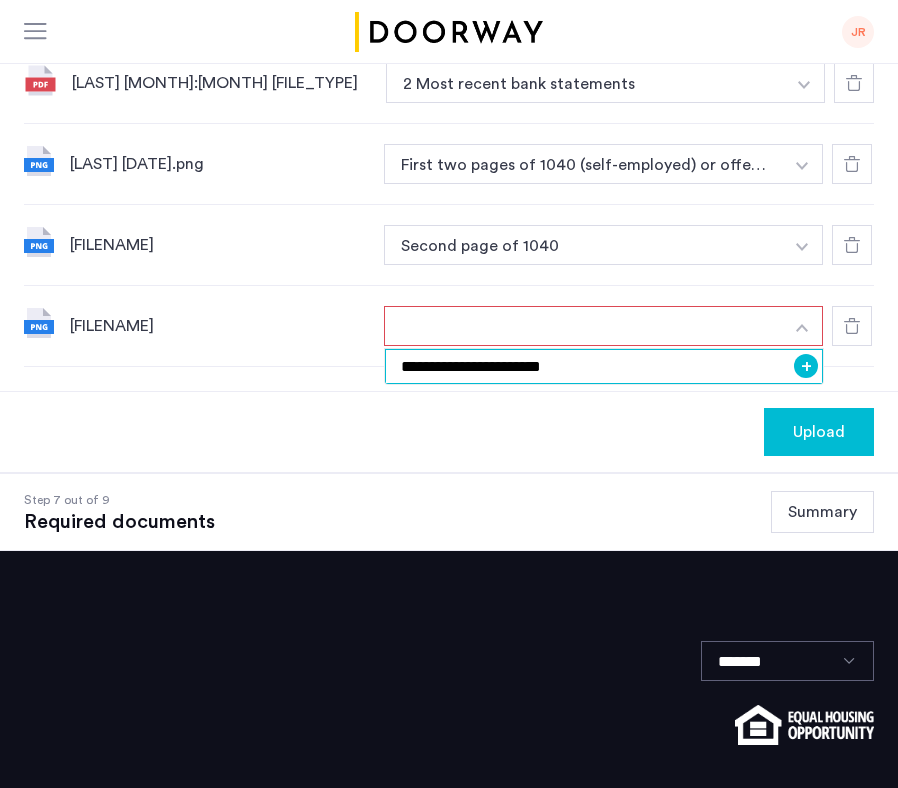 type on "**********" 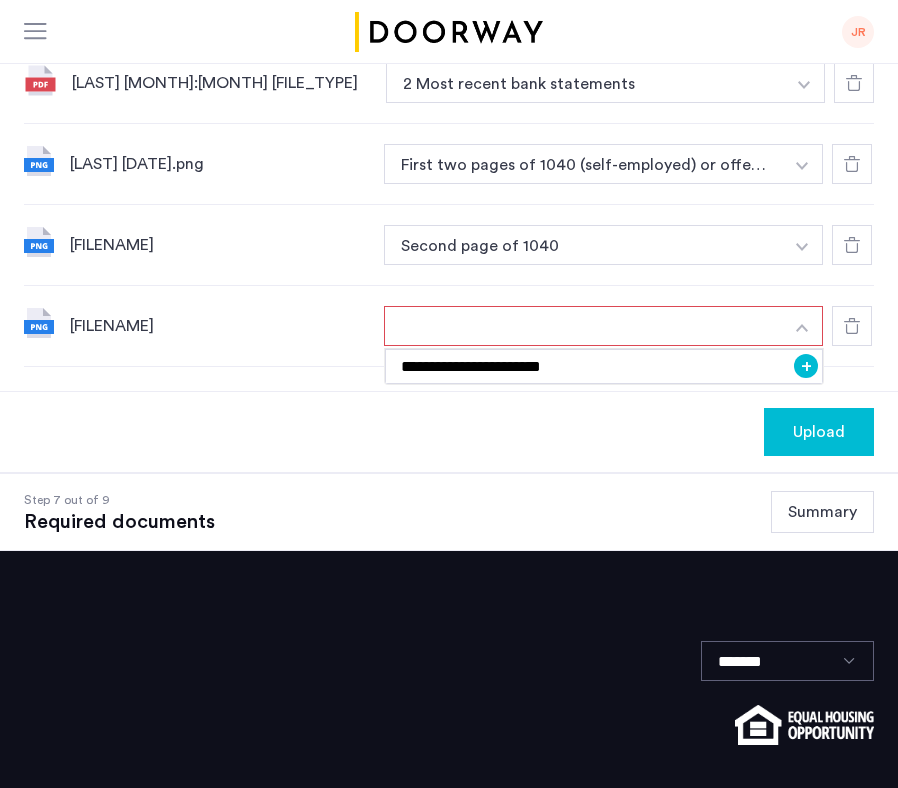 click on "+" at bounding box center (806, 366) 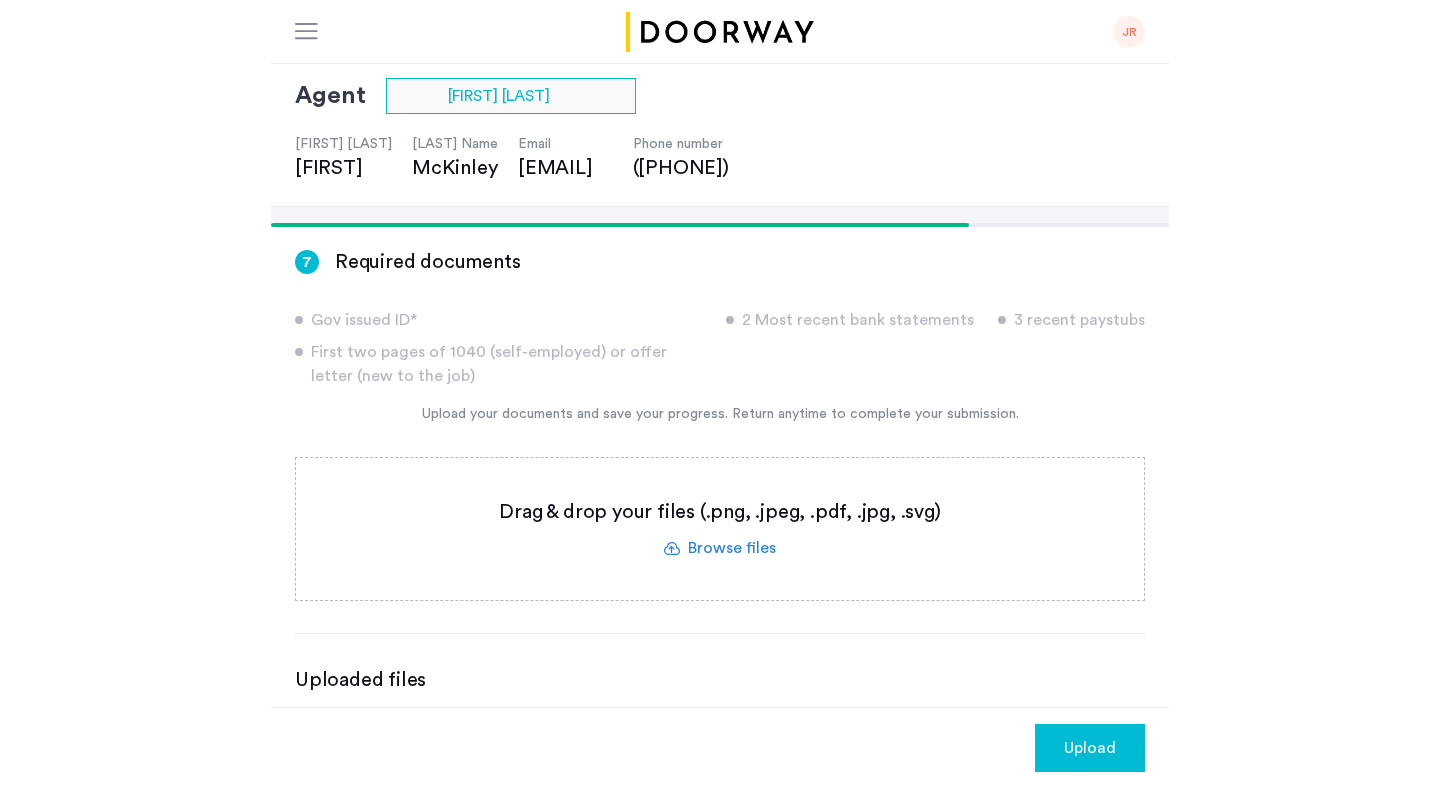 scroll, scrollTop: 155, scrollLeft: 0, axis: vertical 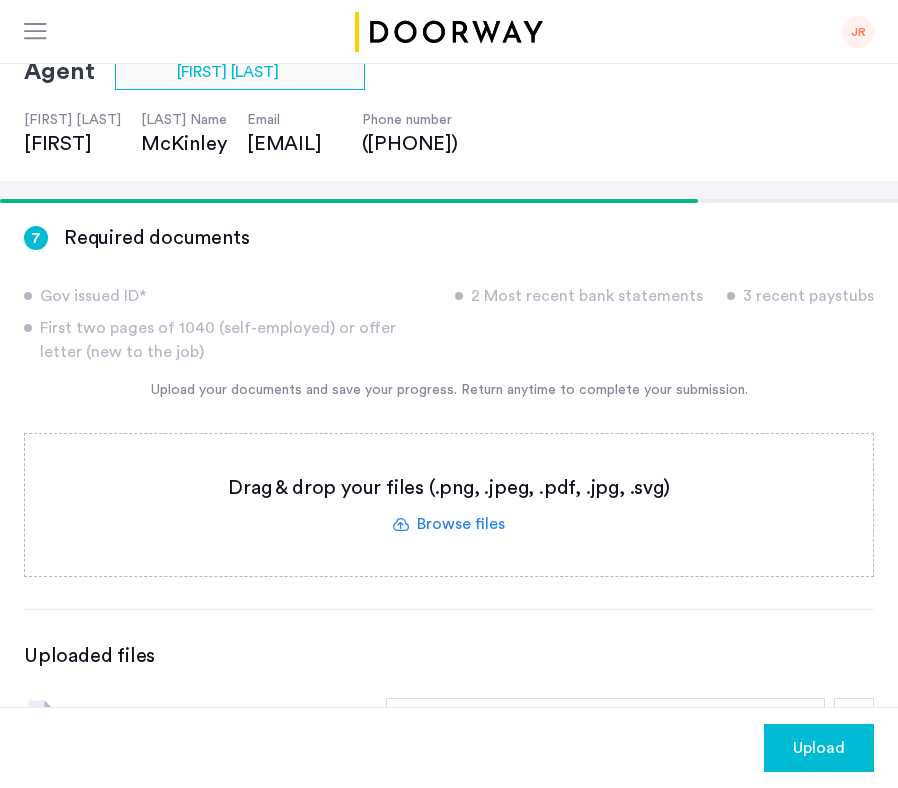 click on "Upload" 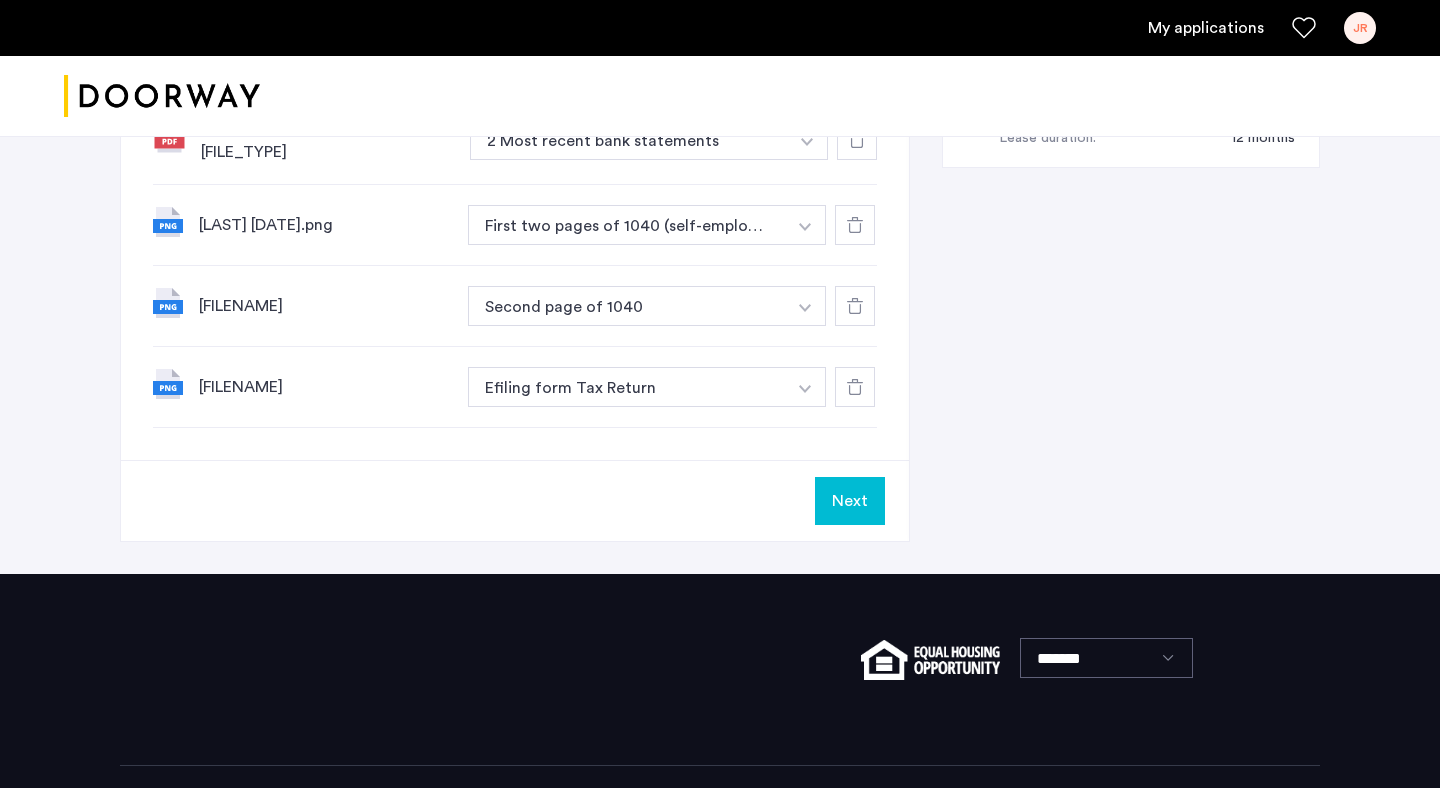 scroll, scrollTop: 1314, scrollLeft: 0, axis: vertical 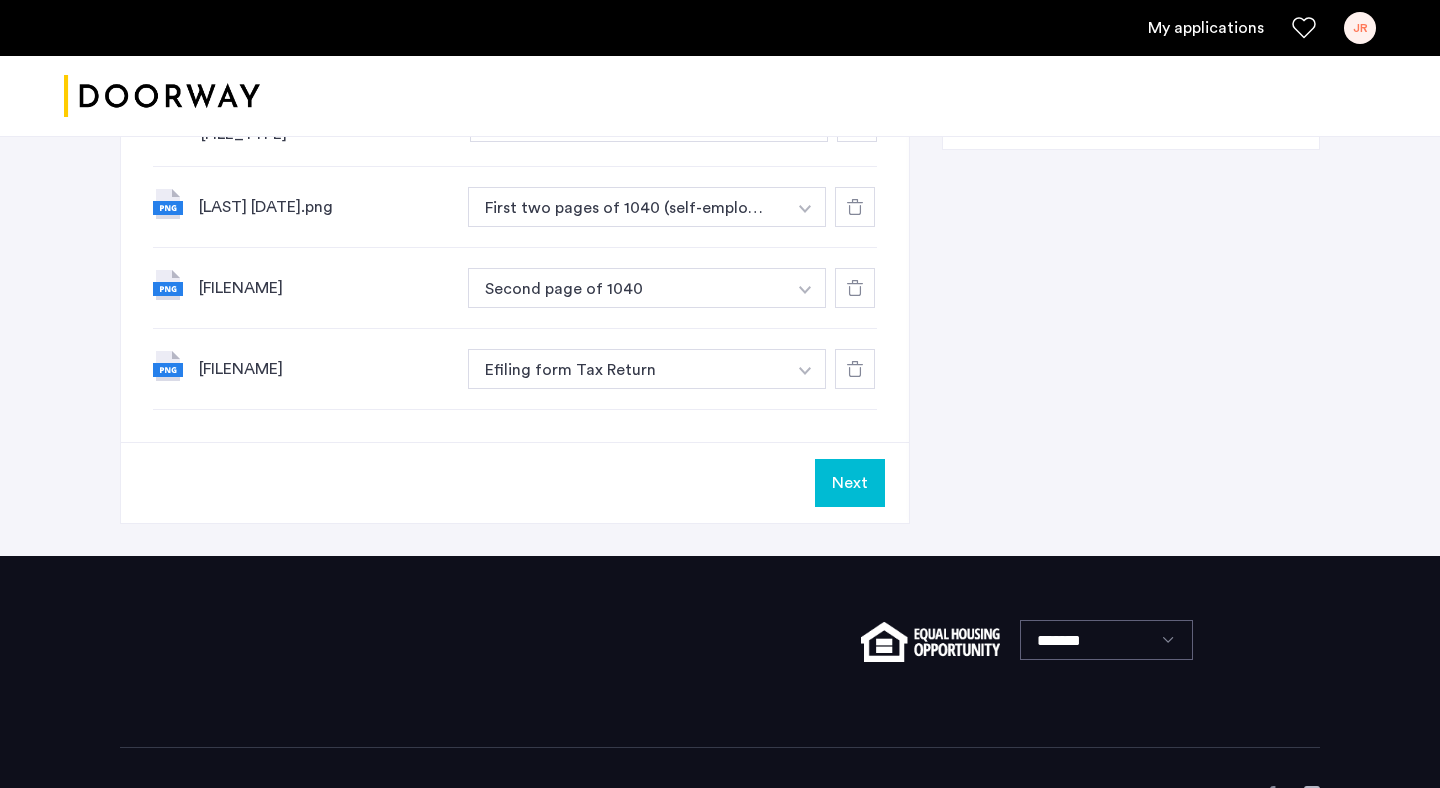 click on "Next" 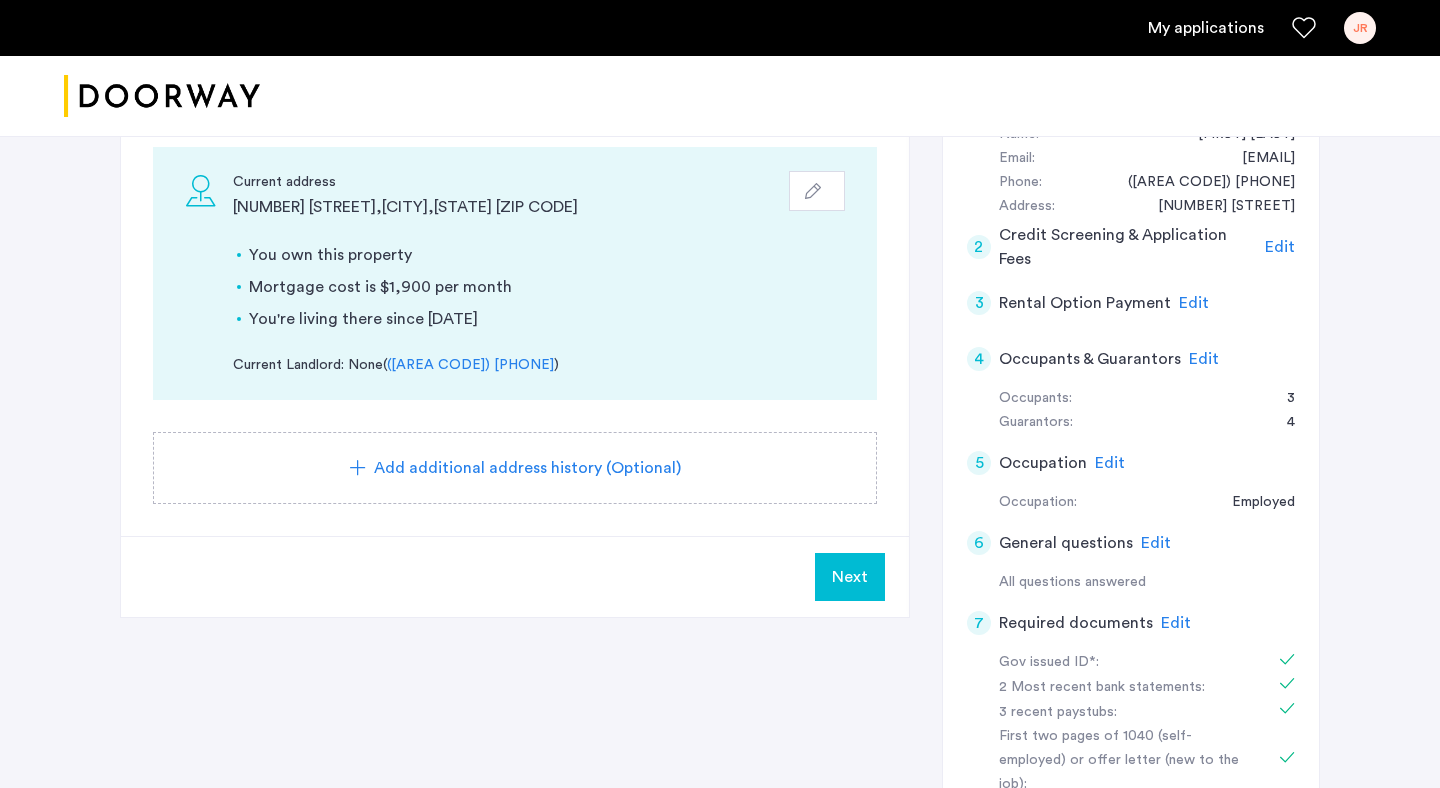 scroll, scrollTop: 398, scrollLeft: 0, axis: vertical 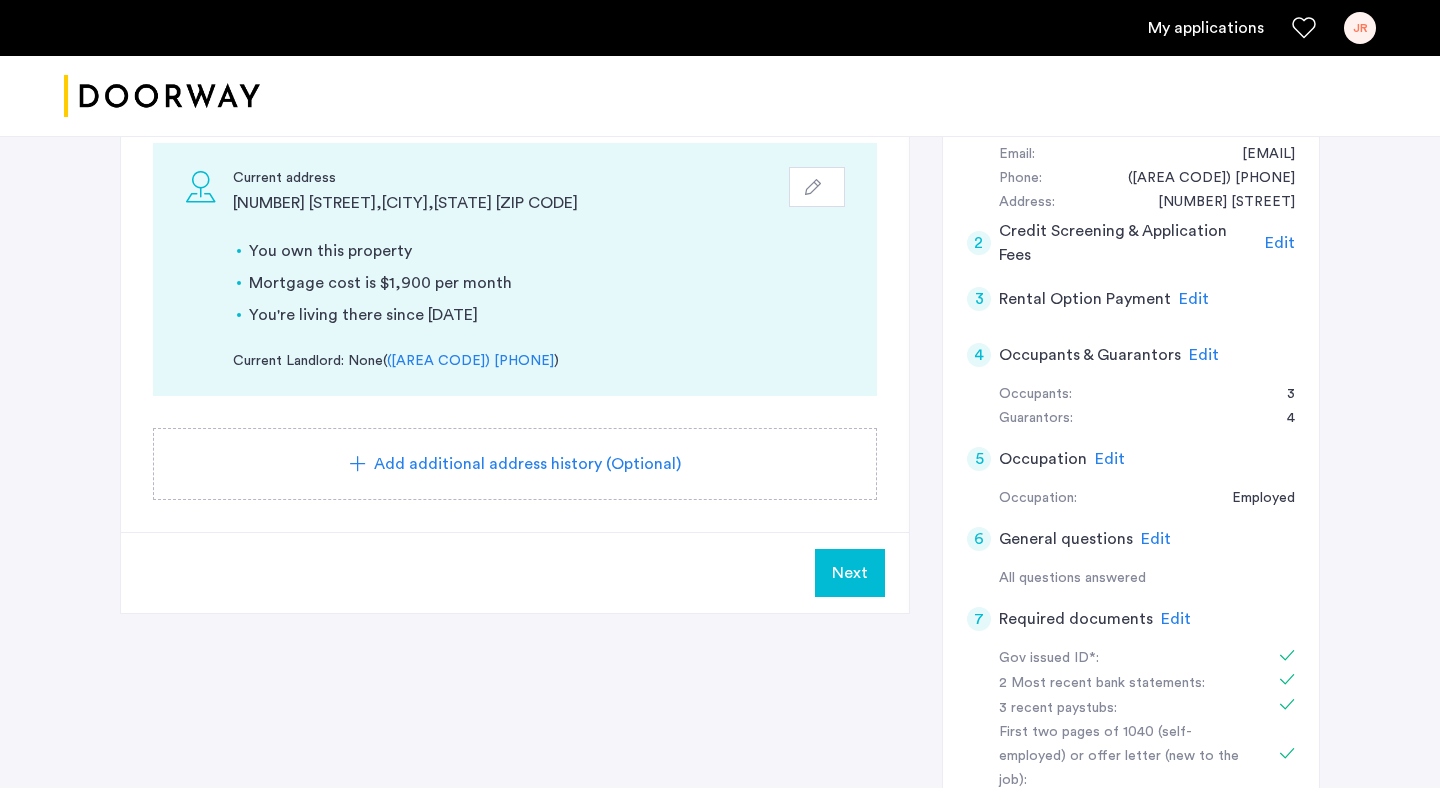 click on "Next" 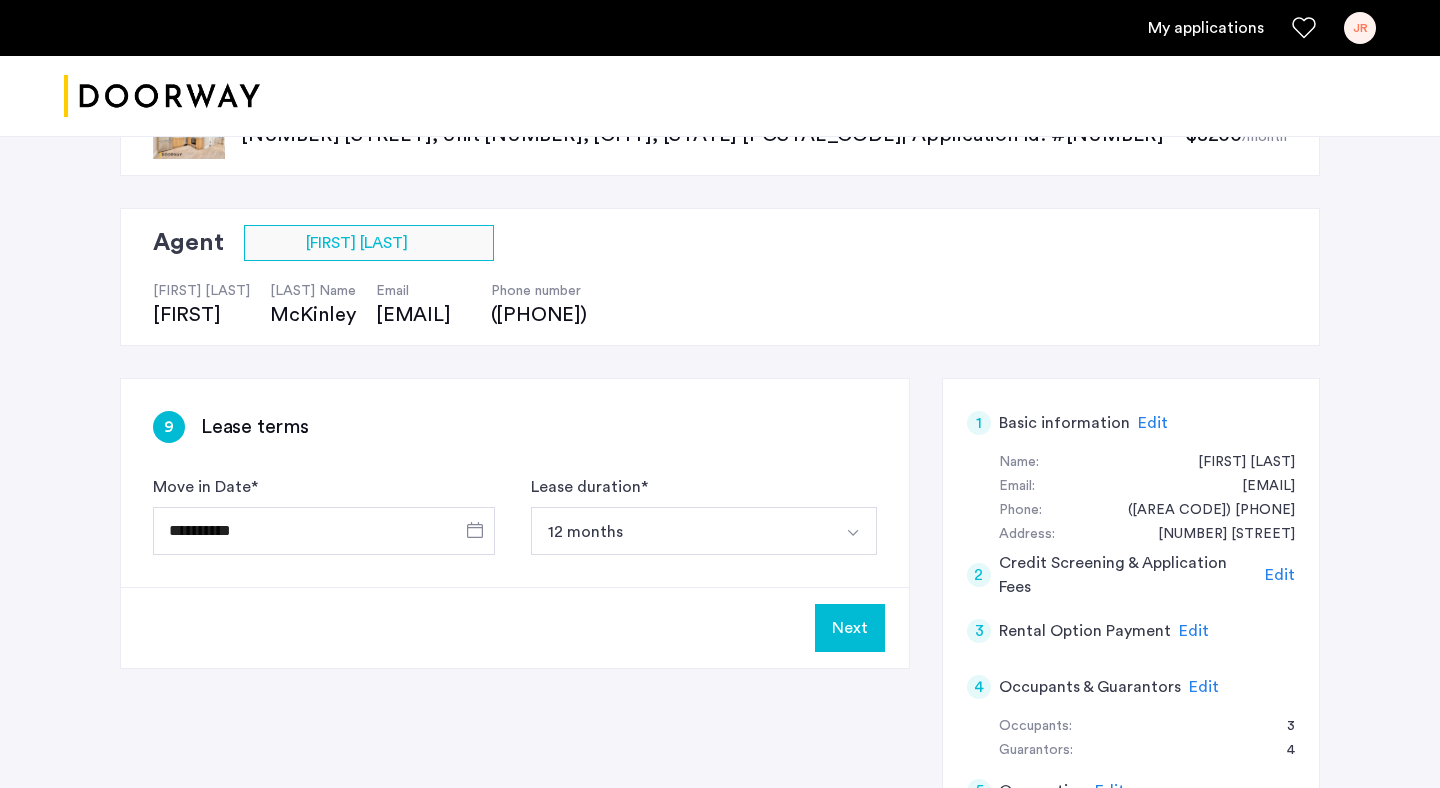 scroll, scrollTop: 113, scrollLeft: 0, axis: vertical 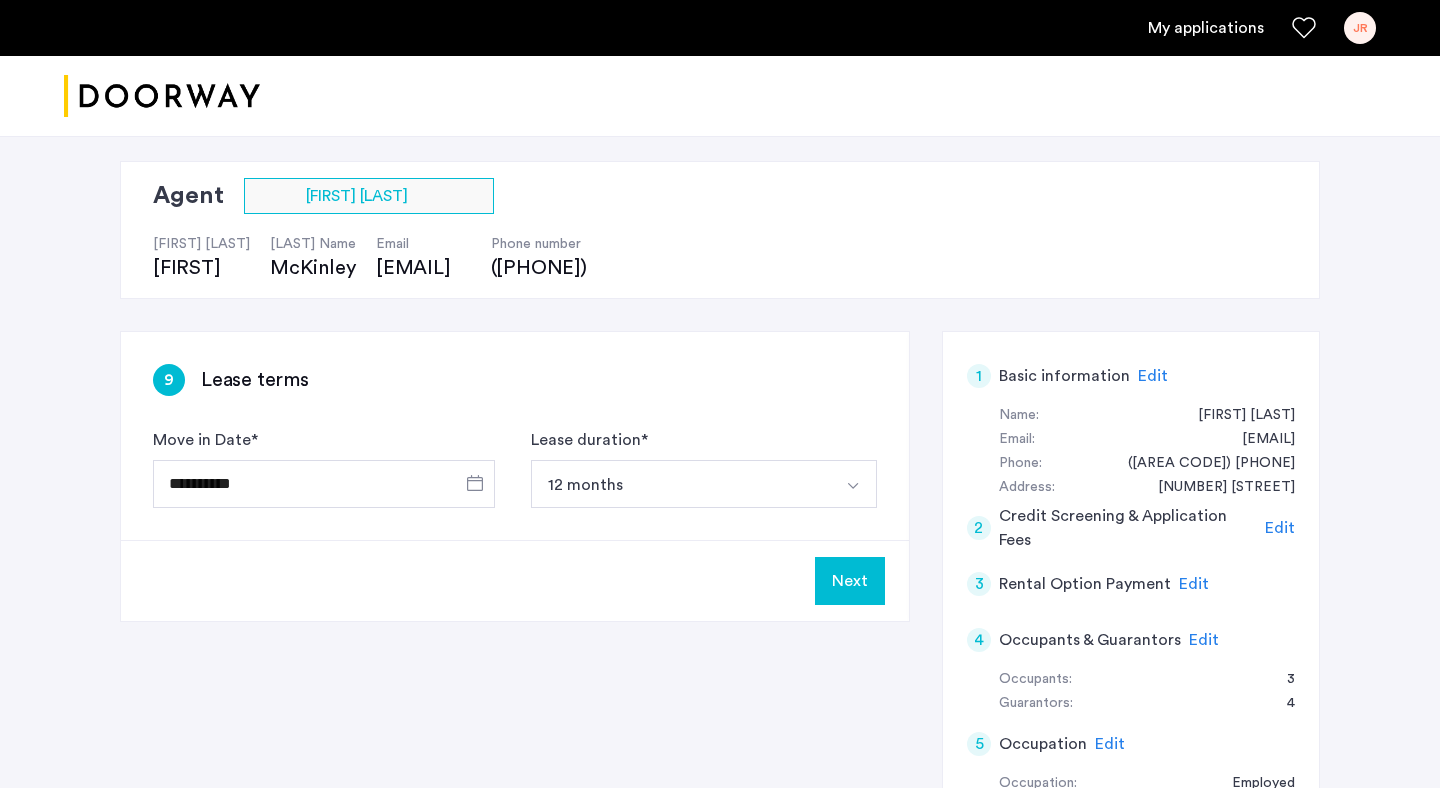 click on "Next" 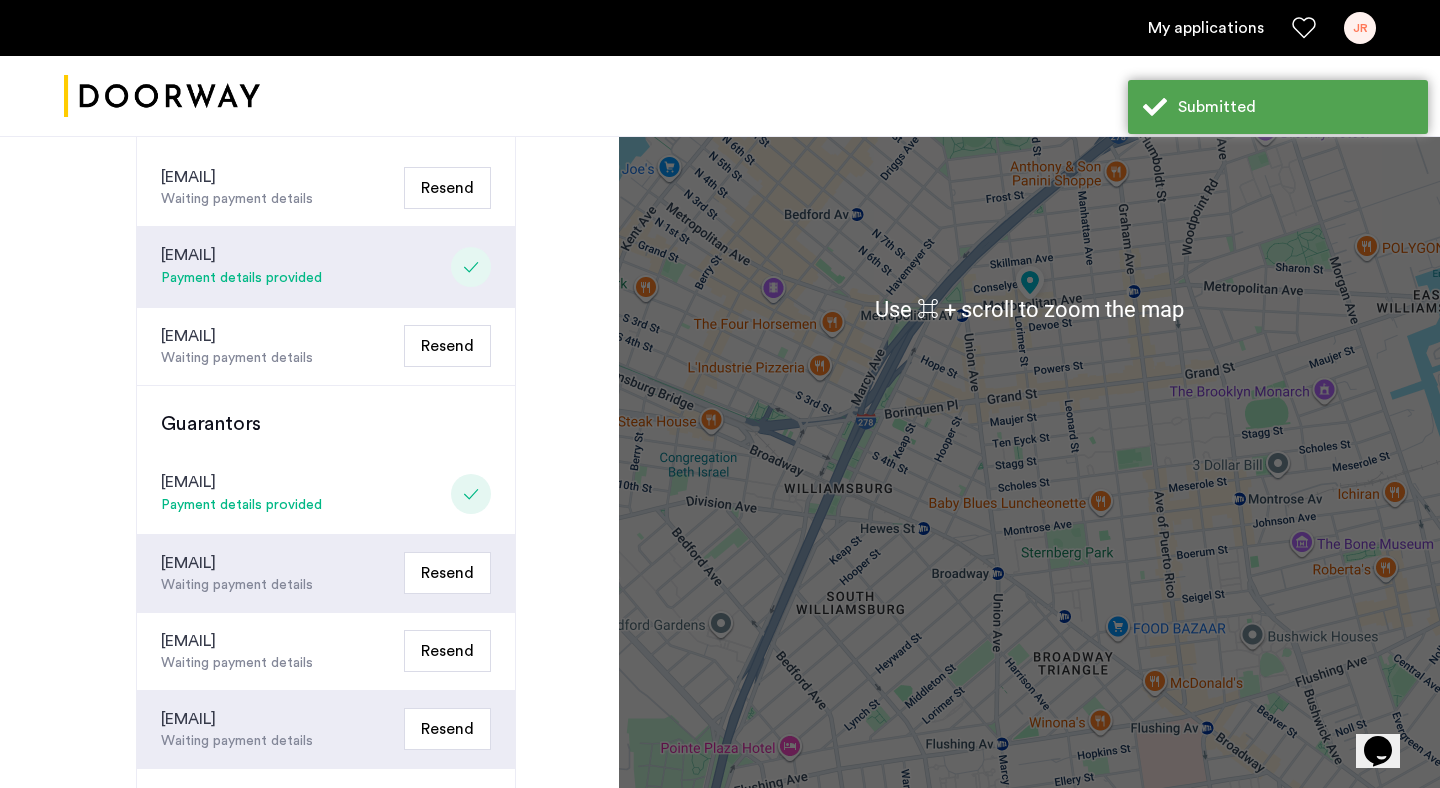scroll, scrollTop: 0, scrollLeft: 0, axis: both 